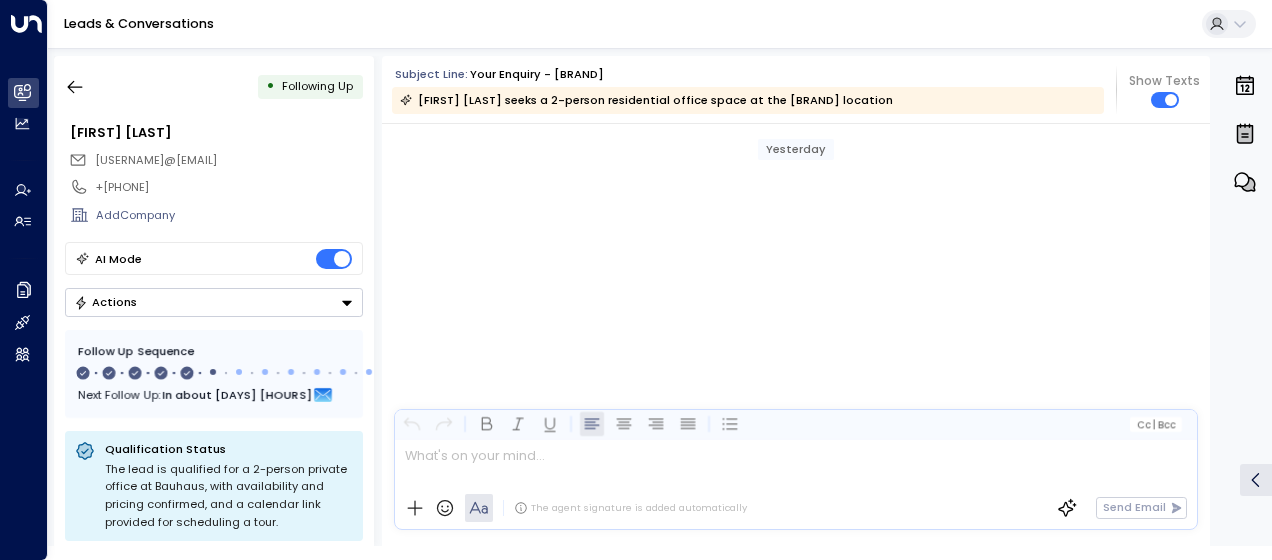 scroll, scrollTop: 0, scrollLeft: 0, axis: both 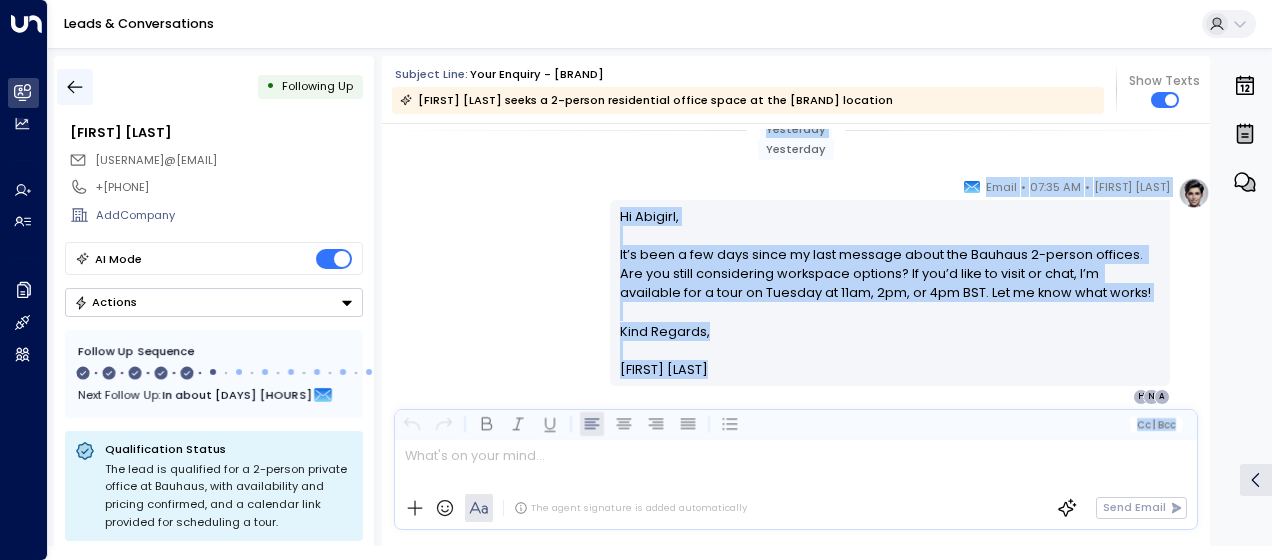 click 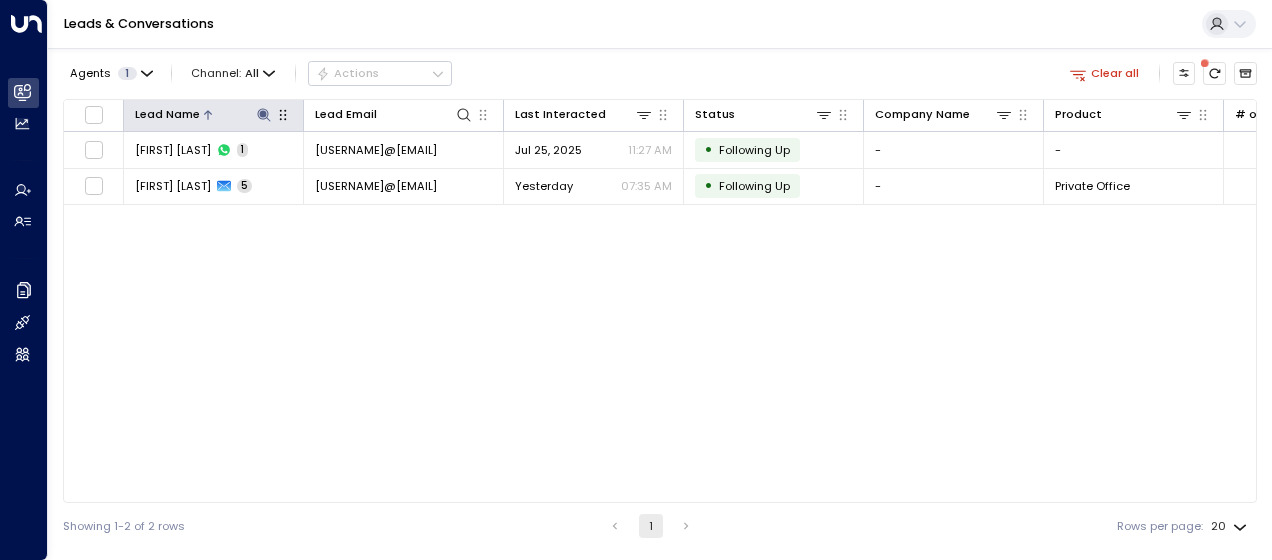 click 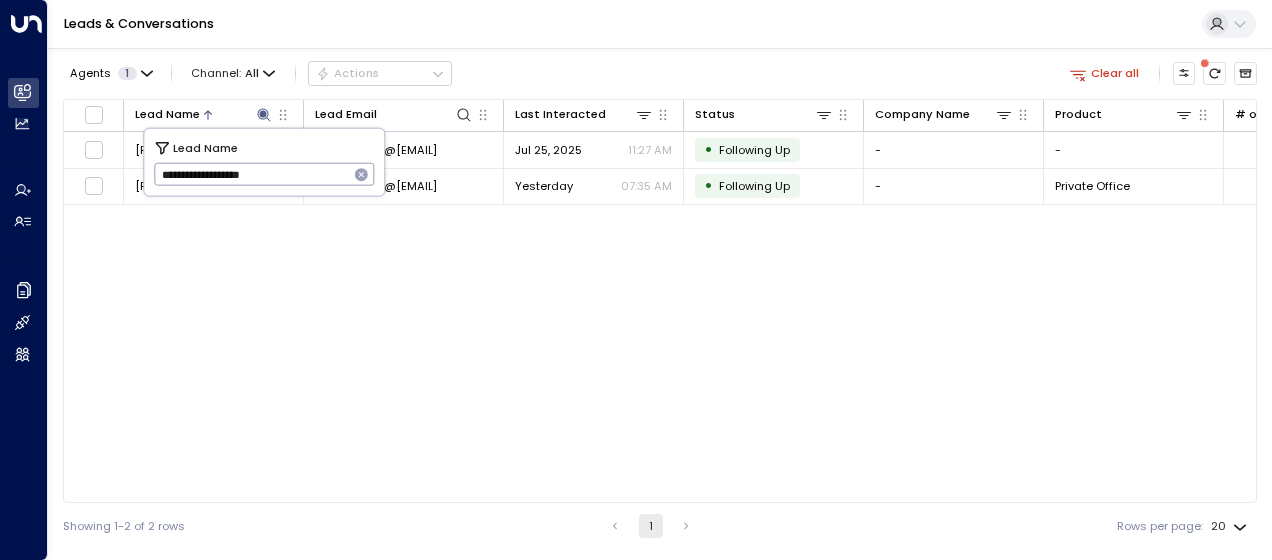 click on "**********" at bounding box center [251, 174] 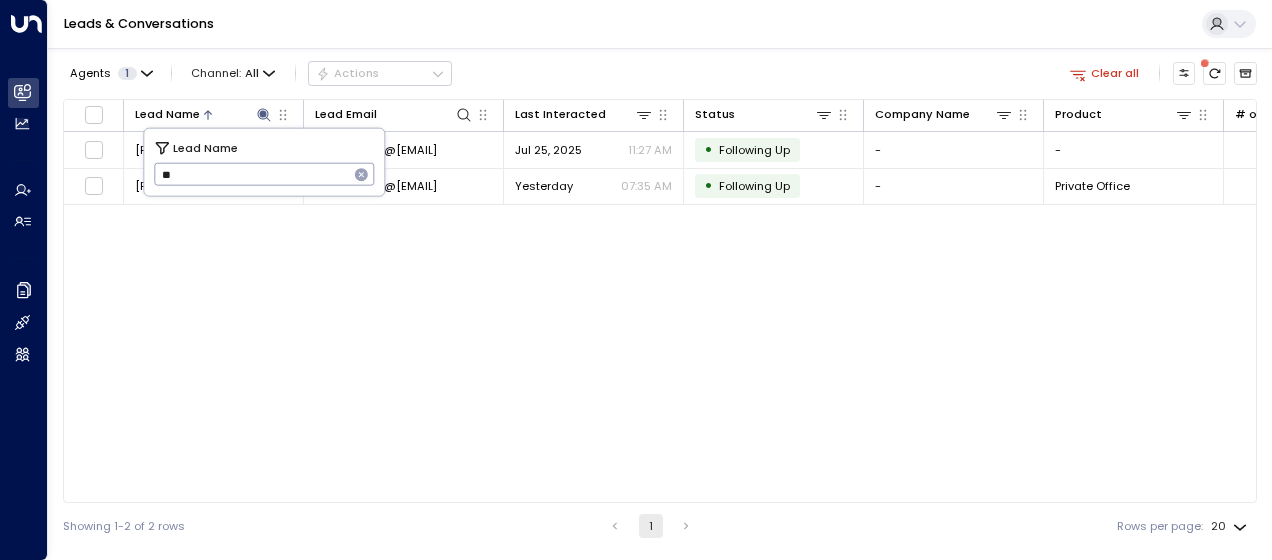 type on "*" 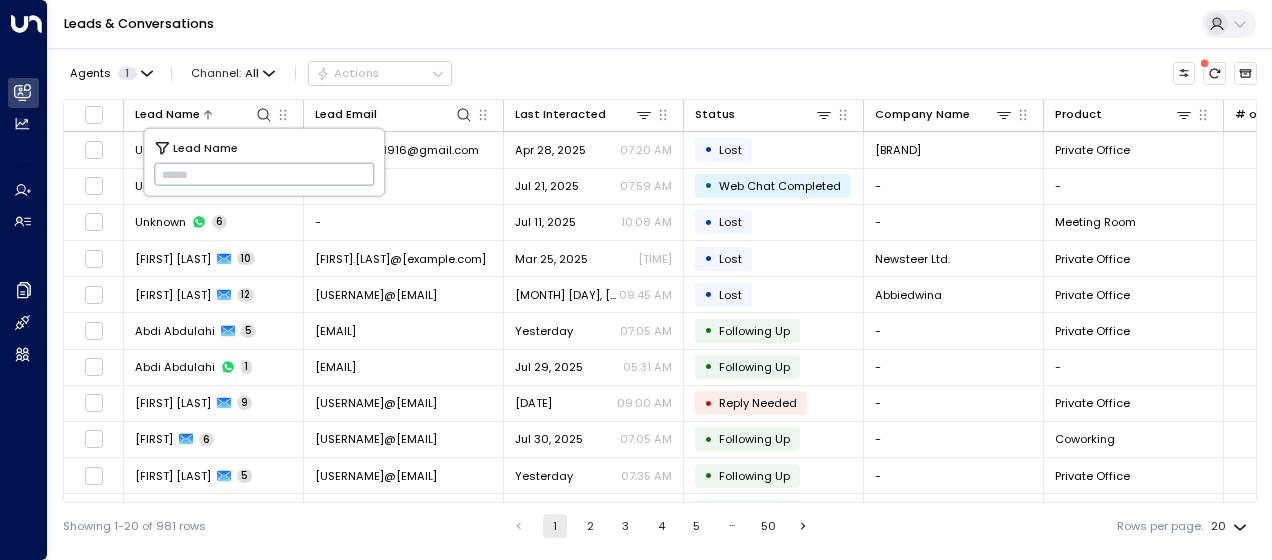 click at bounding box center (264, 174) 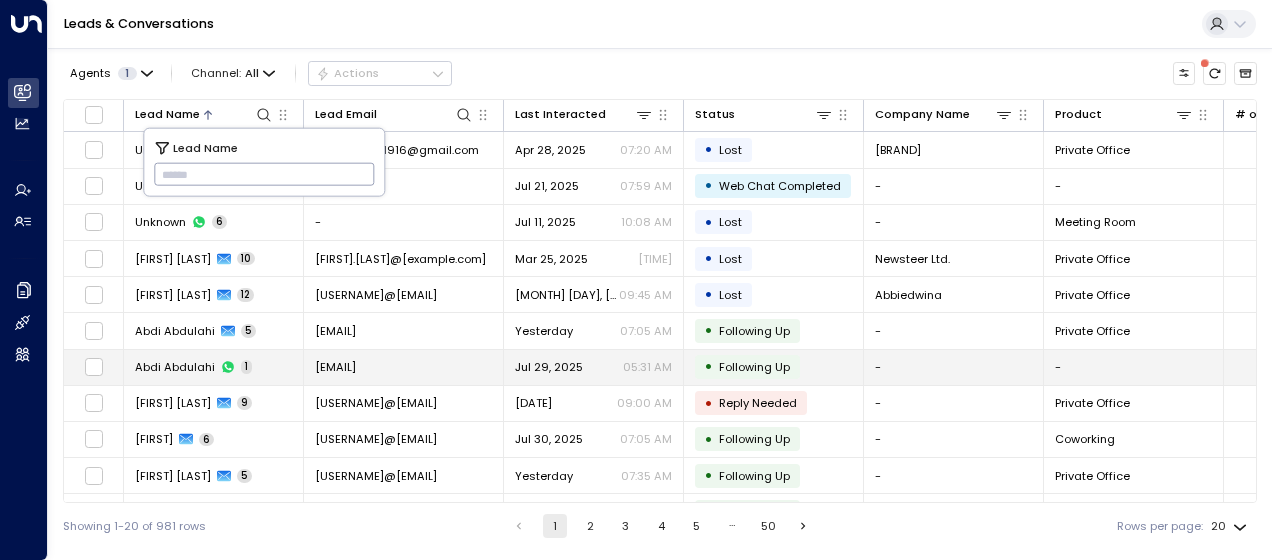 type on "**********" 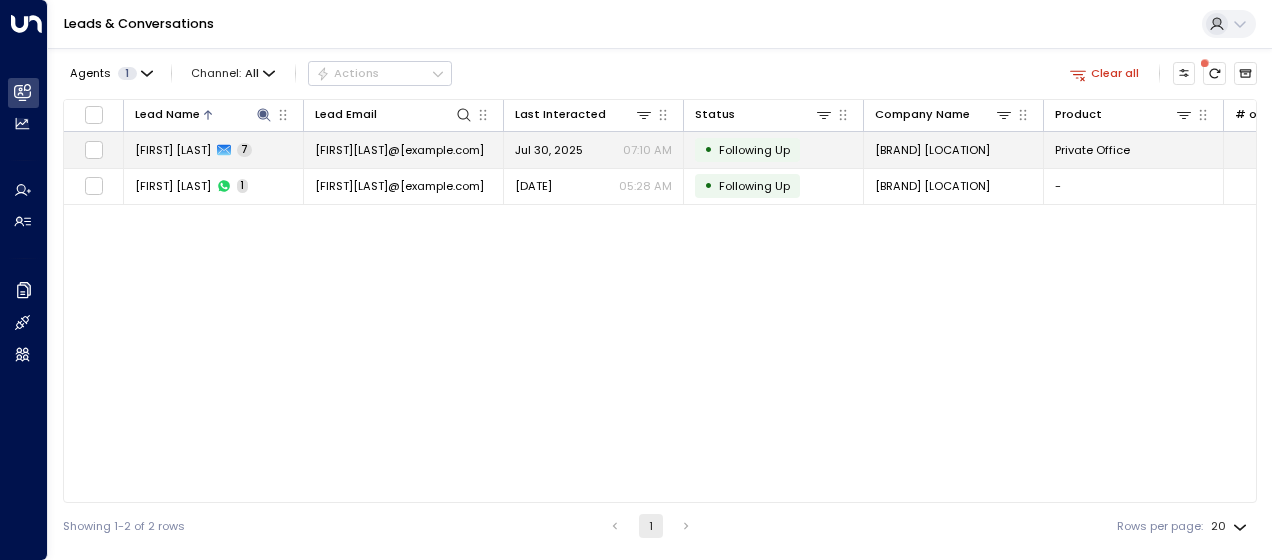 click on "[FIRST][LAST]@[example.com]" at bounding box center [399, 150] 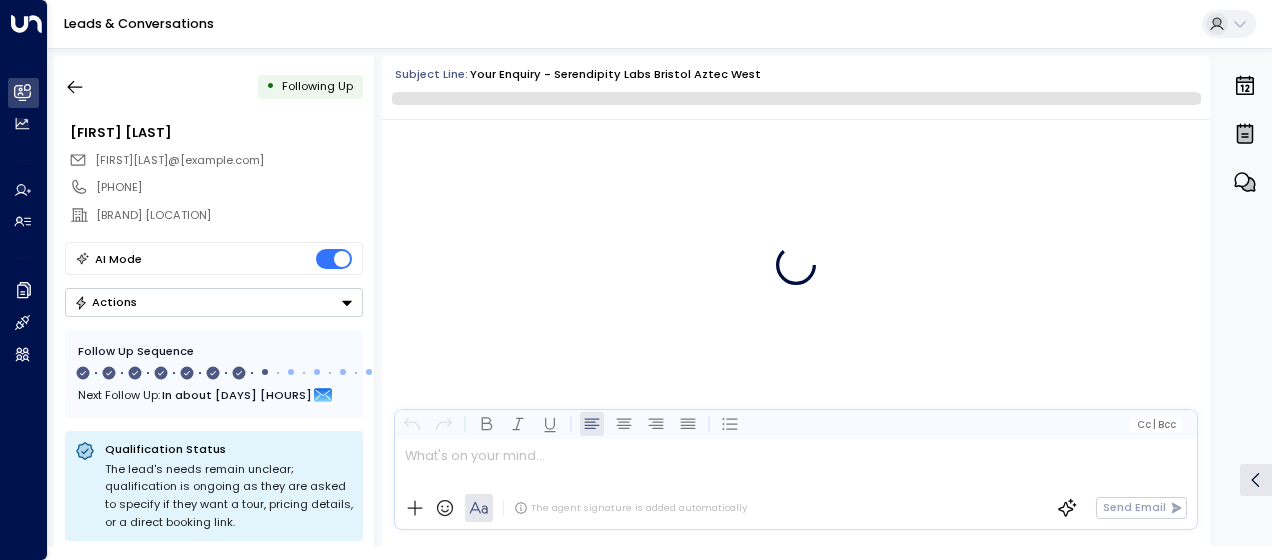 scroll, scrollTop: 5888, scrollLeft: 0, axis: vertical 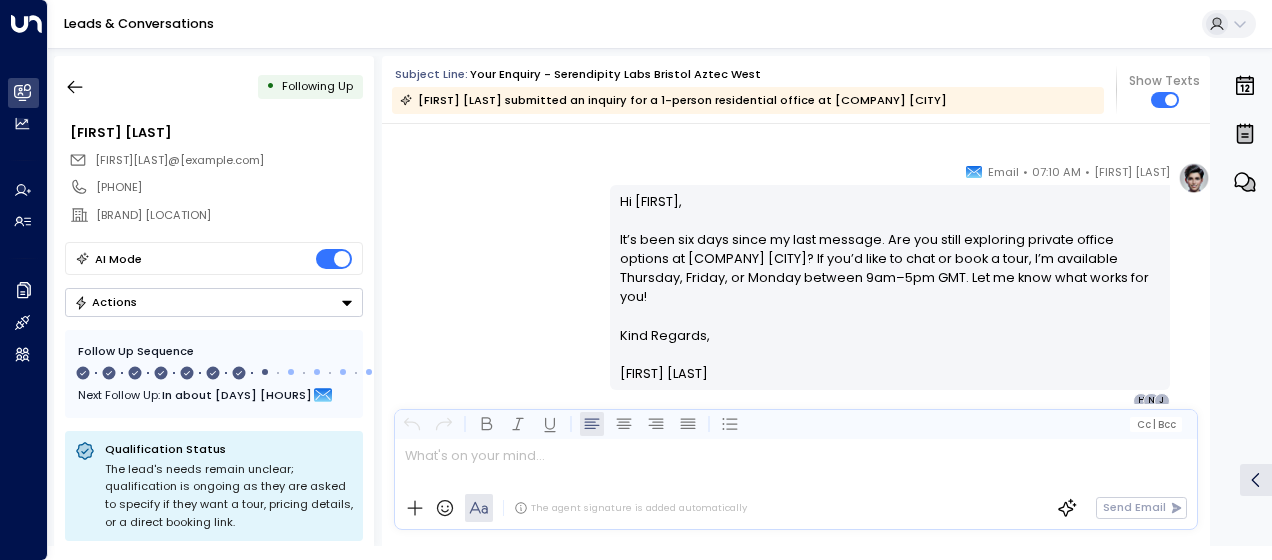 drag, startPoint x: 614, startPoint y: 198, endPoint x: 714, endPoint y: 380, distance: 207.6632 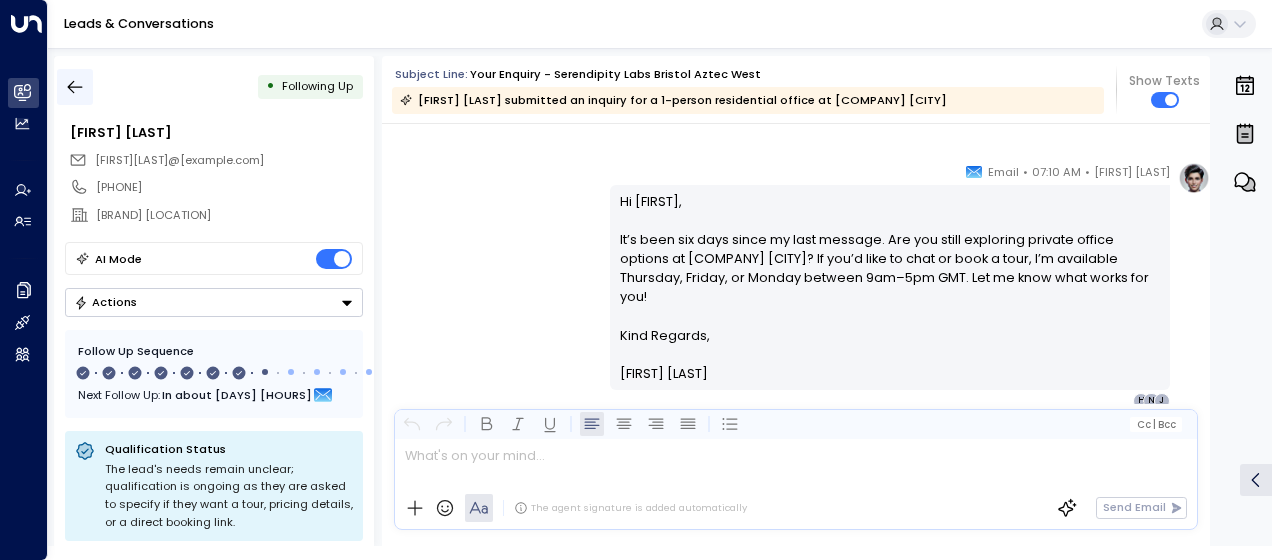 click 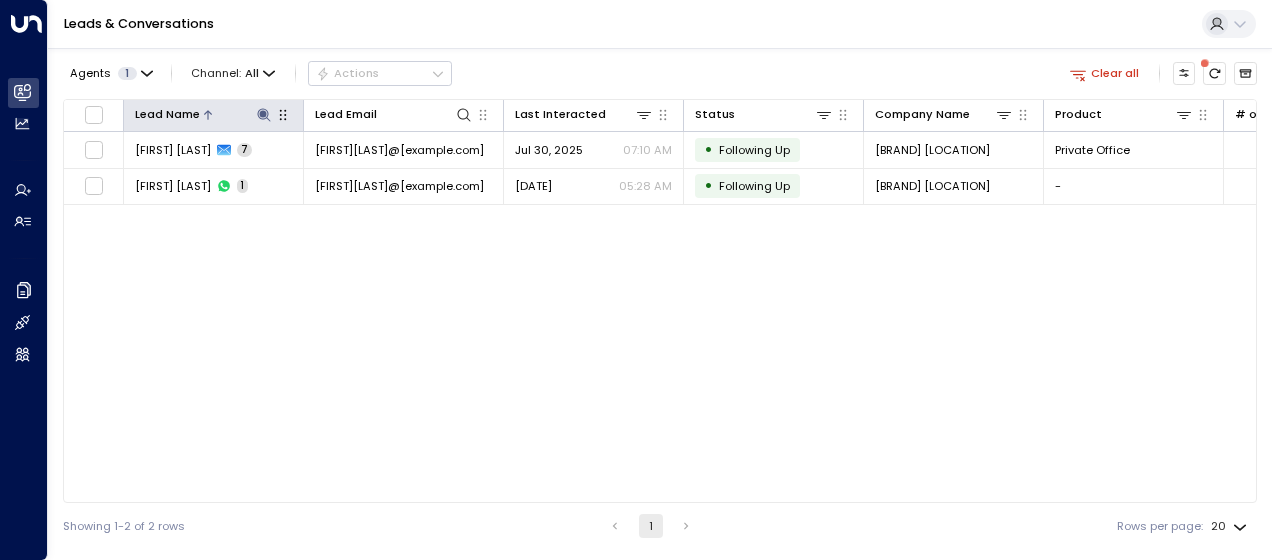 click 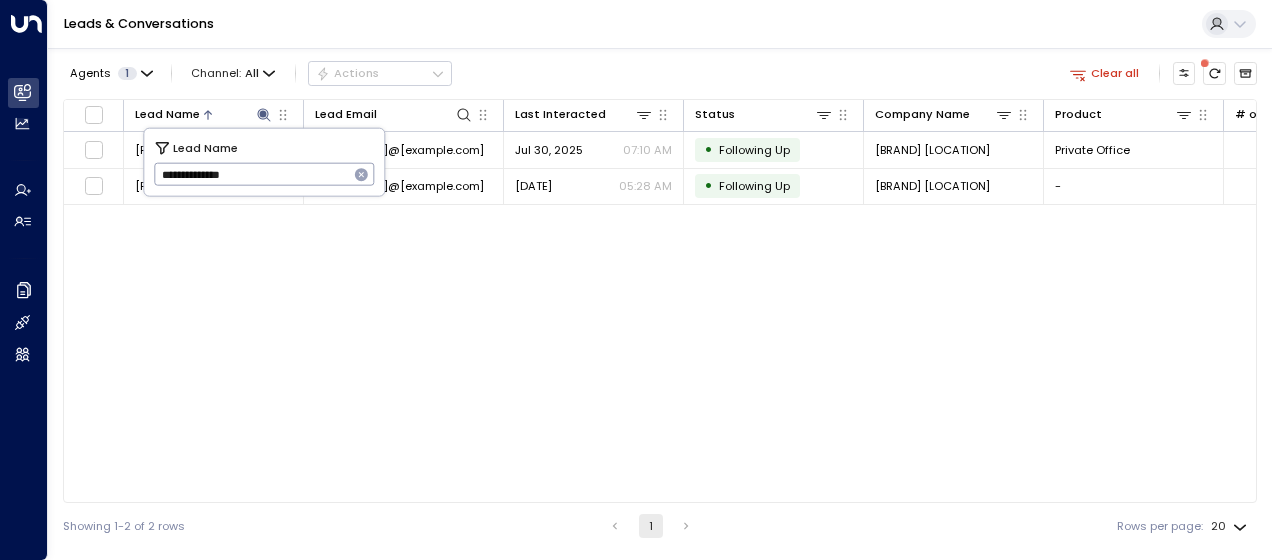 drag, startPoint x: 259, startPoint y: 169, endPoint x: -4, endPoint y: 172, distance: 263.01712 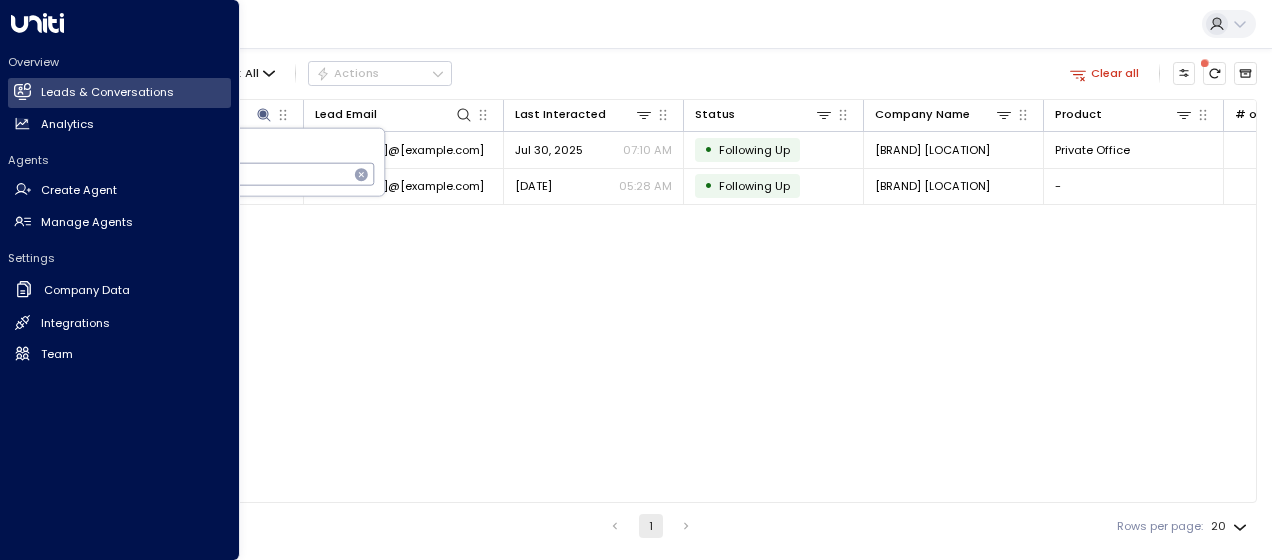 type 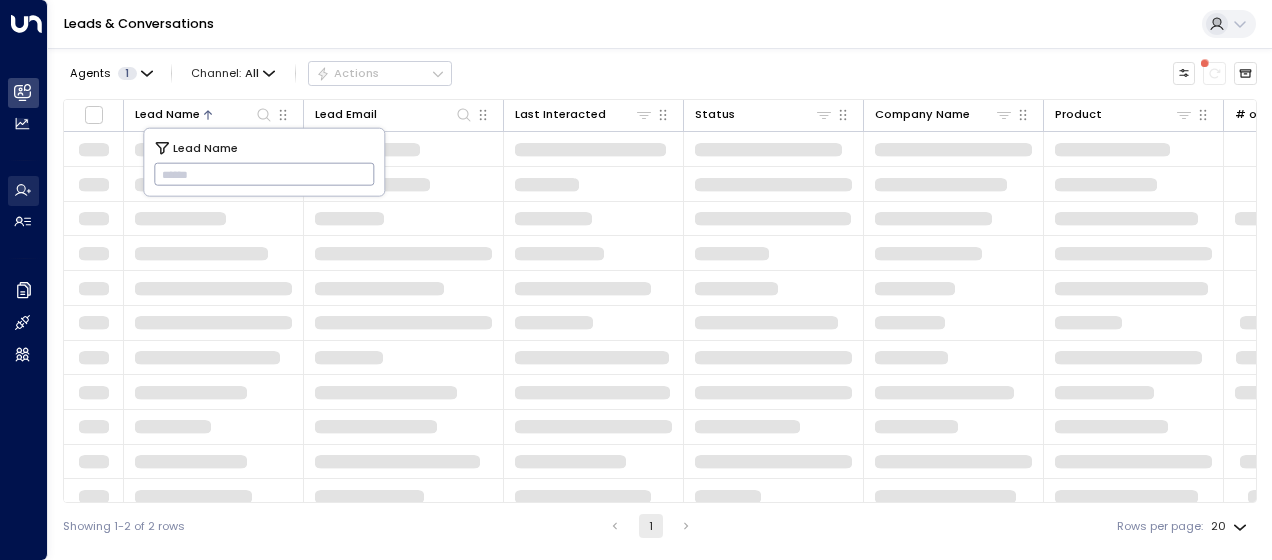 click at bounding box center (214, 219) 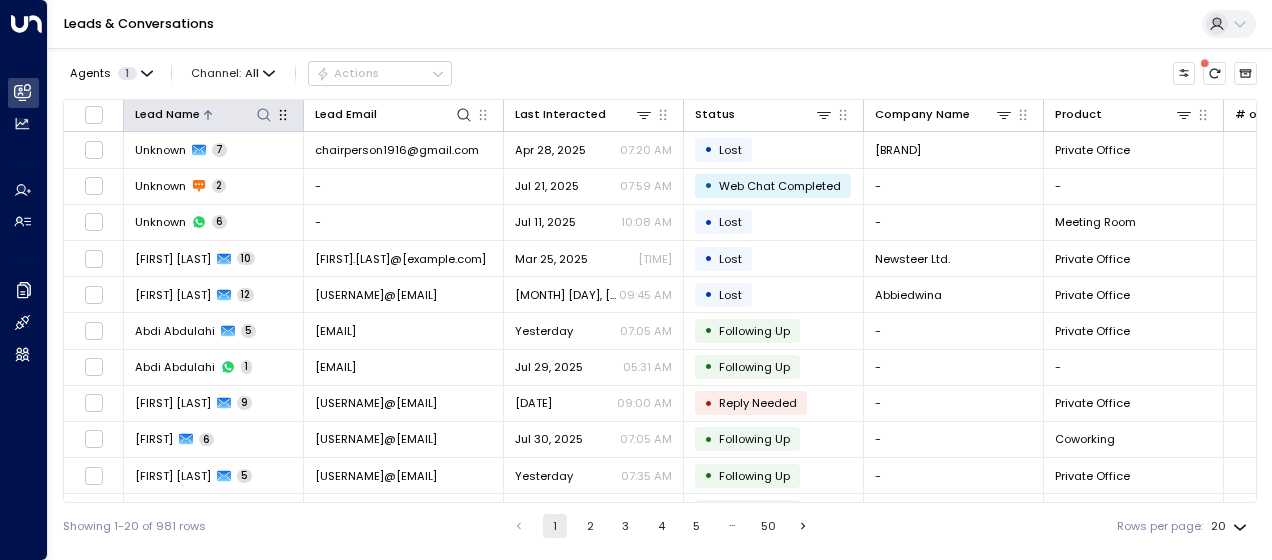 click 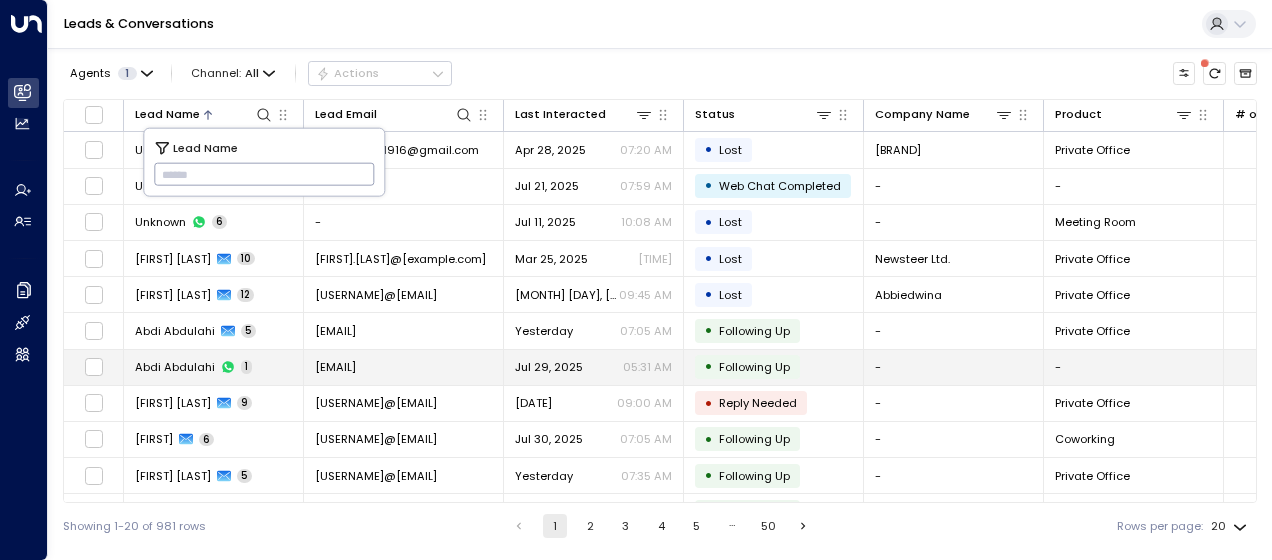 type on "**********" 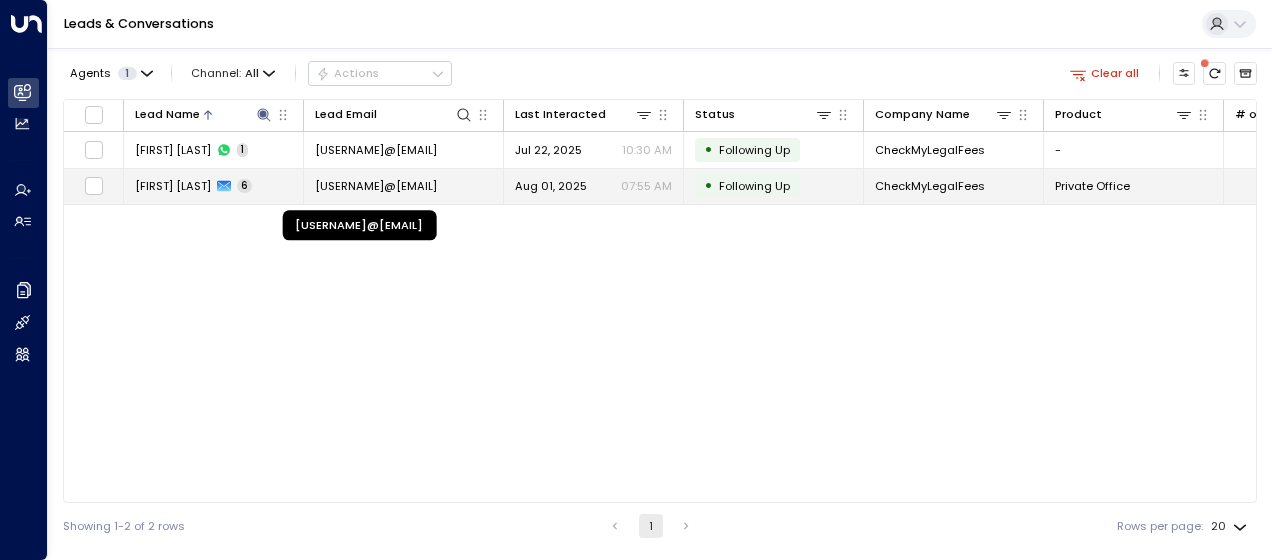 click on "[USERNAME]@[EMAIL]" at bounding box center (376, 186) 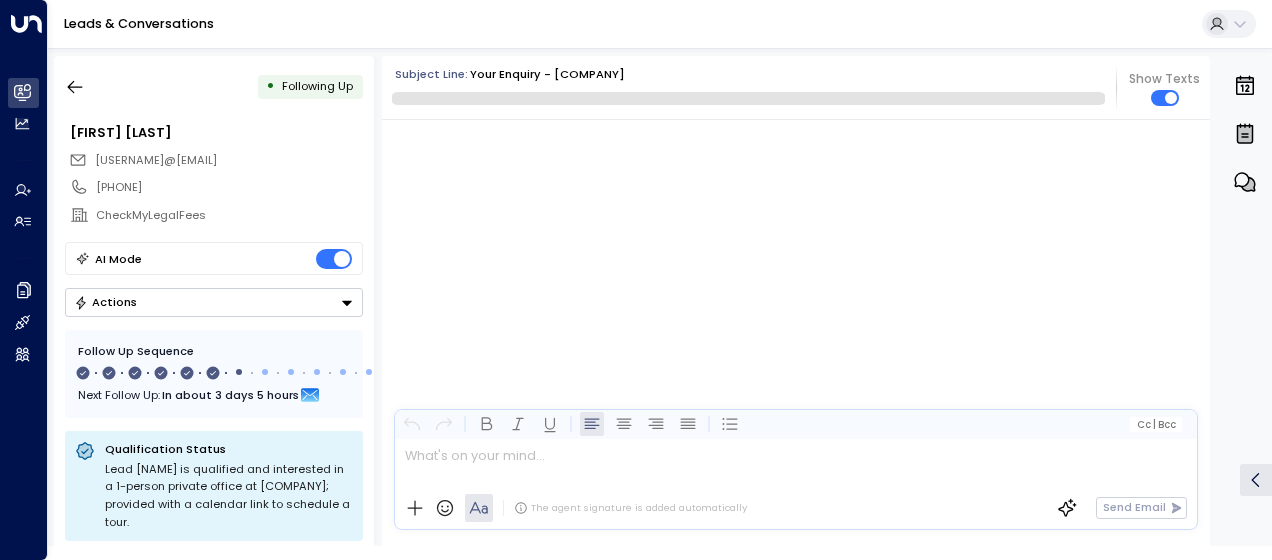 scroll, scrollTop: 5141, scrollLeft: 0, axis: vertical 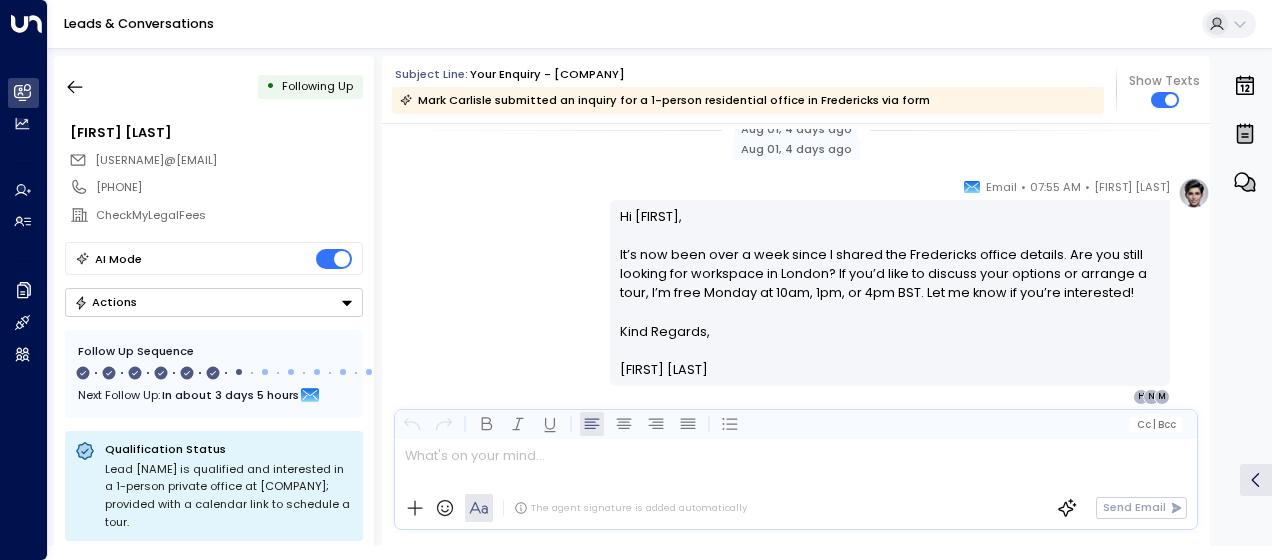 drag, startPoint x: 617, startPoint y: 267, endPoint x: 719, endPoint y: 400, distance: 167.60966 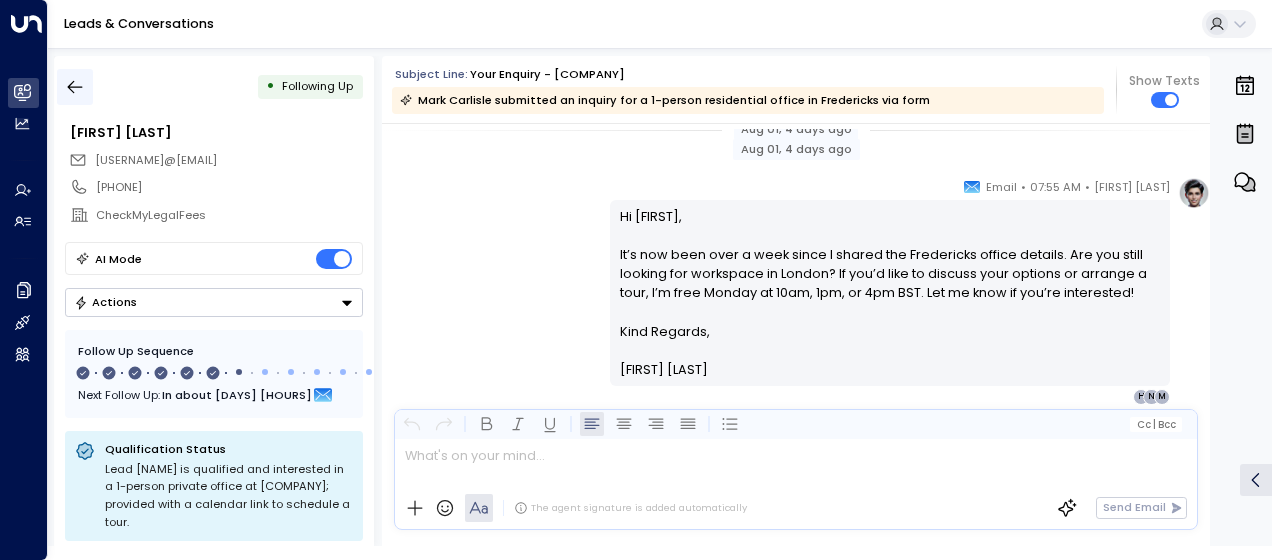 click 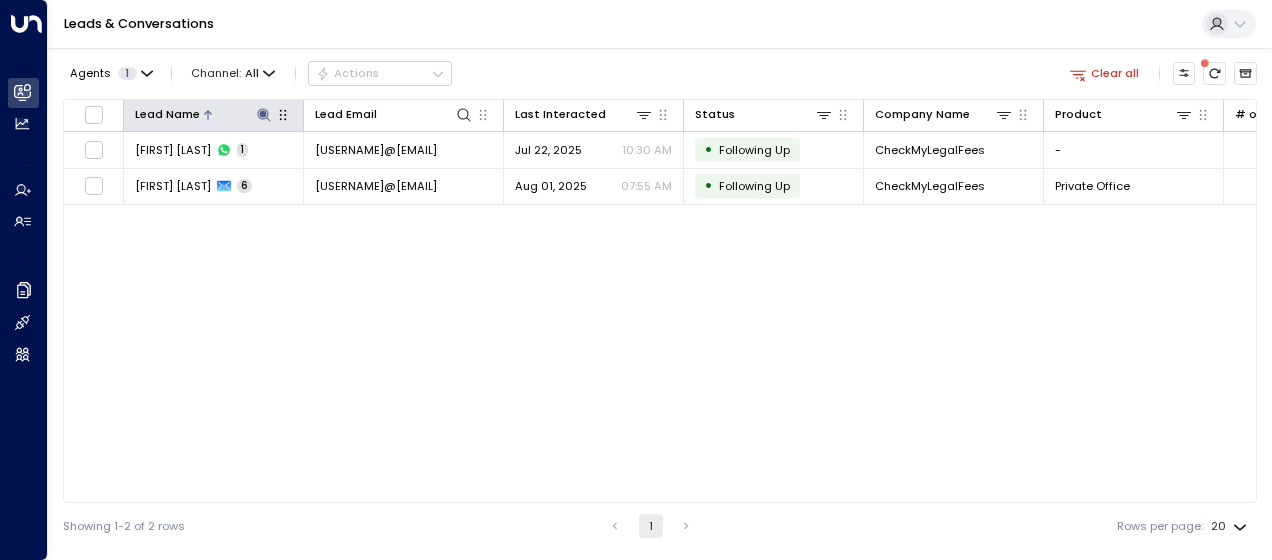 click 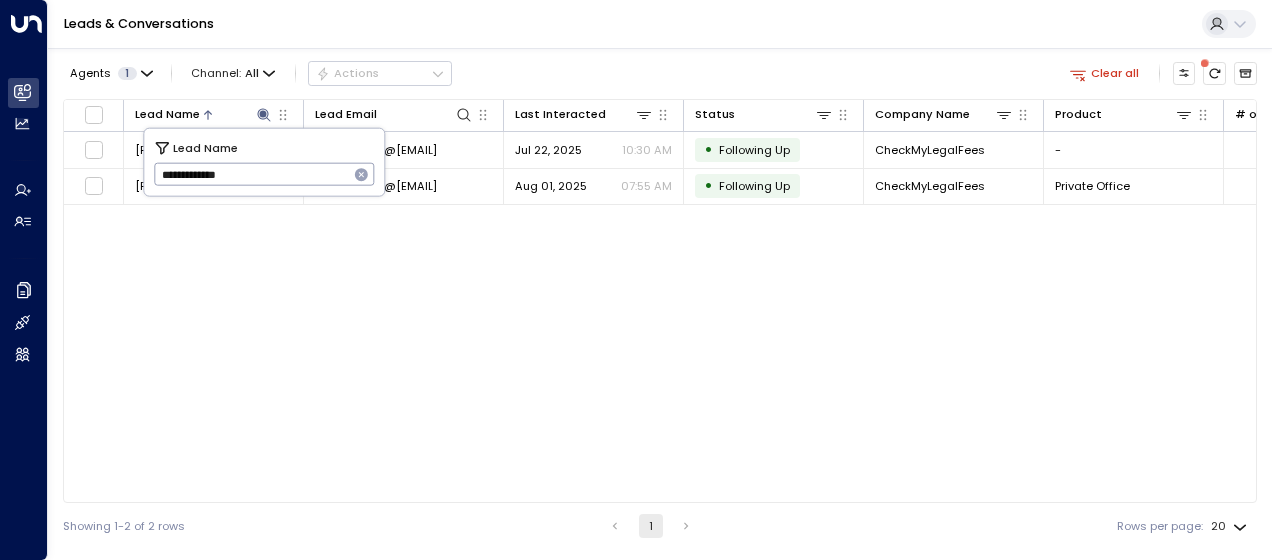 click on "**********" at bounding box center [251, 174] 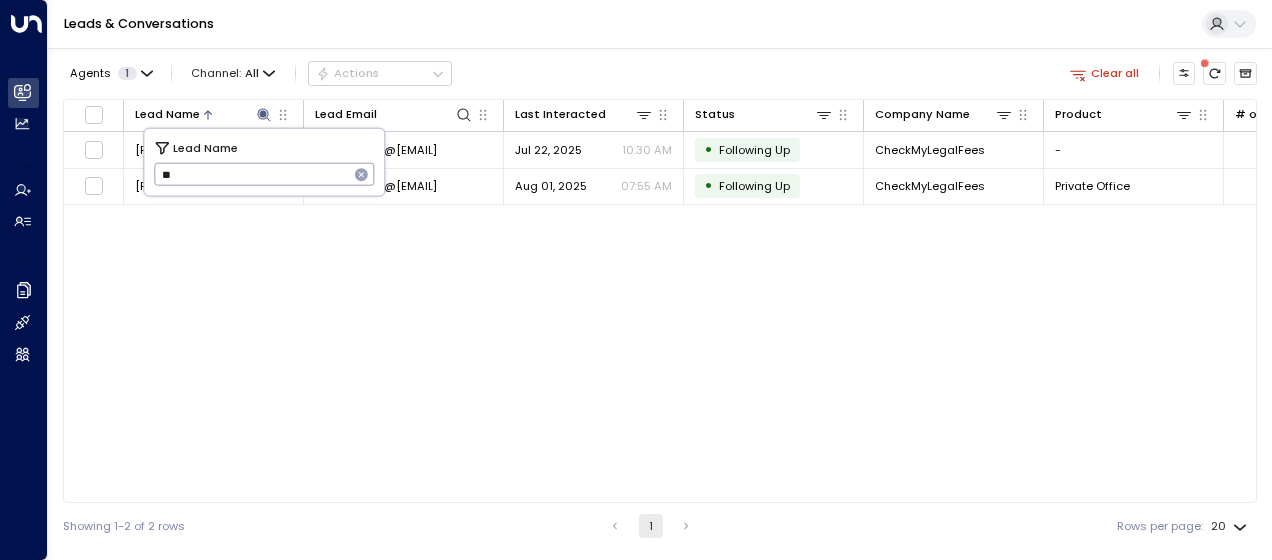type on "*" 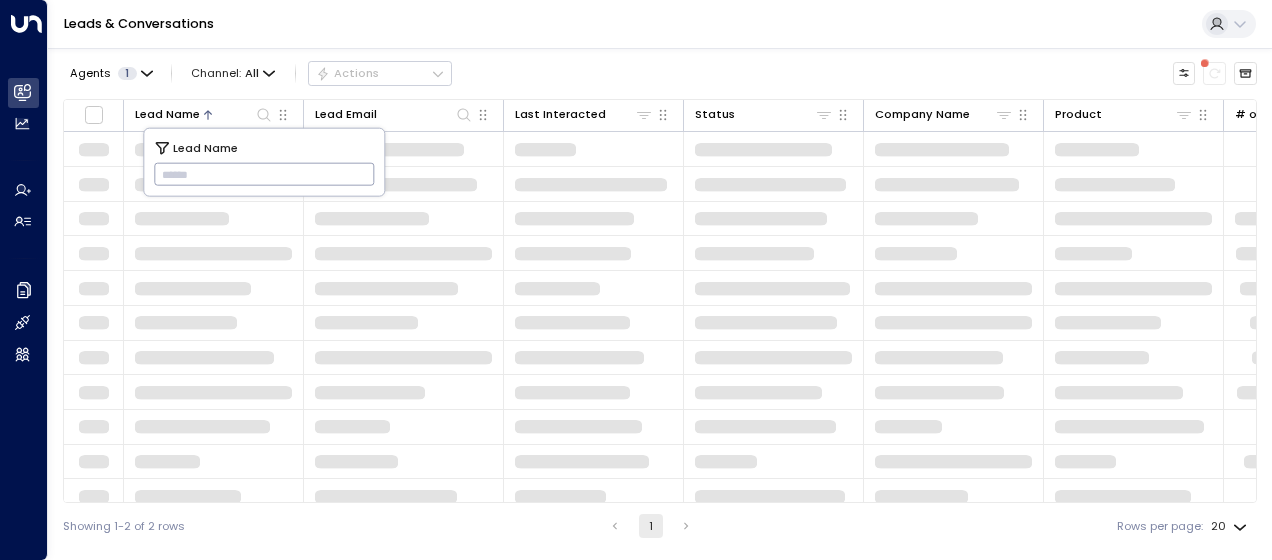 click at bounding box center [264, 174] 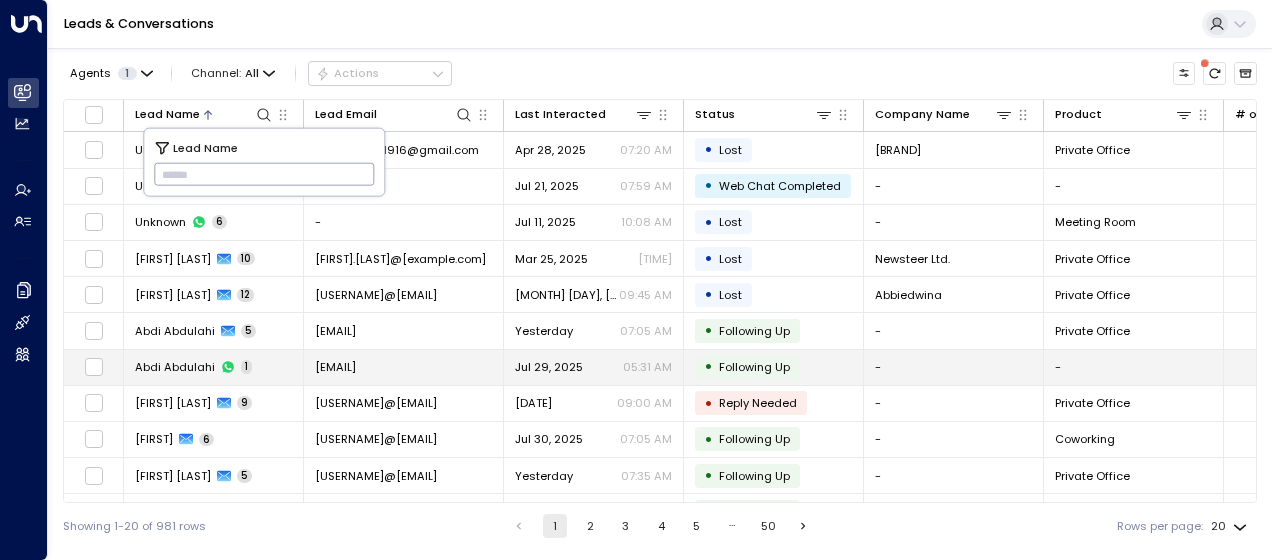 type on "**********" 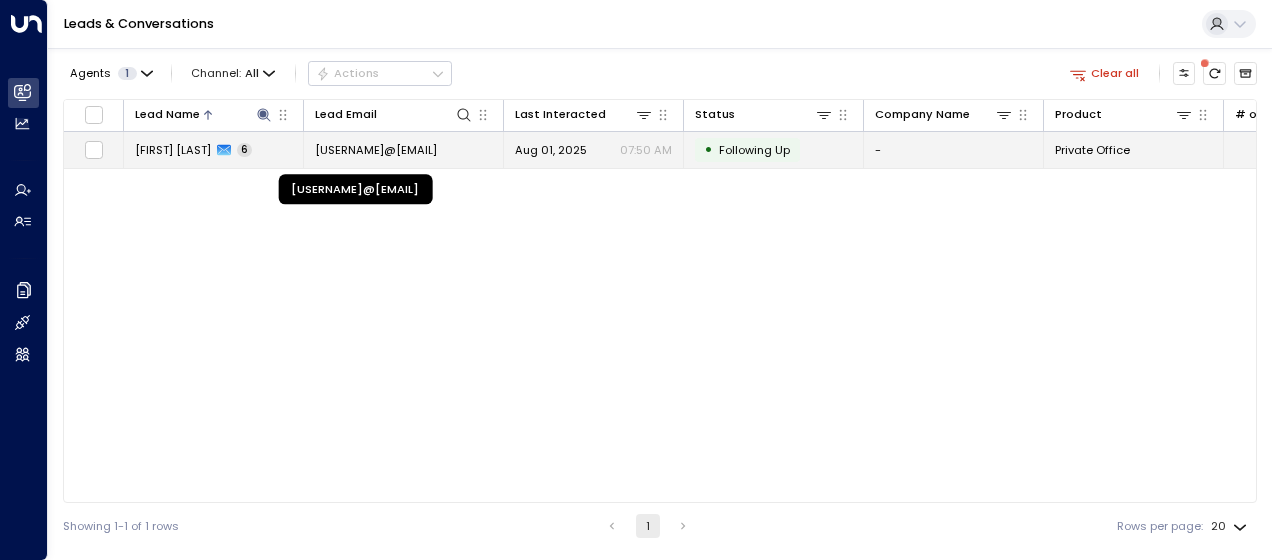 click on "[USERNAME]@[EMAIL]" at bounding box center (376, 150) 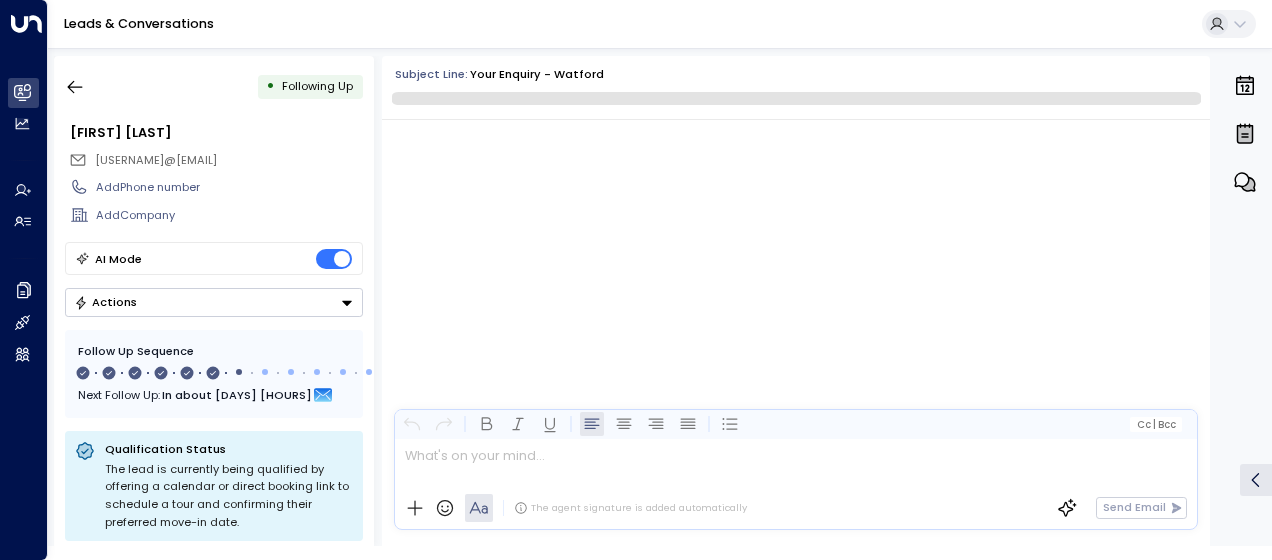 scroll, scrollTop: 4829, scrollLeft: 0, axis: vertical 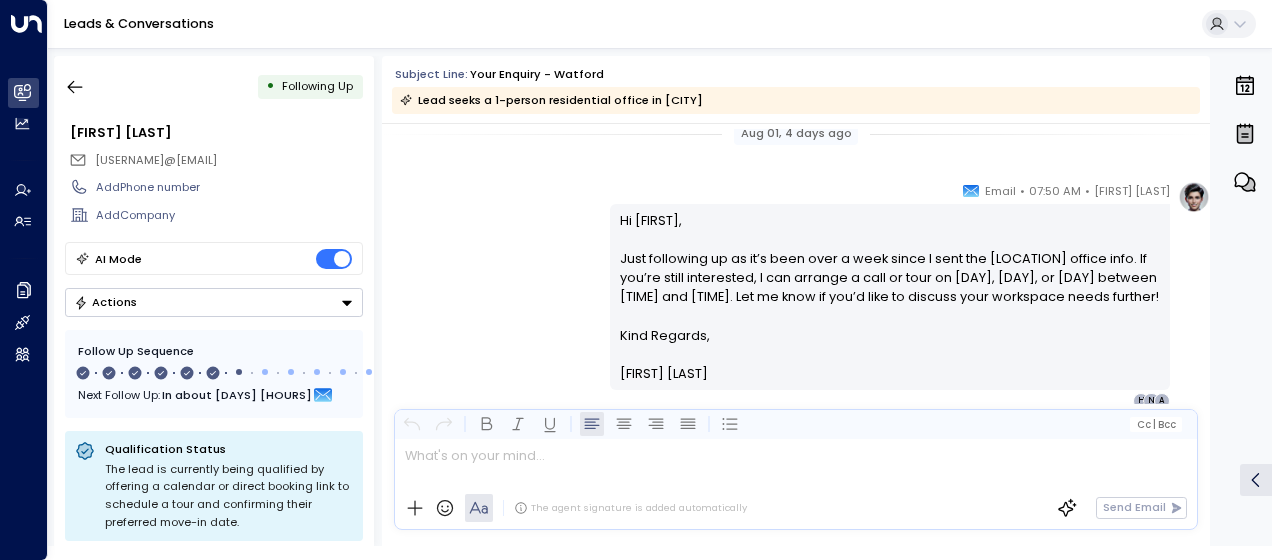 drag, startPoint x: 617, startPoint y: 214, endPoint x: 712, endPoint y: 381, distance: 192.13016 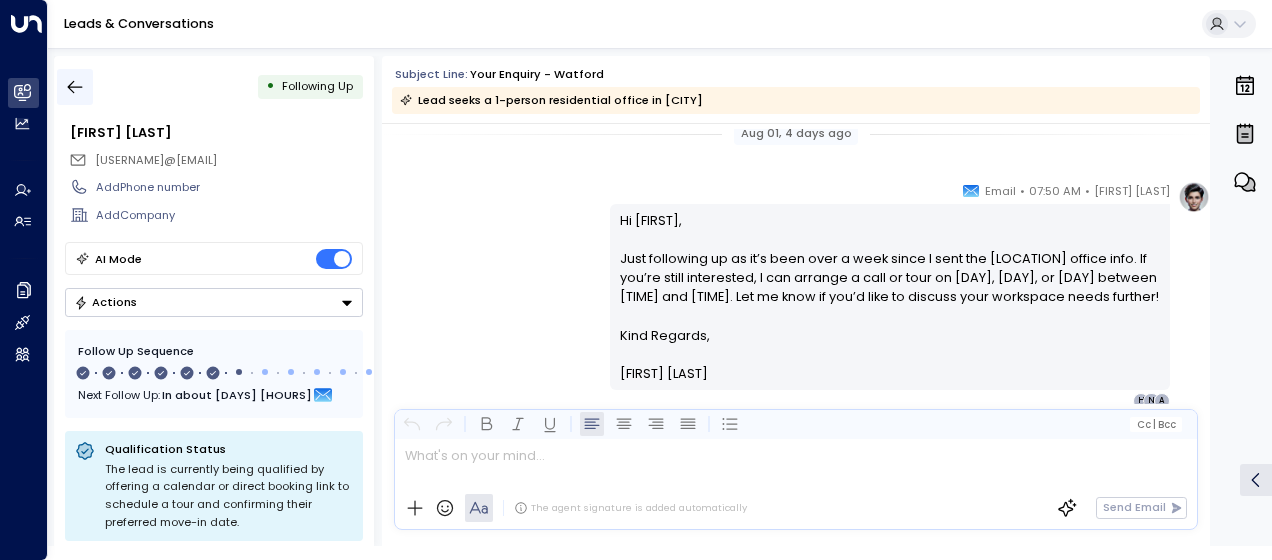 click 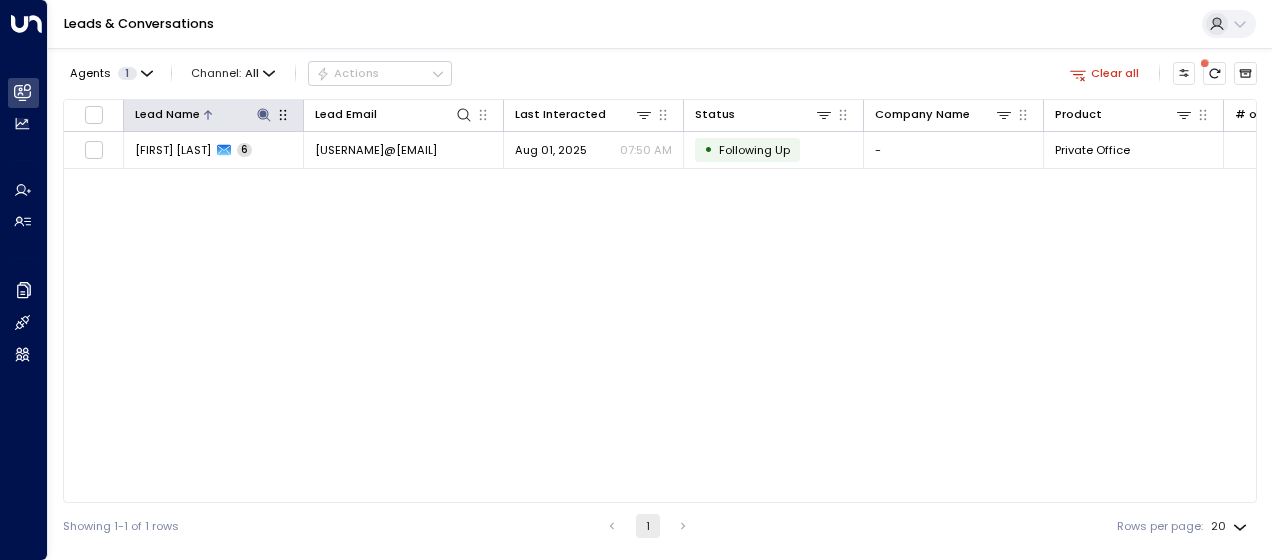 click 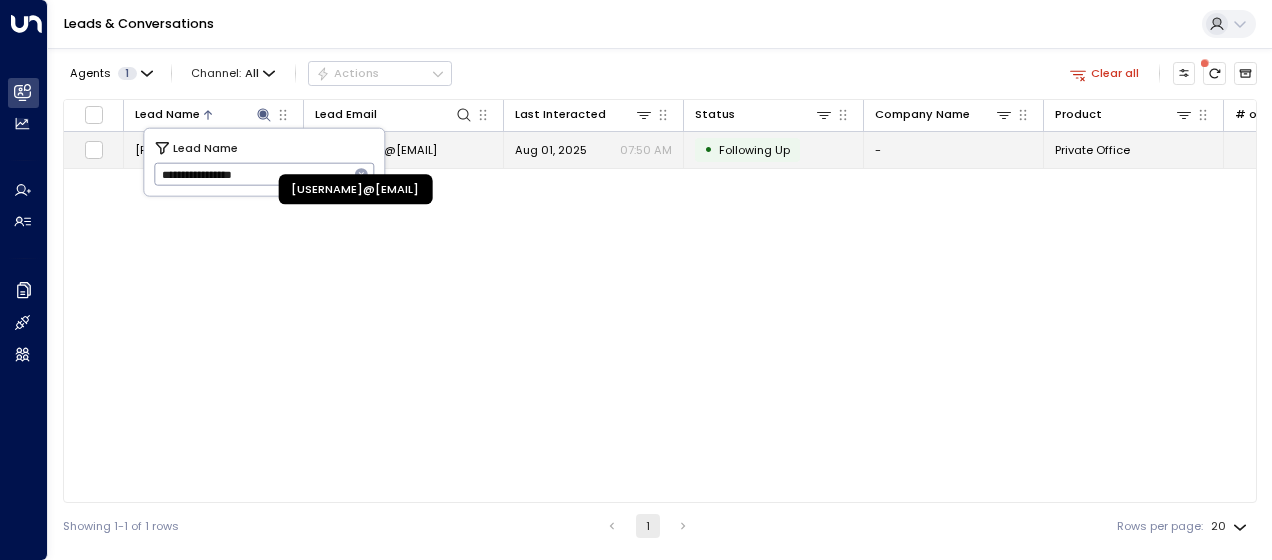 click on "[USERNAME]@[EMAIL]" at bounding box center [376, 150] 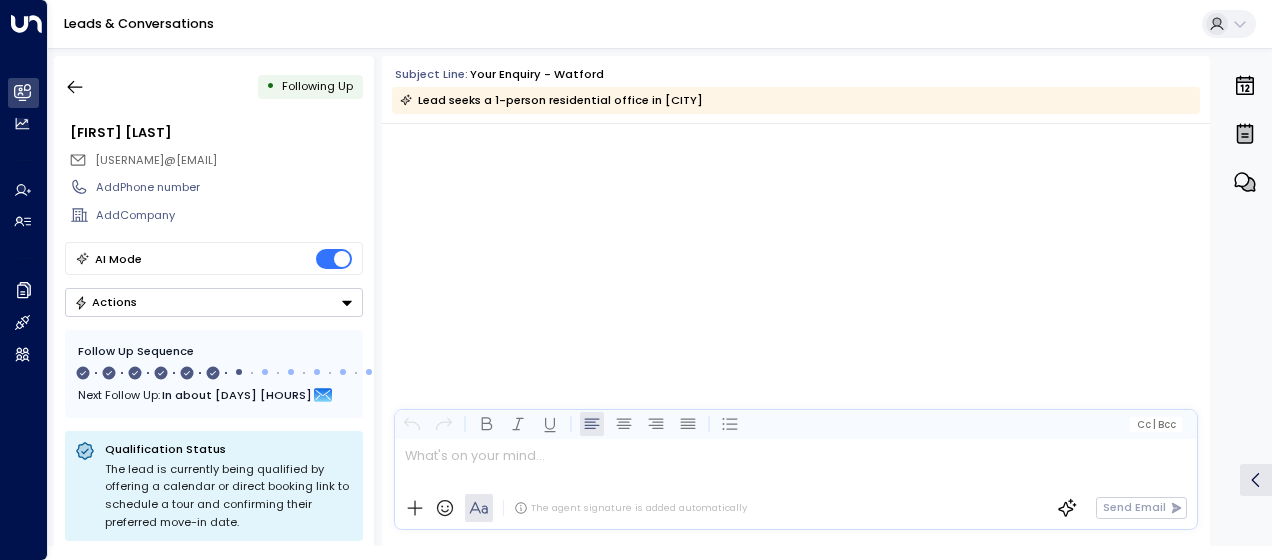 scroll, scrollTop: 4353, scrollLeft: 0, axis: vertical 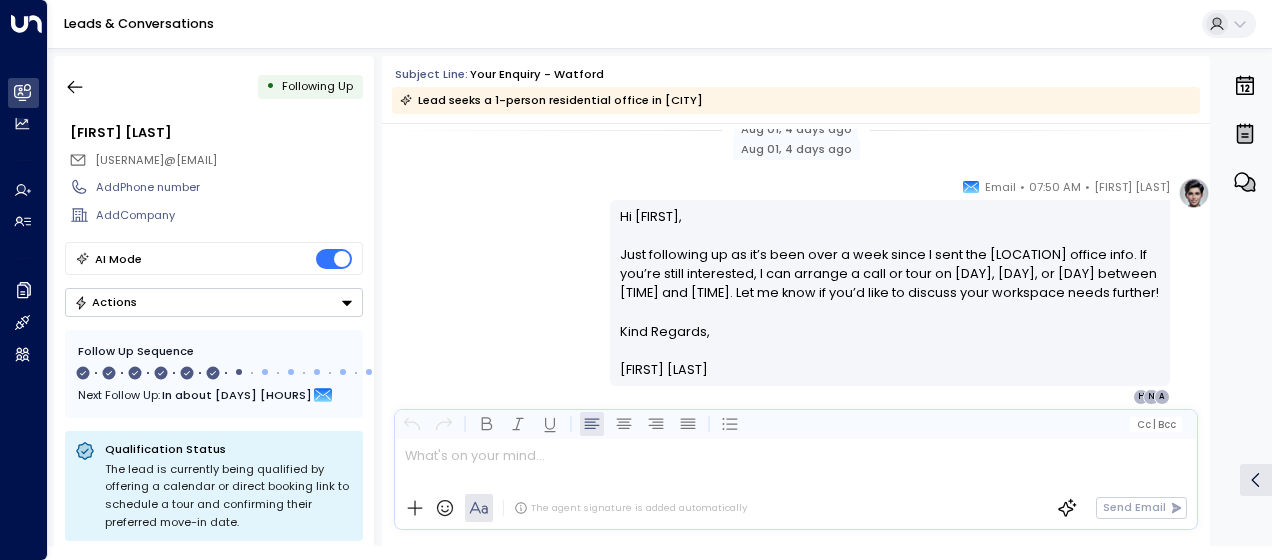 drag, startPoint x: 613, startPoint y: 244, endPoint x: 708, endPoint y: 424, distance: 203.53133 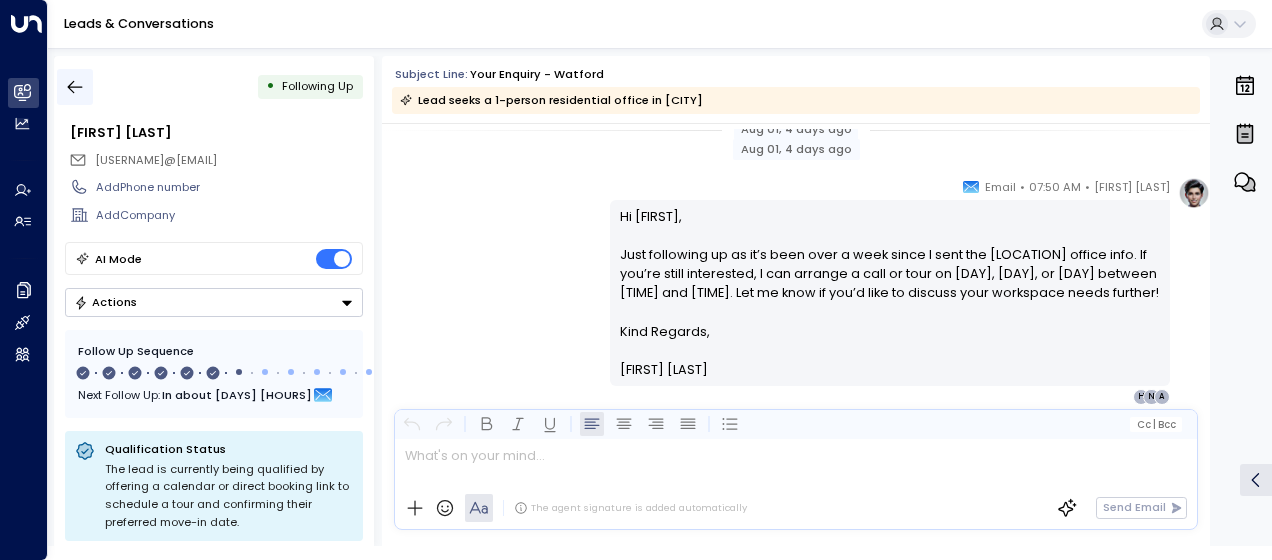 click 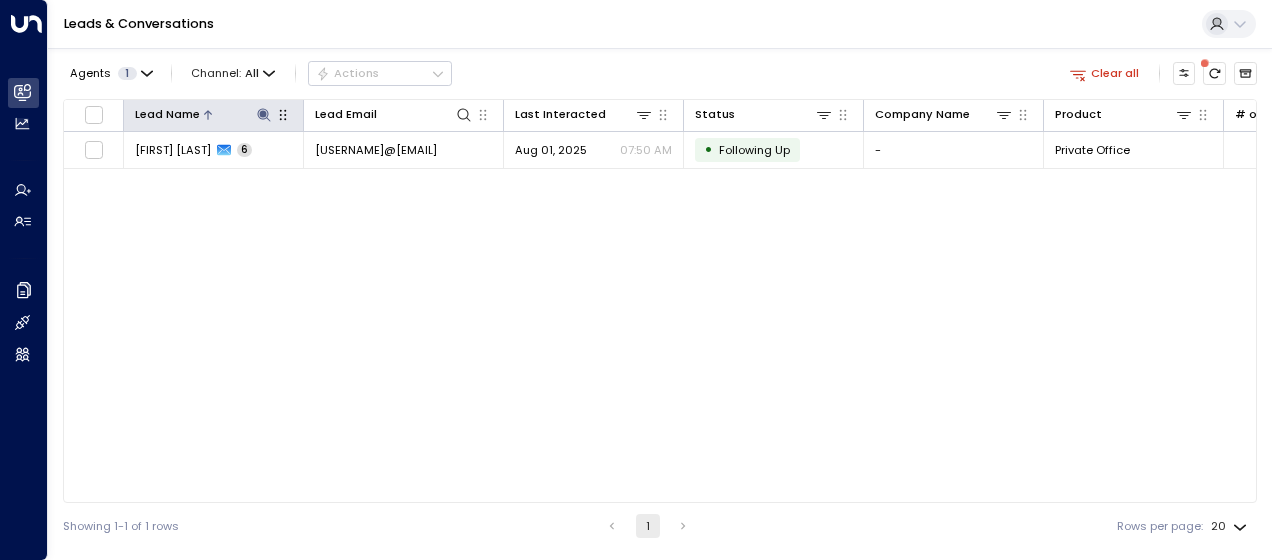 click 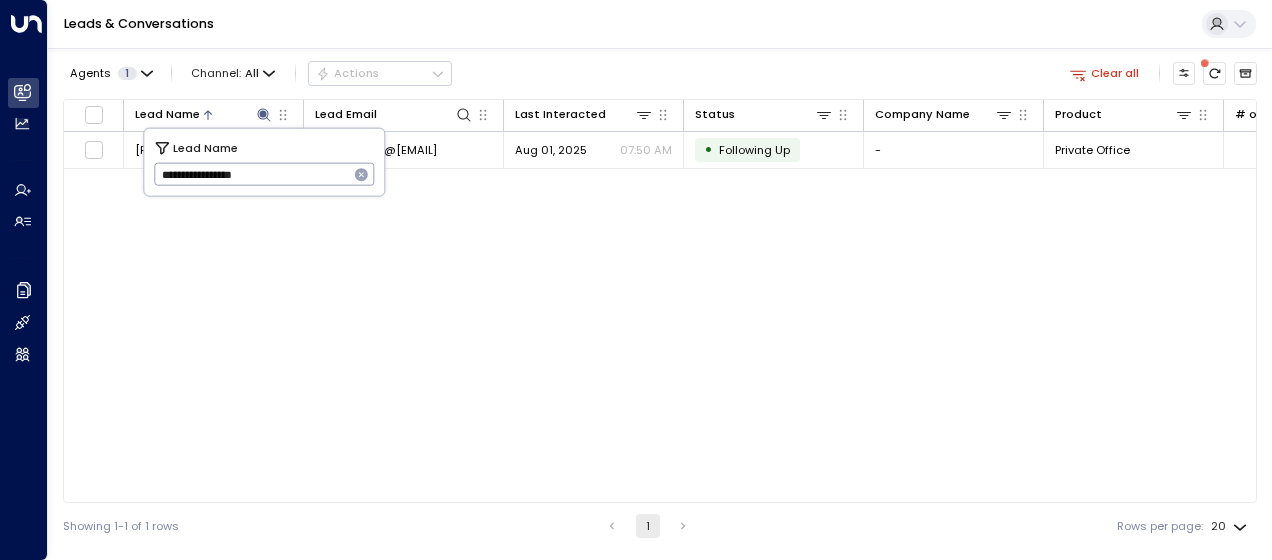 drag, startPoint x: 159, startPoint y: 180, endPoint x: 368, endPoint y: 182, distance: 209.00957 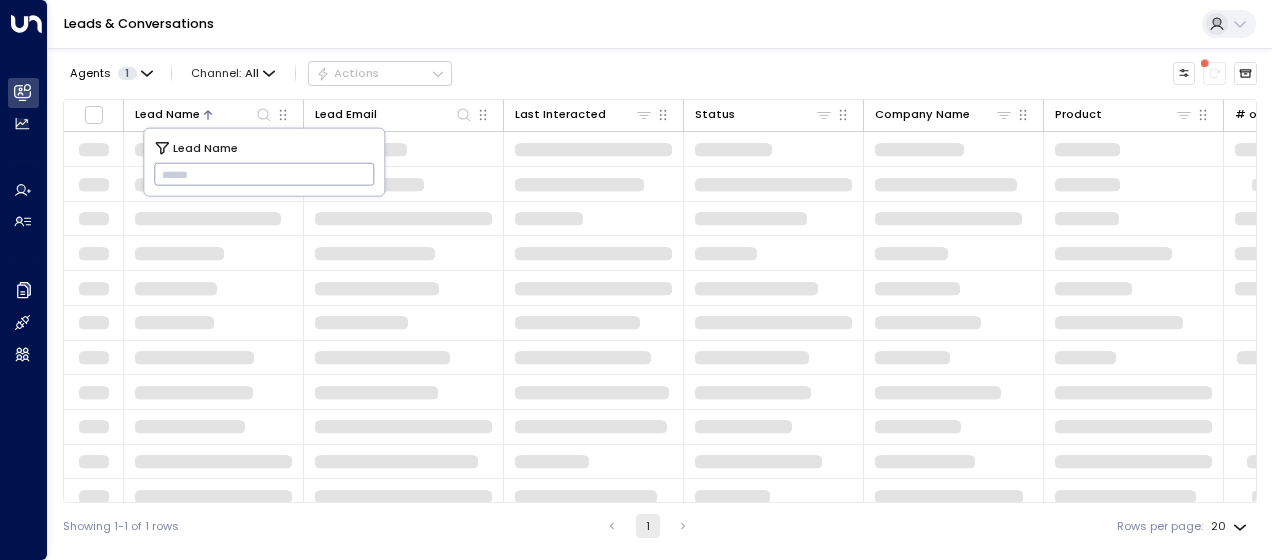 click at bounding box center (264, 174) 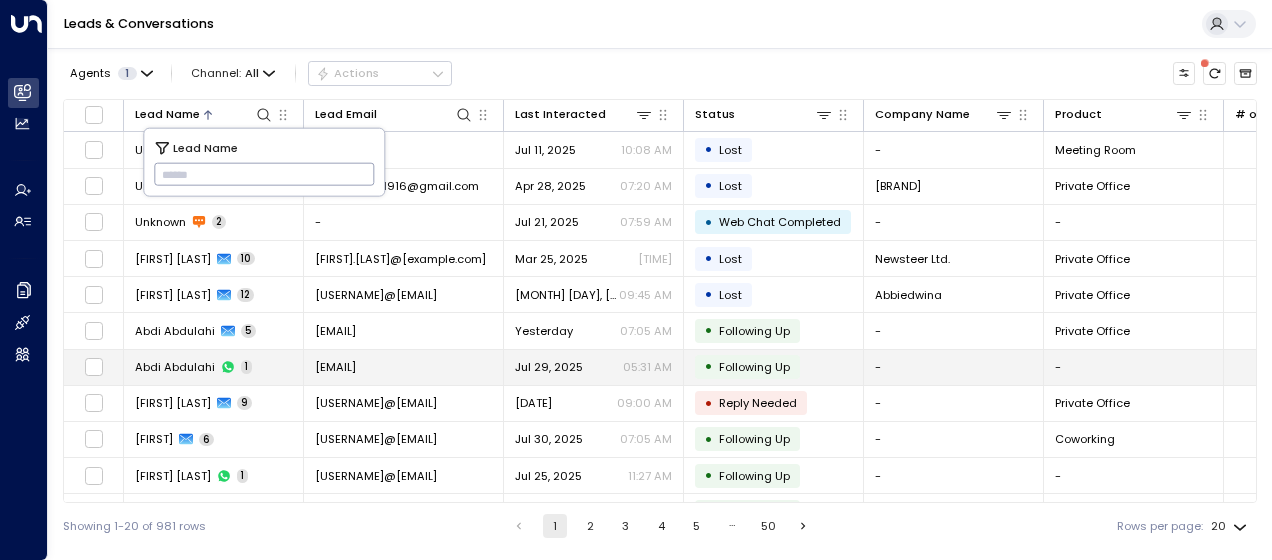 type on "**********" 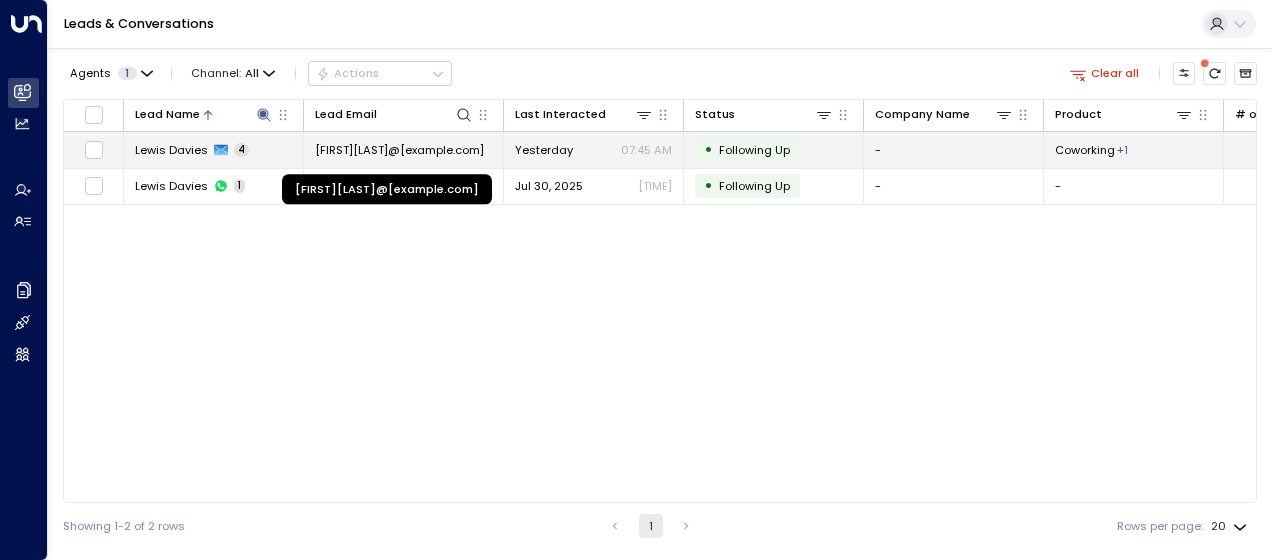 click on "[FIRST][LAST]@[example.com]" at bounding box center (399, 150) 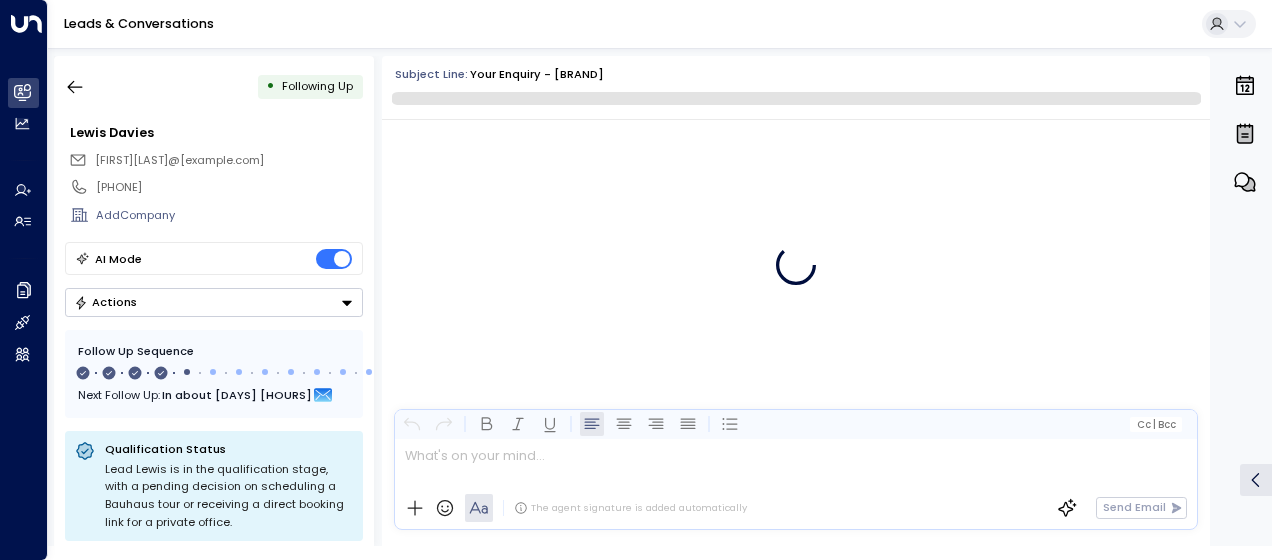 scroll, scrollTop: 2208, scrollLeft: 0, axis: vertical 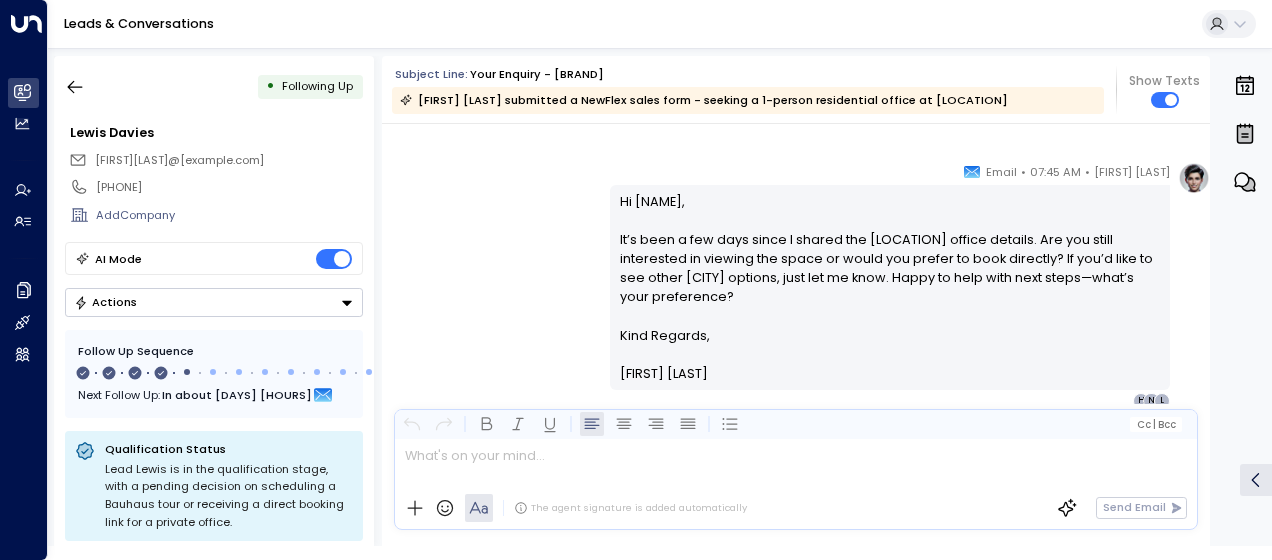 drag, startPoint x: 614, startPoint y: 195, endPoint x: 729, endPoint y: 388, distance: 224.6642 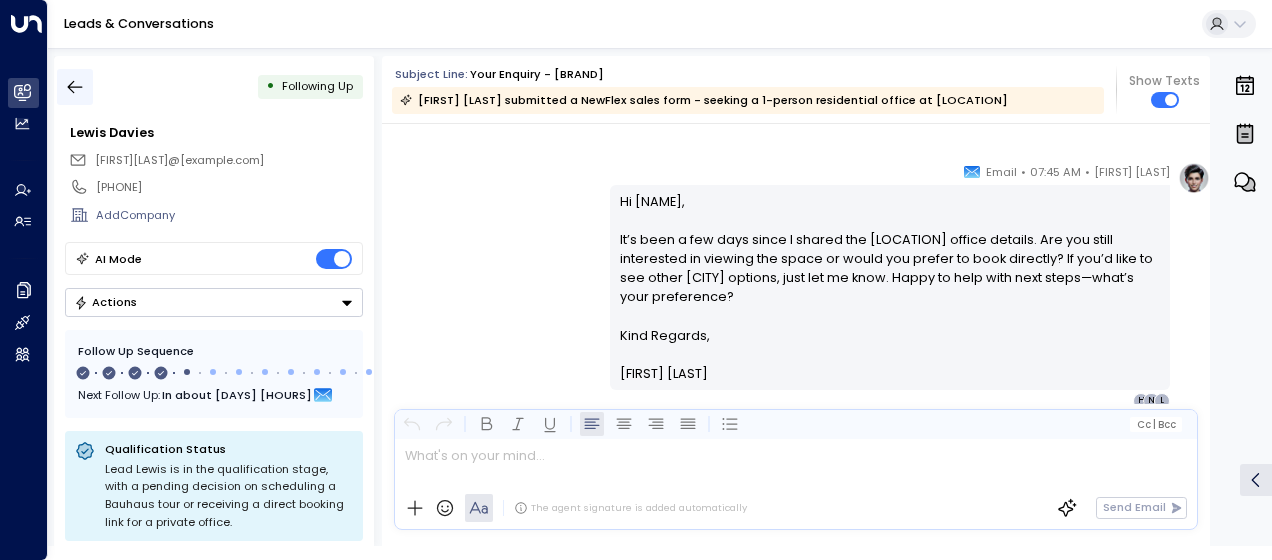 click 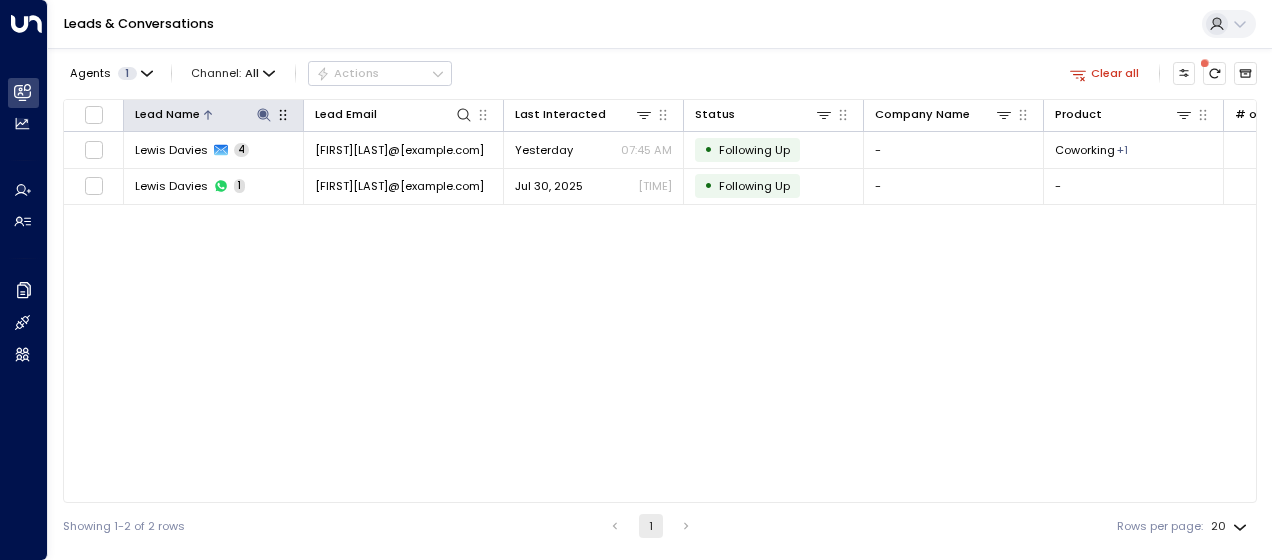 click 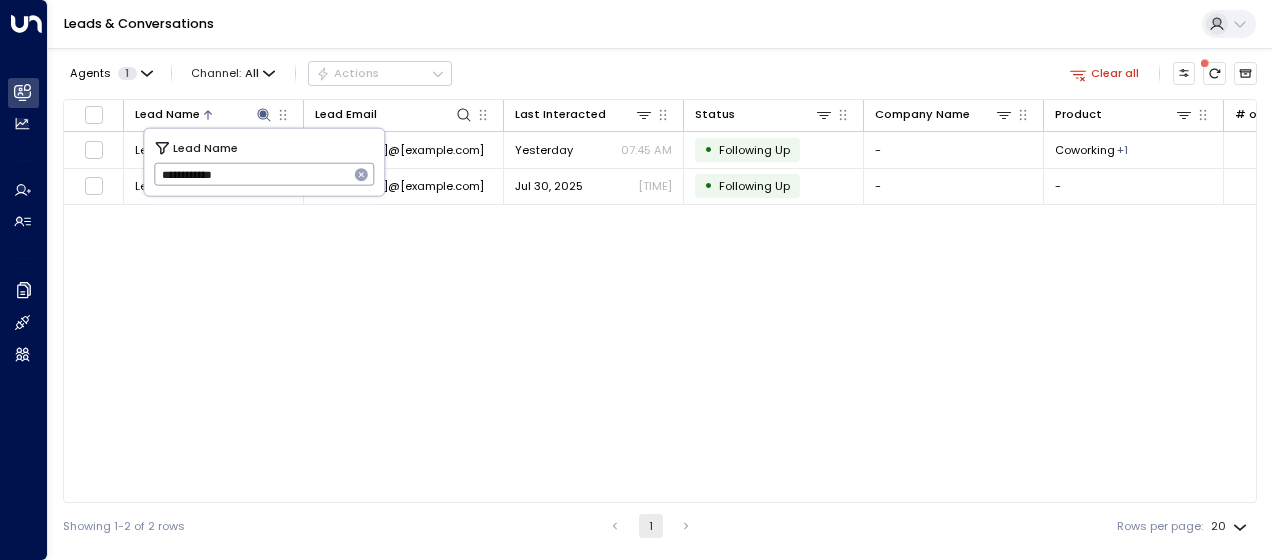 drag, startPoint x: 158, startPoint y: 174, endPoint x: 286, endPoint y: 185, distance: 128.47179 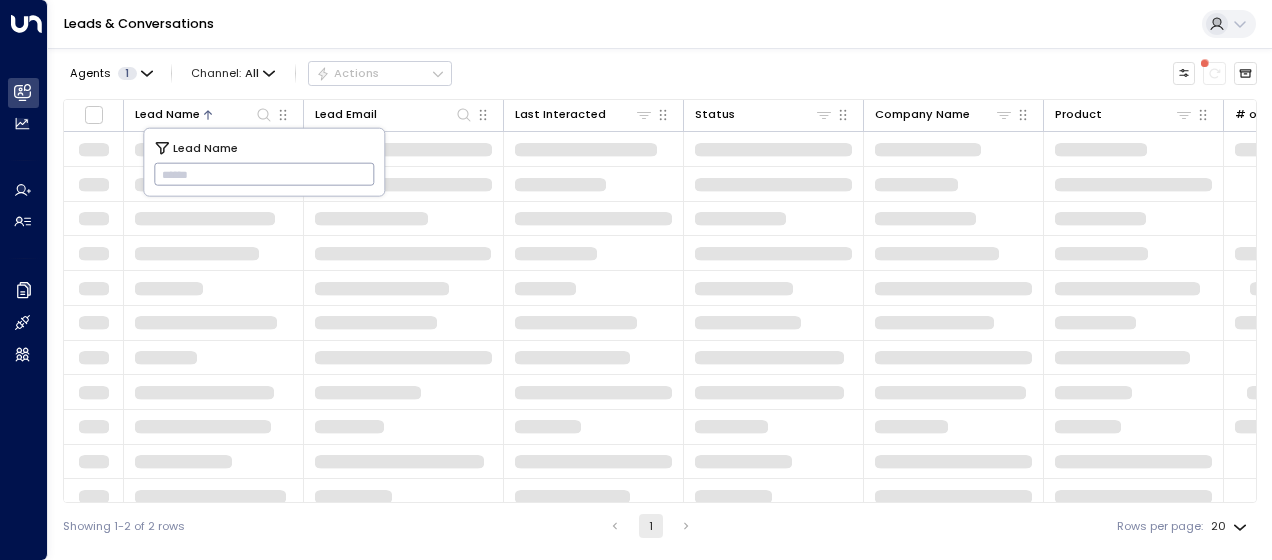 click at bounding box center (264, 174) 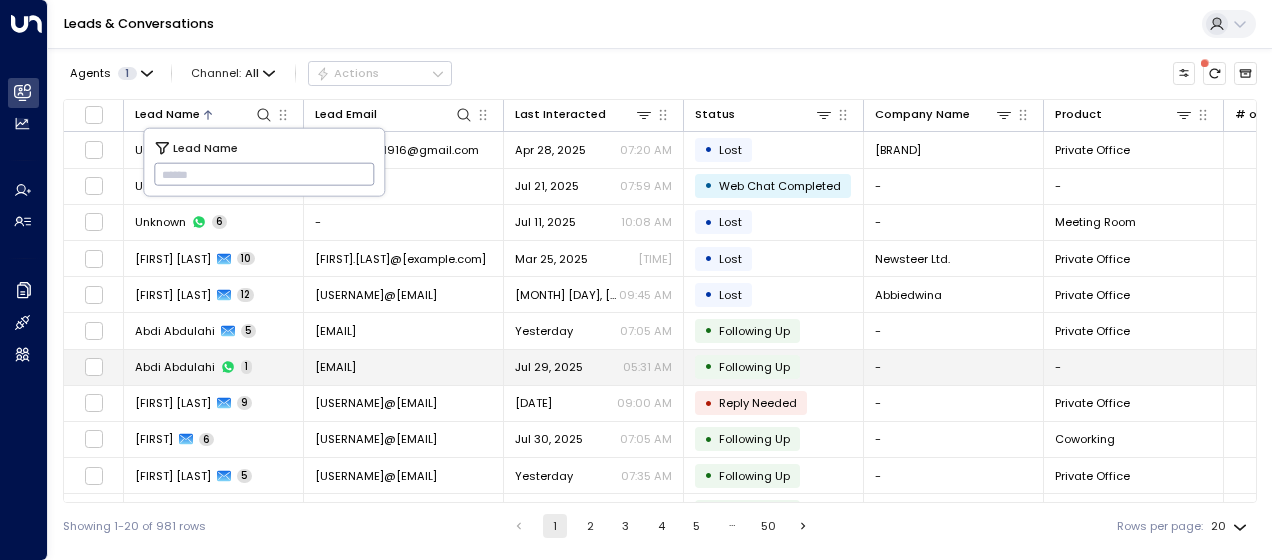 type on "**********" 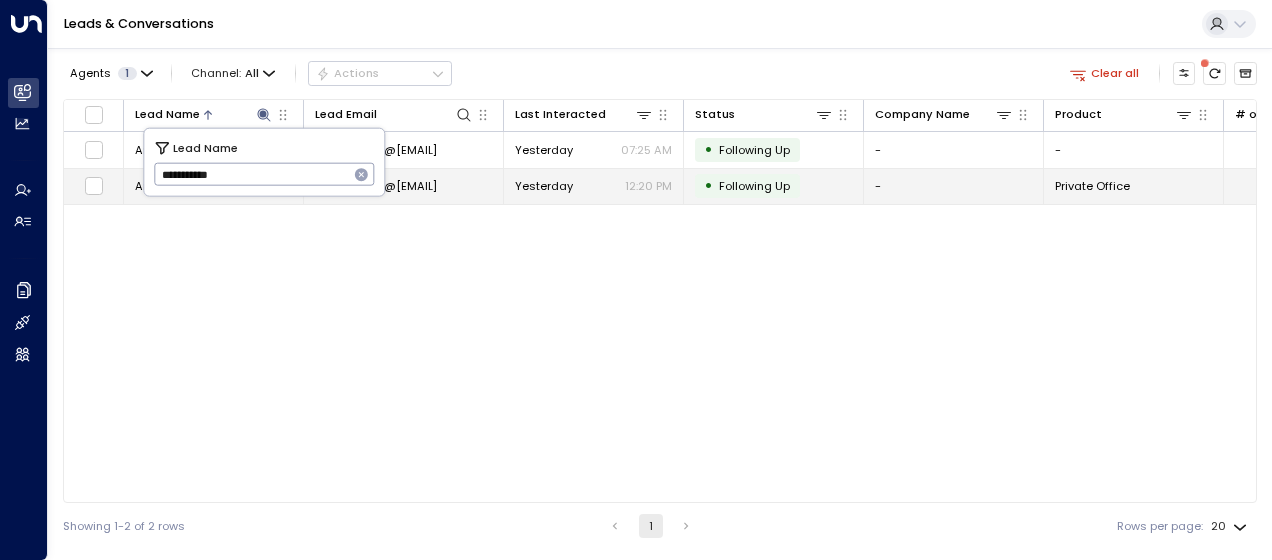 click on "[USERNAME]@[EMAIL]" at bounding box center (376, 186) 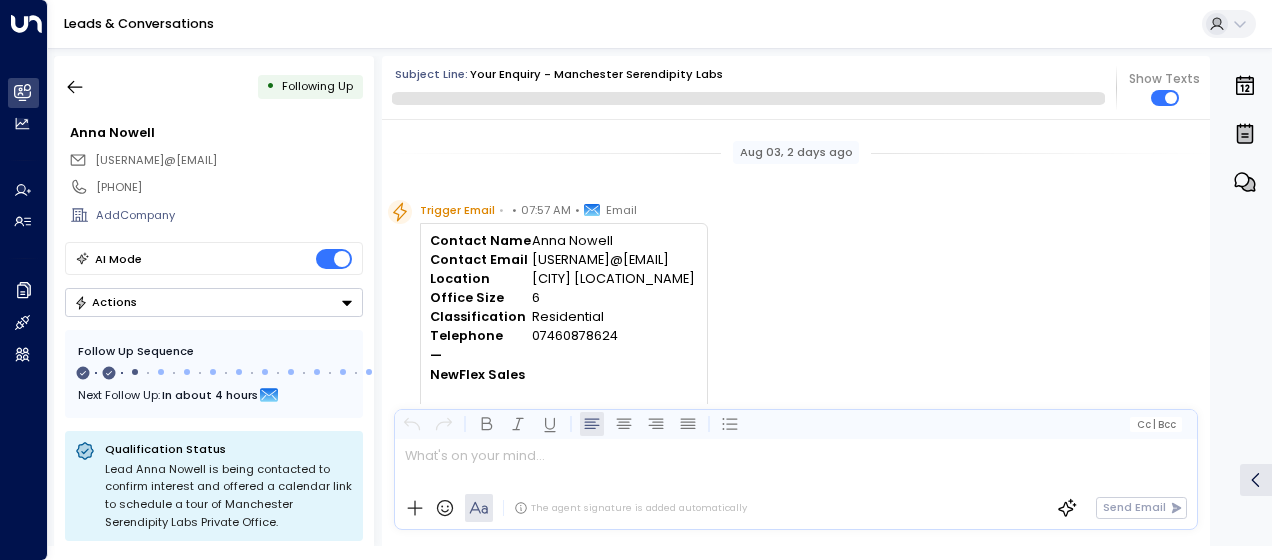 scroll, scrollTop: 906, scrollLeft: 0, axis: vertical 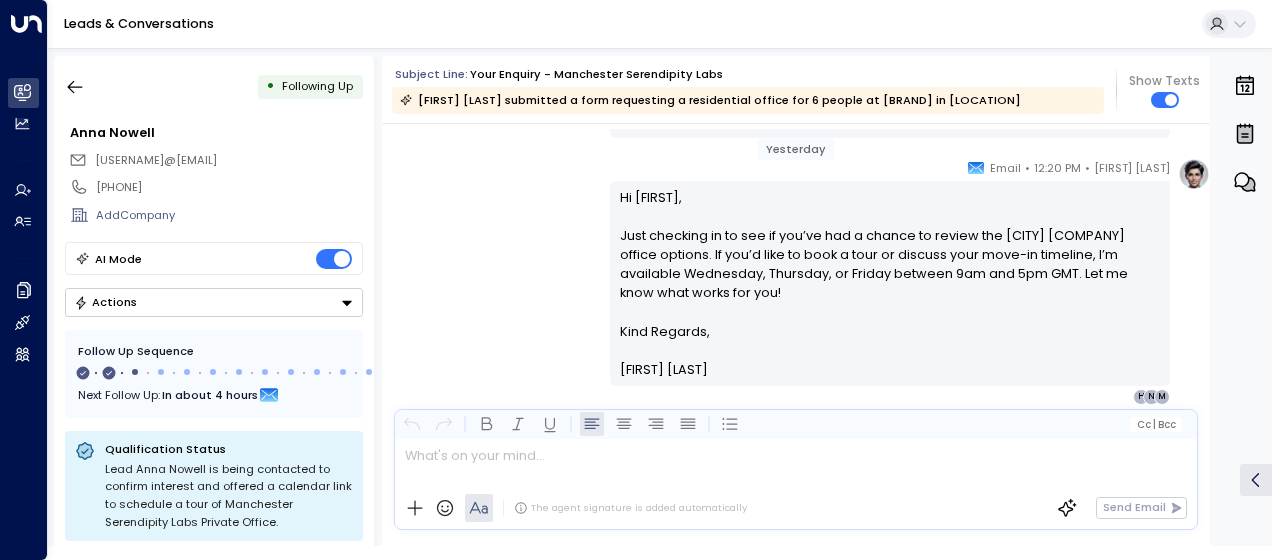 drag, startPoint x: 616, startPoint y: 312, endPoint x: 709, endPoint y: 420, distance: 142.52368 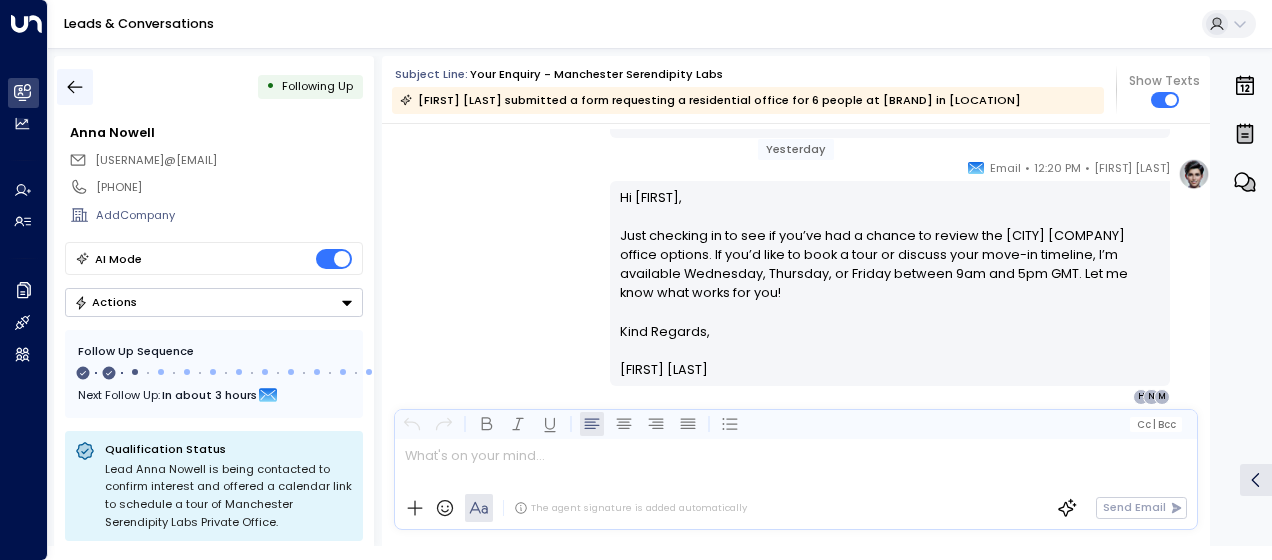 click 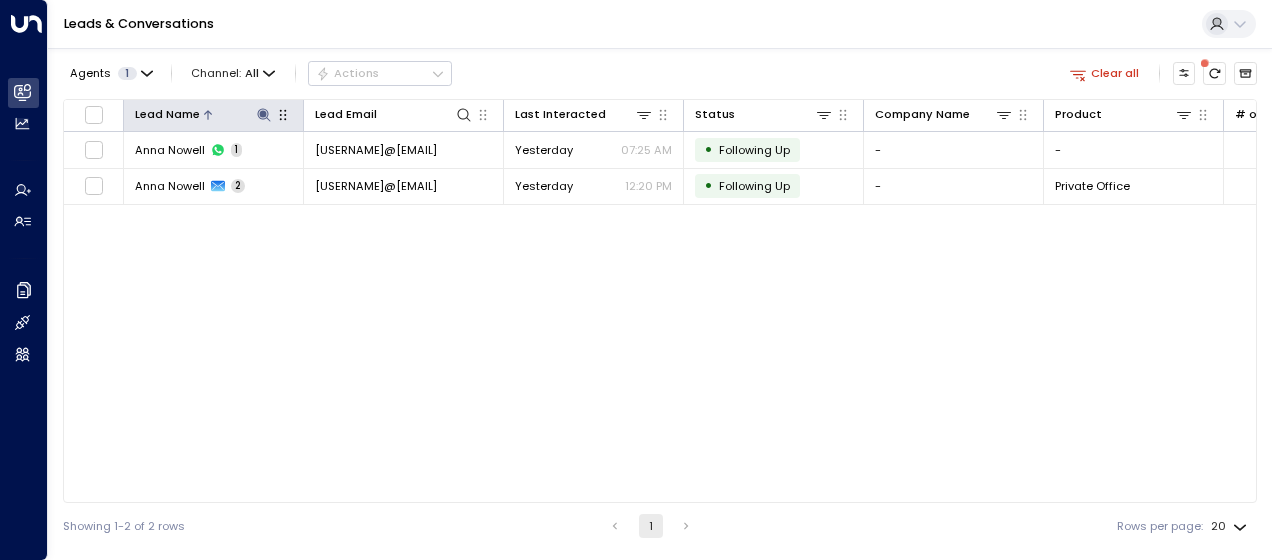 click 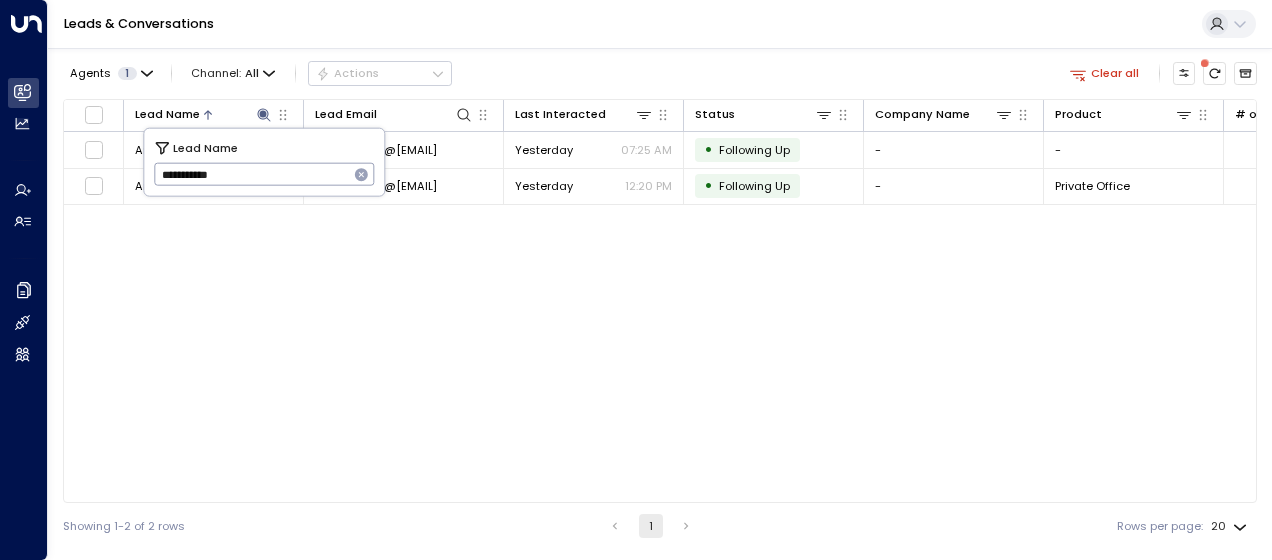 drag, startPoint x: 158, startPoint y: 172, endPoint x: 374, endPoint y: 150, distance: 217.11748 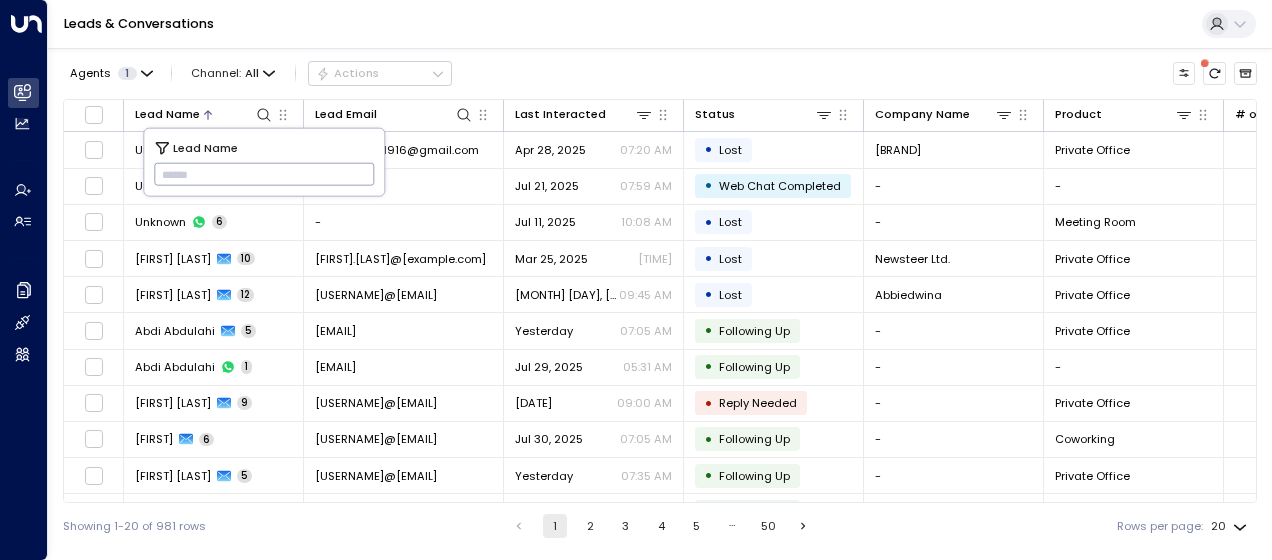 click at bounding box center [264, 174] 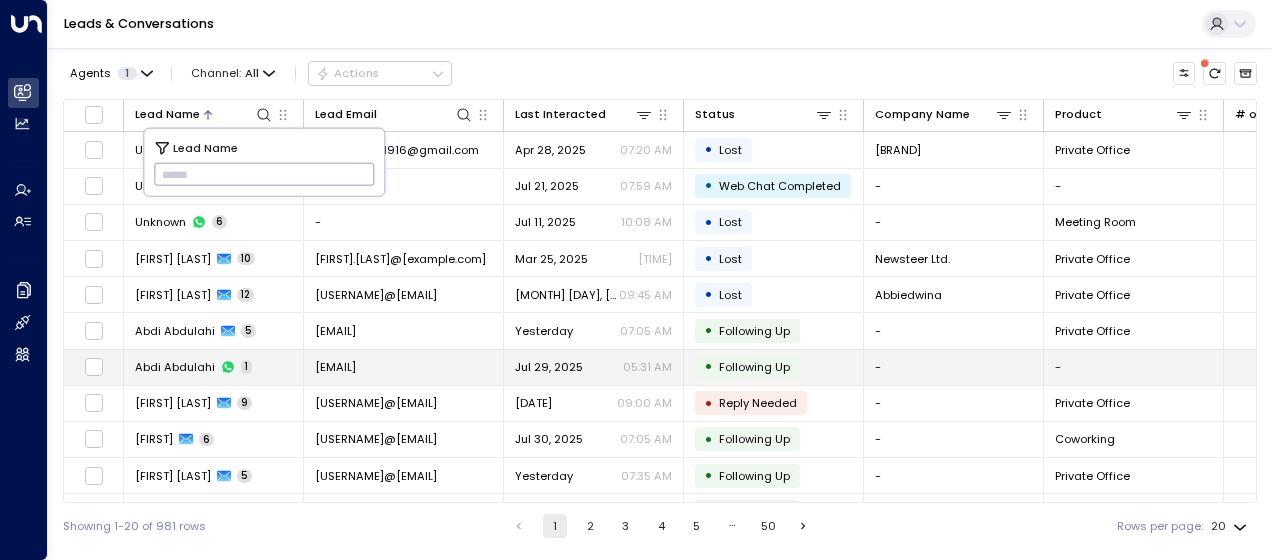 type on "**********" 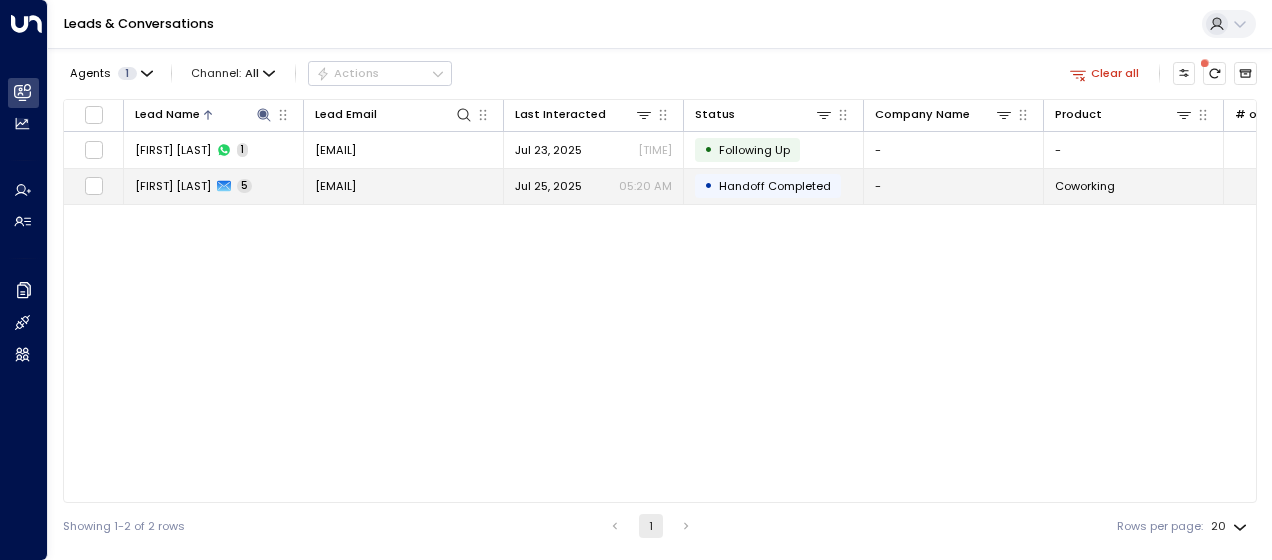 click on "[EMAIL]" at bounding box center [335, 186] 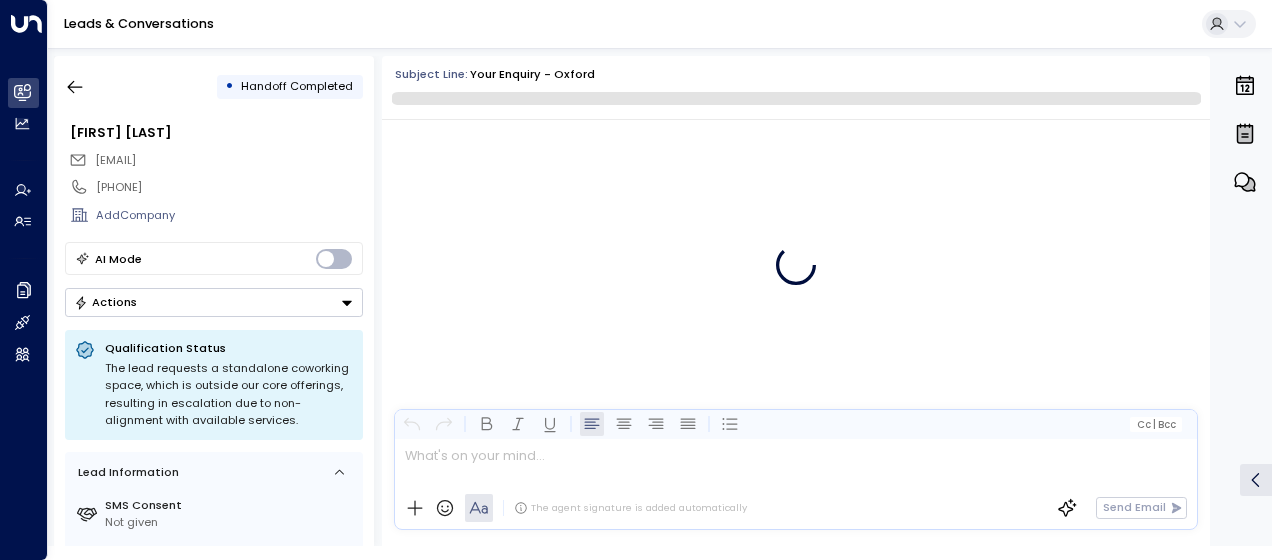 scroll, scrollTop: 2418, scrollLeft: 0, axis: vertical 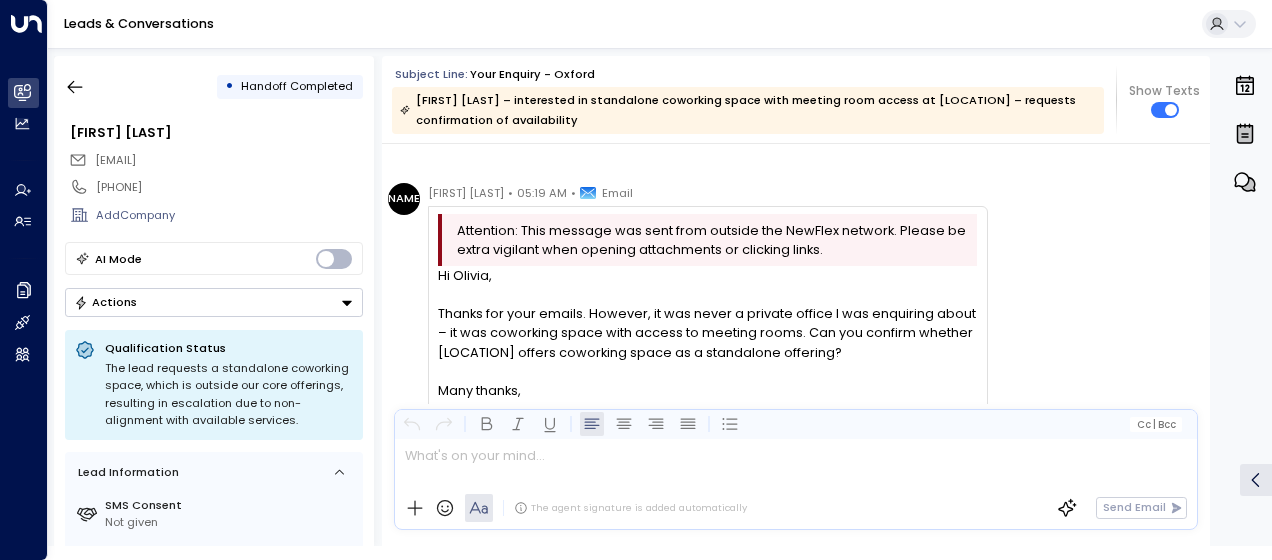 click on "[COMPANY] [NAME] • [TIME] • Email Attention: This message was sent from outside the [COMPANY] network. Please be extra vigilant when opening attachments or clicking links. Hi [NAME], Thanks for your emails. However, it was never a private office I was enquiring about – it was coworking space with access to meeting rooms. Can you confirm whether [COMPANY] offers coworking space as a standalone offering? Many thanks, [NAME] O" at bounding box center (799, 334) 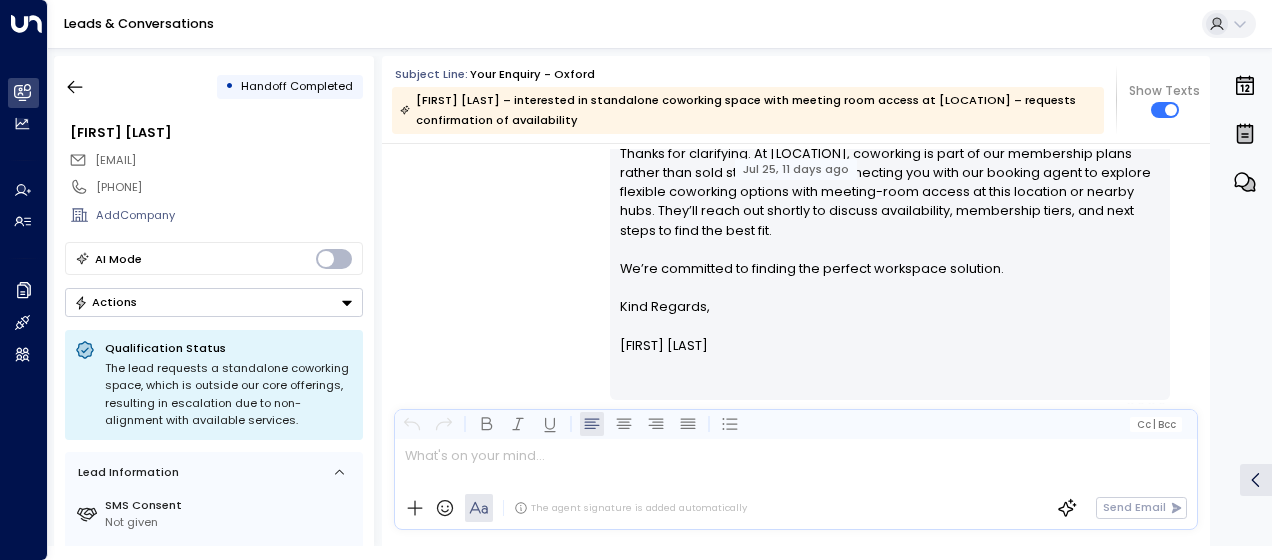 scroll, scrollTop: 2660, scrollLeft: 0, axis: vertical 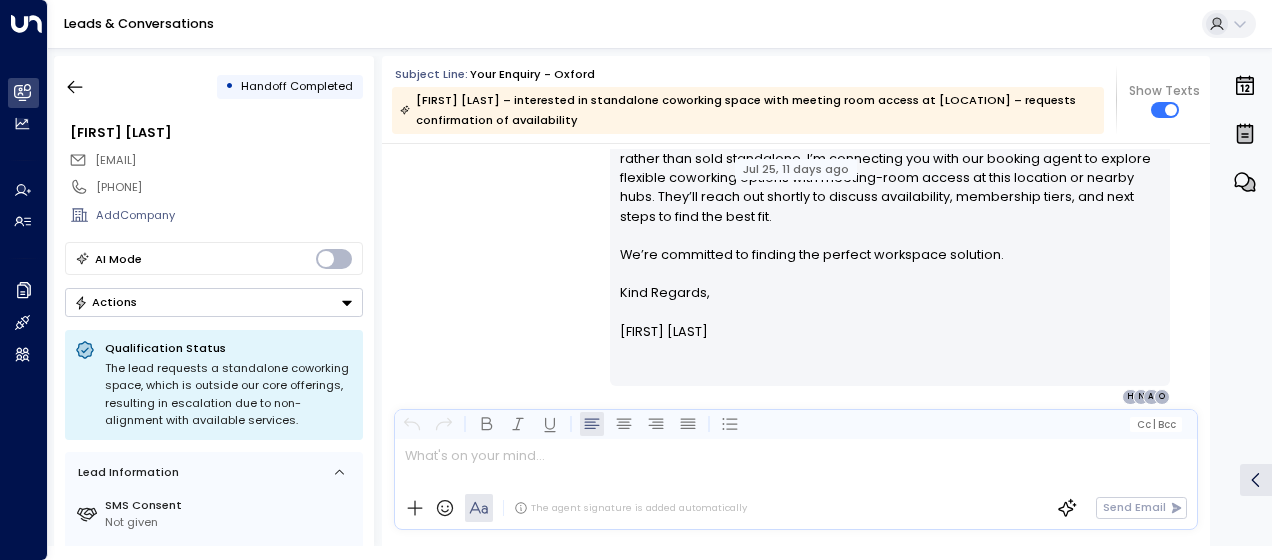 click on "Olivia Smith • [TIME] • Email Hi Alex, Thanks for clarifying. At New Barclay House, coworking is part of our membership plans rather than sold standalone. I’m connecting you with our booking agent to explore flexible coworking options with meeting-room access at this location or nearby hubs. They’ll reach out shortly to discuss availability, membership tiers, and next steps to find the best fit. We’re committed to finding the perfect workspace solution. Kind Regards, Olivia Smith ________________________________________________________________________________________________________________________________________________________________________________________________________uniti_thread_id_9f01163a-89c9-467a-b9dd-bbbc593166af O A N H" at bounding box center (796, 233) 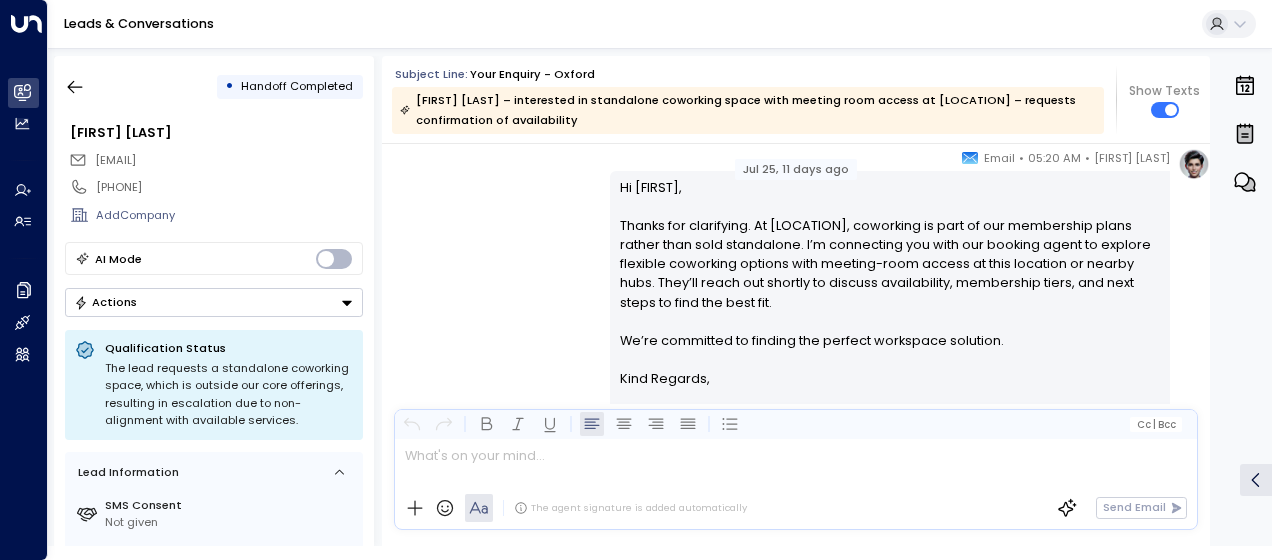 scroll, scrollTop: 2540, scrollLeft: 0, axis: vertical 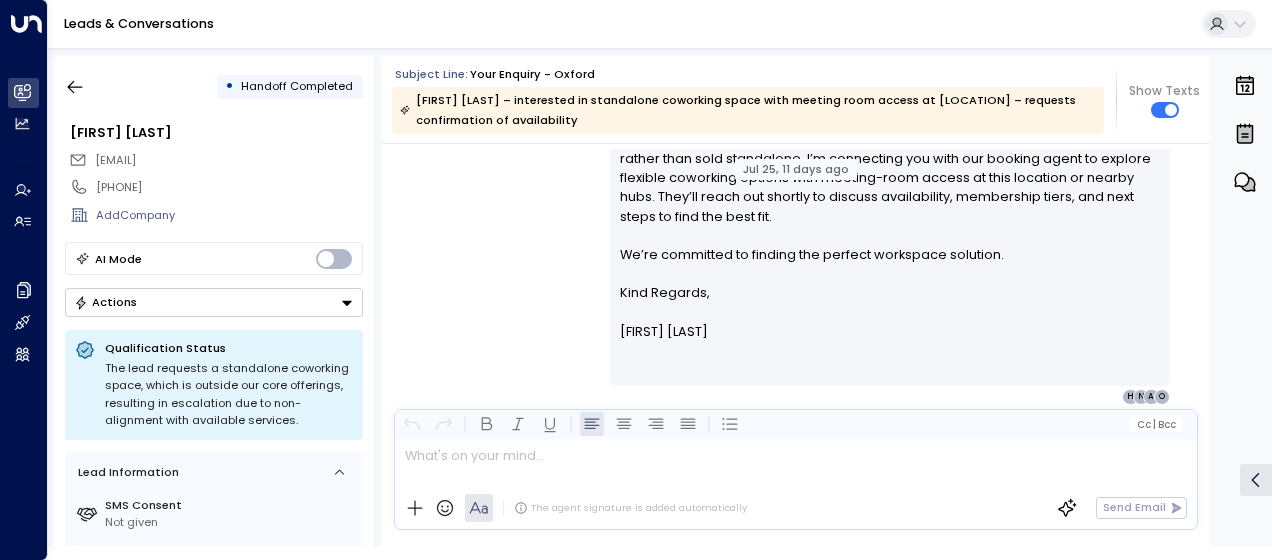 drag, startPoint x: 616, startPoint y: 206, endPoint x: 717, endPoint y: 383, distance: 203.78911 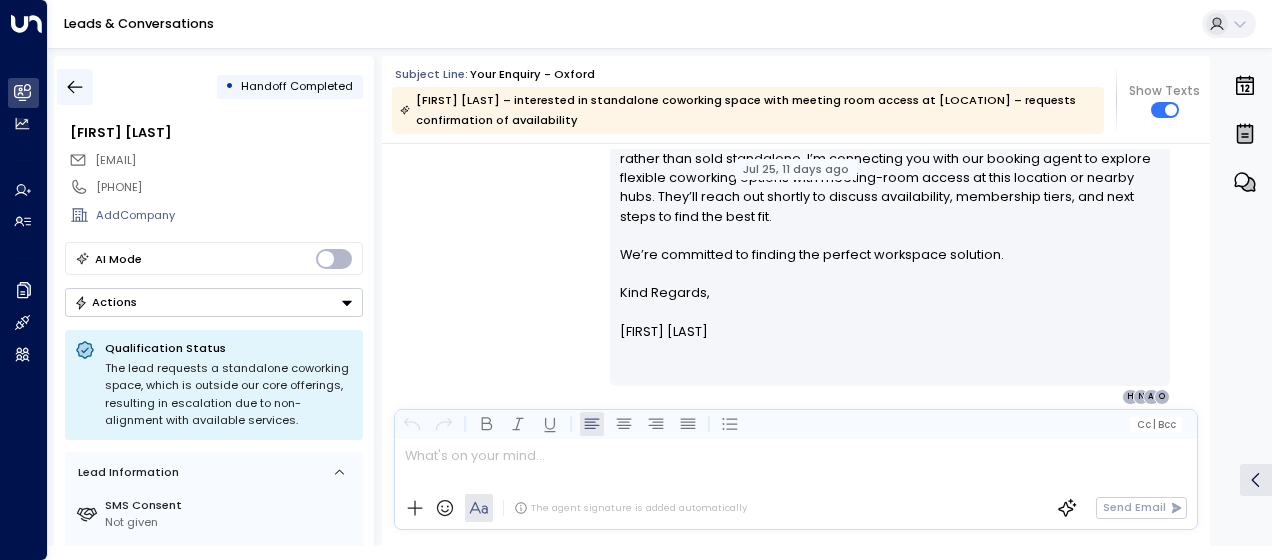 click 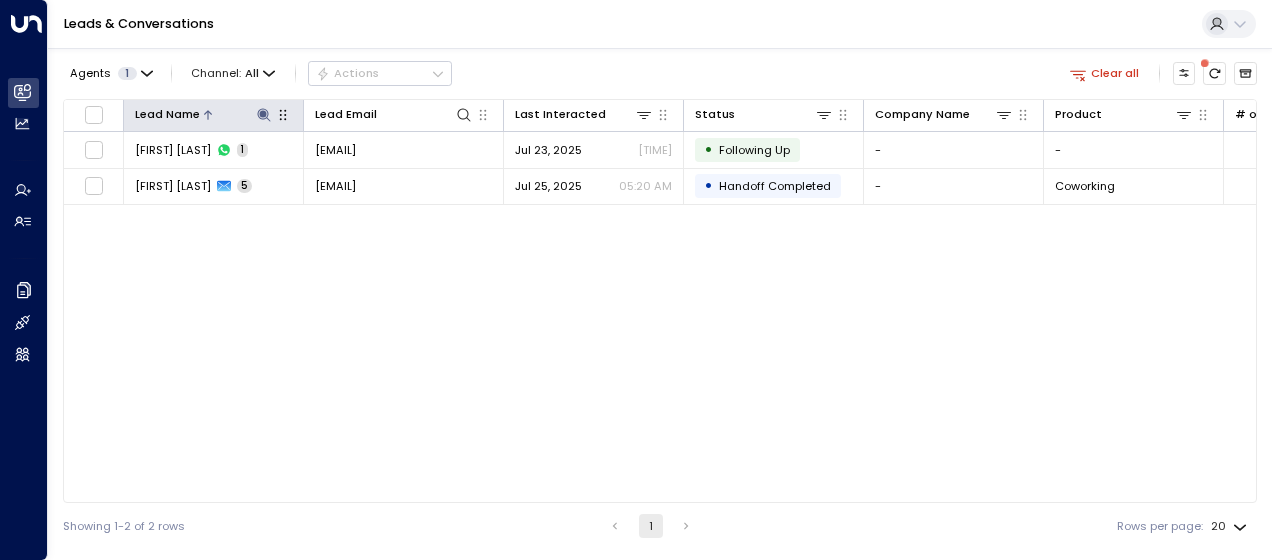 click 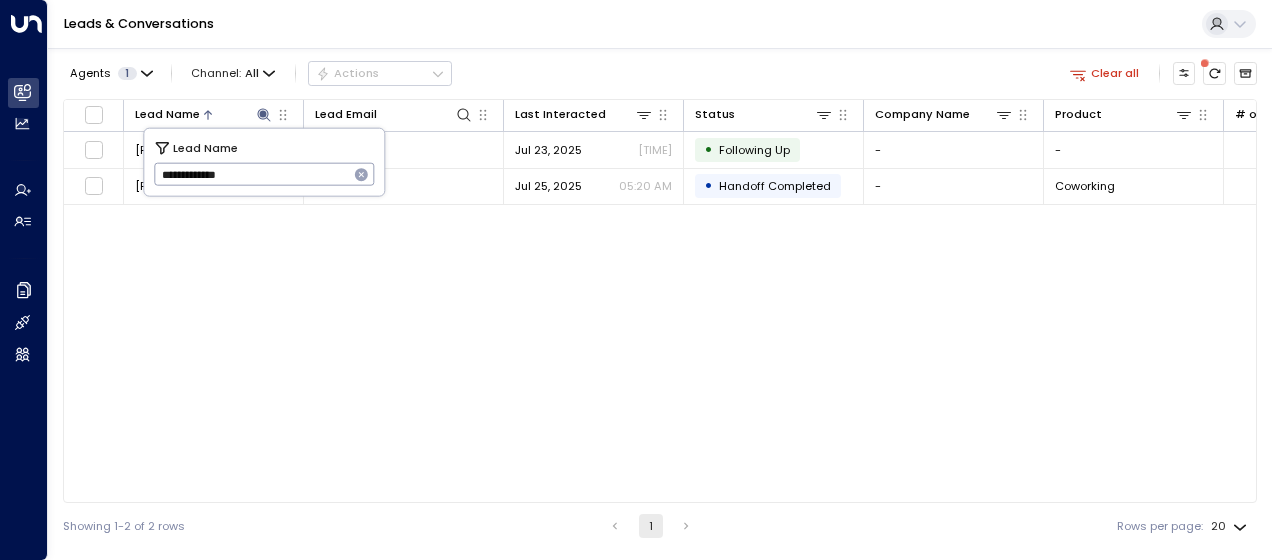 drag, startPoint x: 157, startPoint y: 175, endPoint x: 274, endPoint y: 206, distance: 121.037186 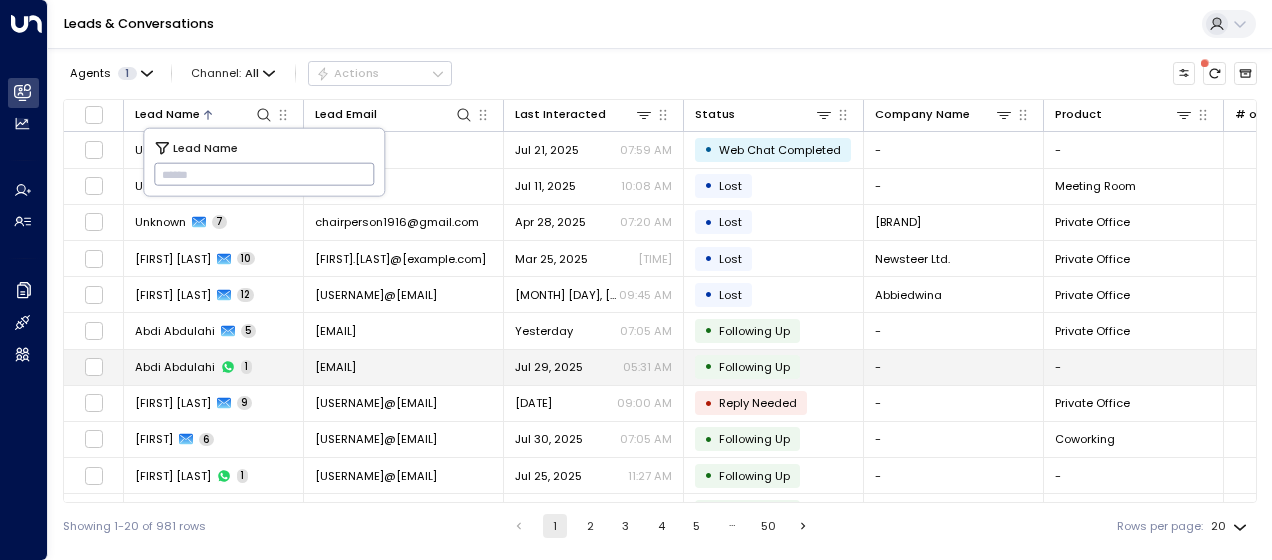 type on "**********" 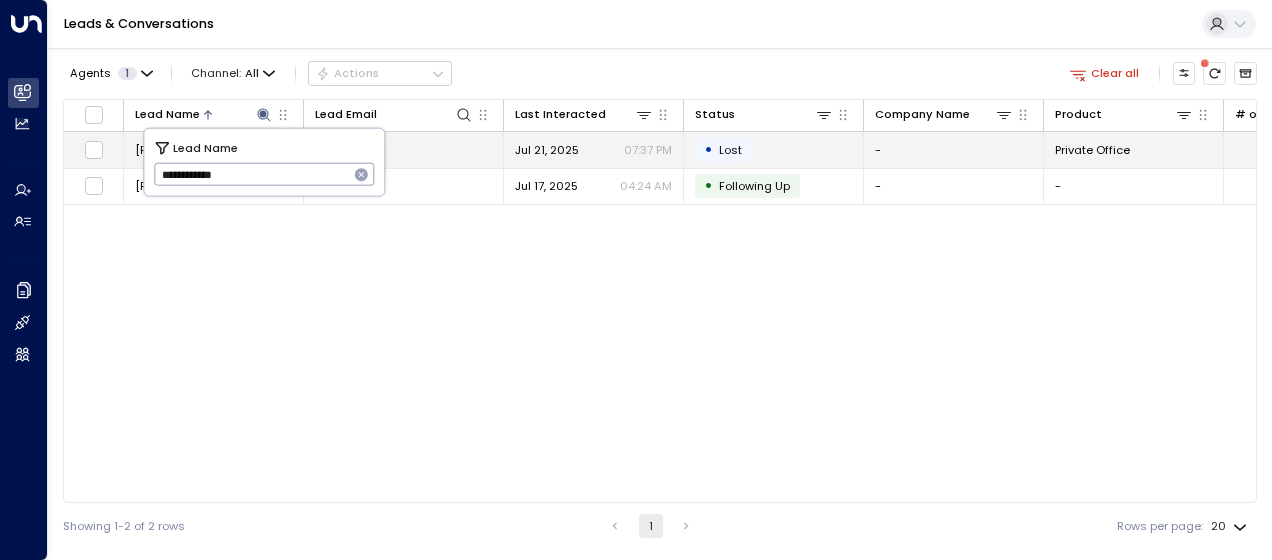 click on "[EMAIL]" at bounding box center (335, 150) 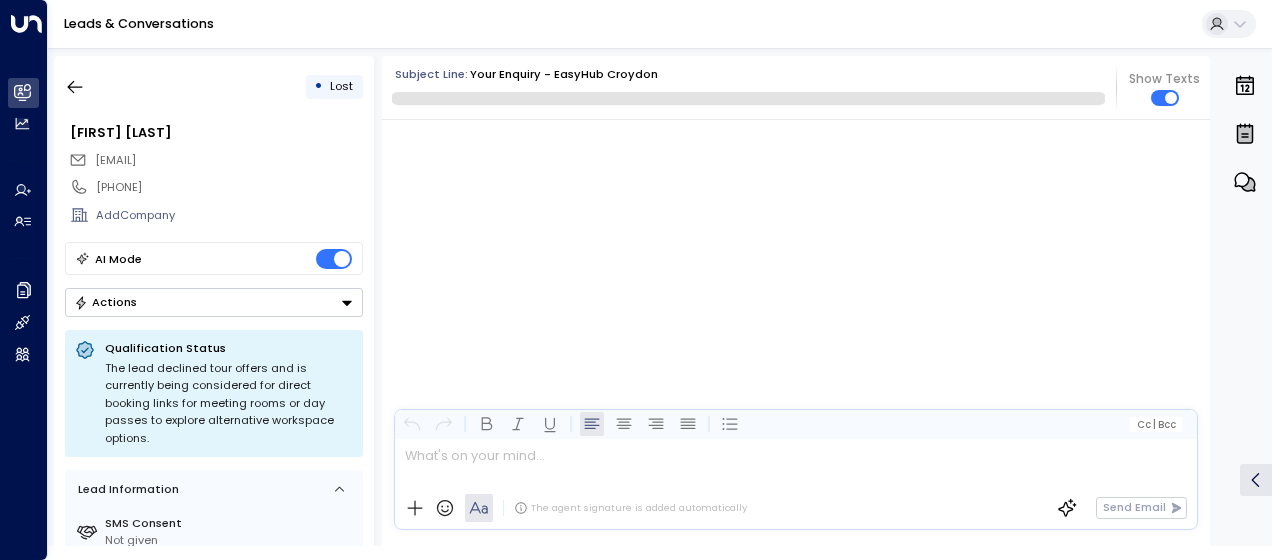 scroll, scrollTop: 2770, scrollLeft: 0, axis: vertical 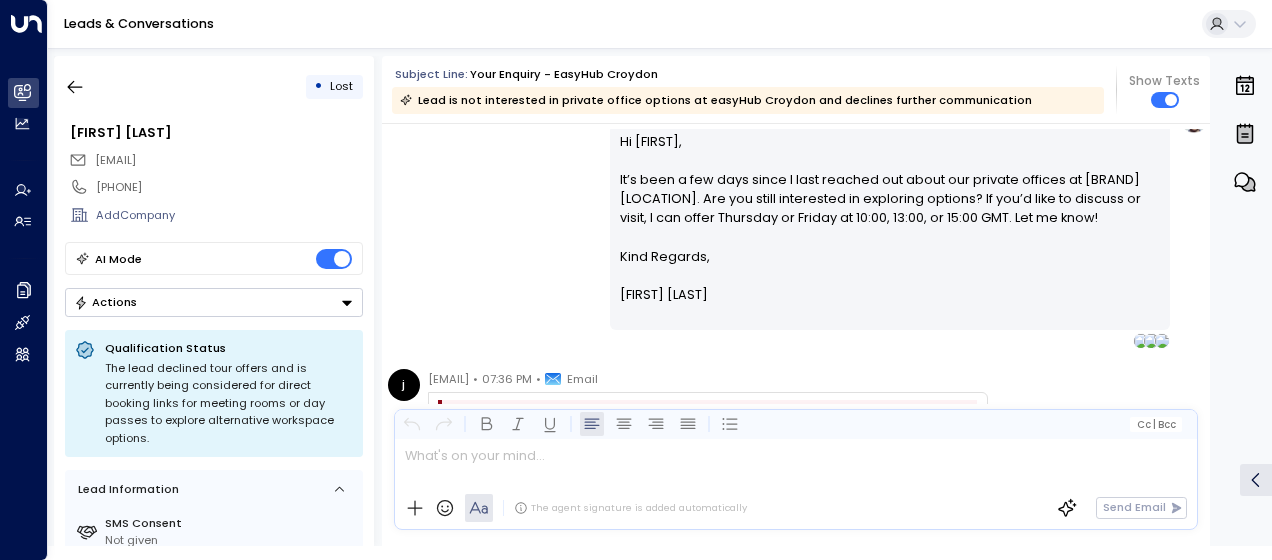 click on "Jul 21, 15 days ago" at bounding box center [796, 139] 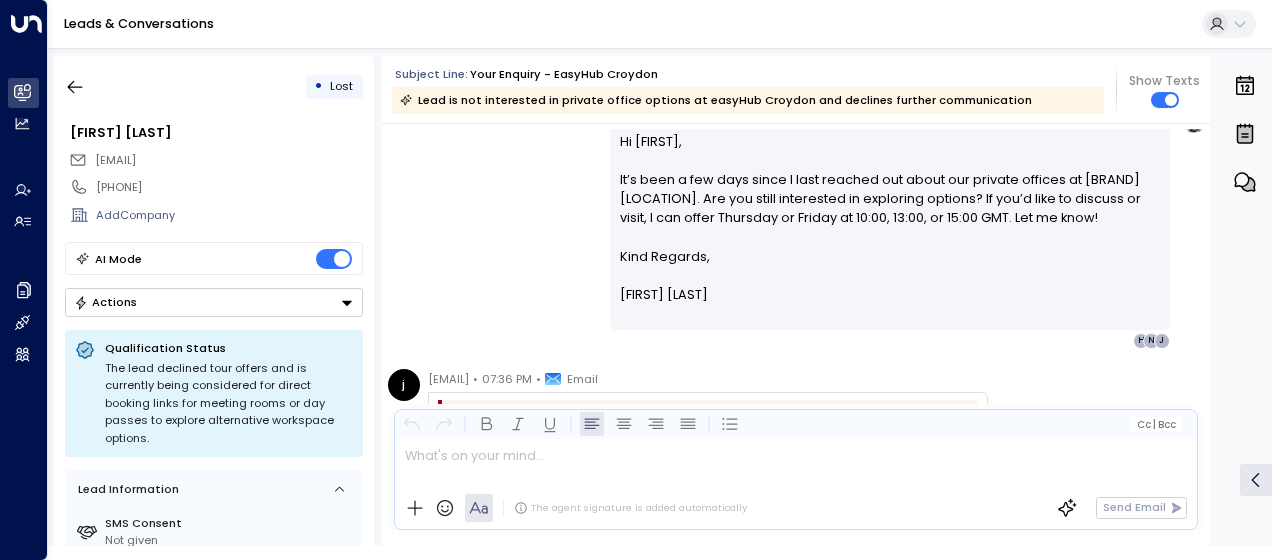 click on "Your enquiry - easyHub Croydon" at bounding box center [564, 74] 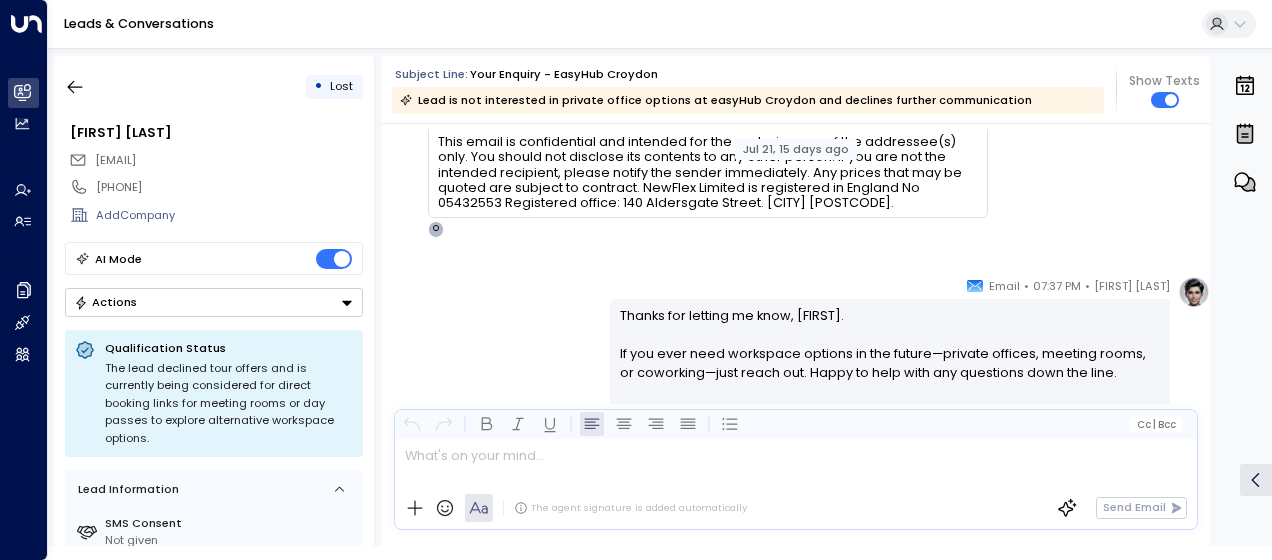 scroll, scrollTop: 3035, scrollLeft: 0, axis: vertical 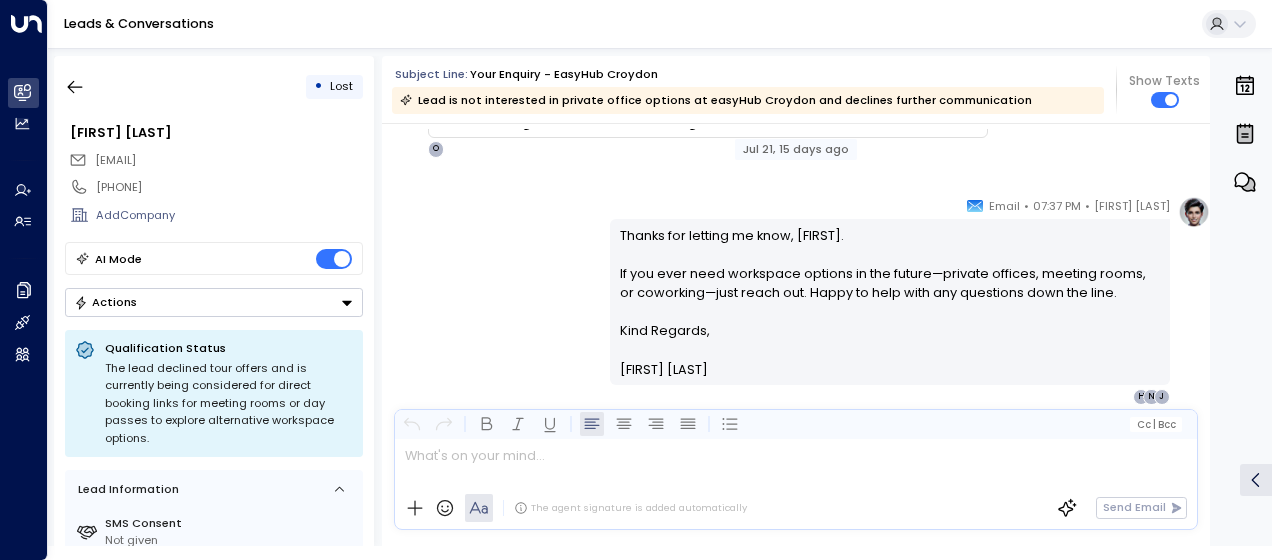drag, startPoint x: 616, startPoint y: 271, endPoint x: 684, endPoint y: 440, distance: 182.16751 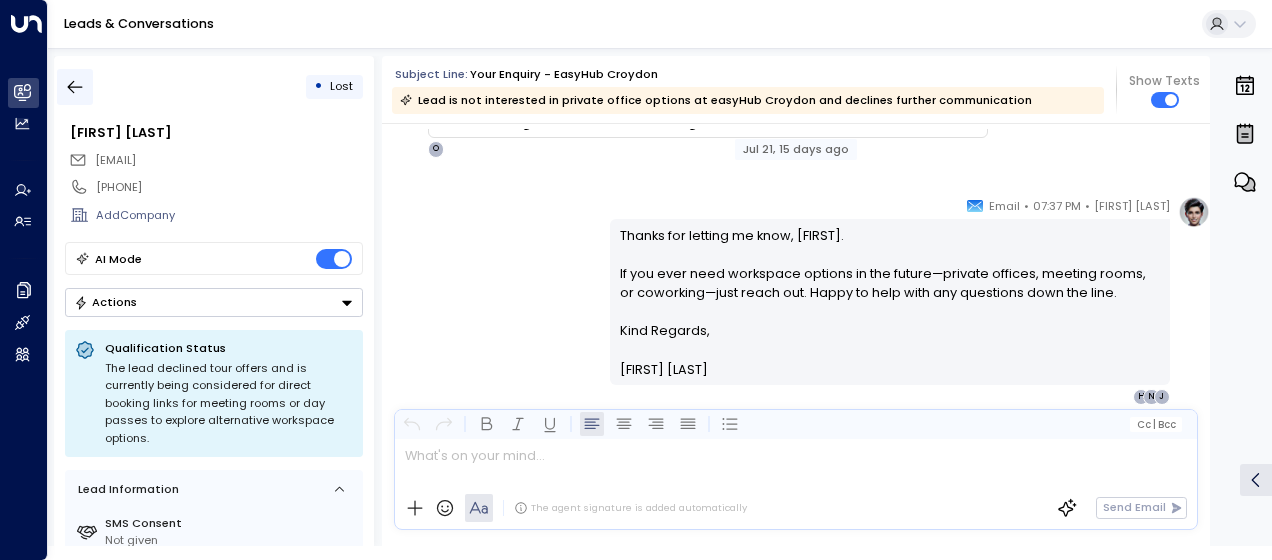 click 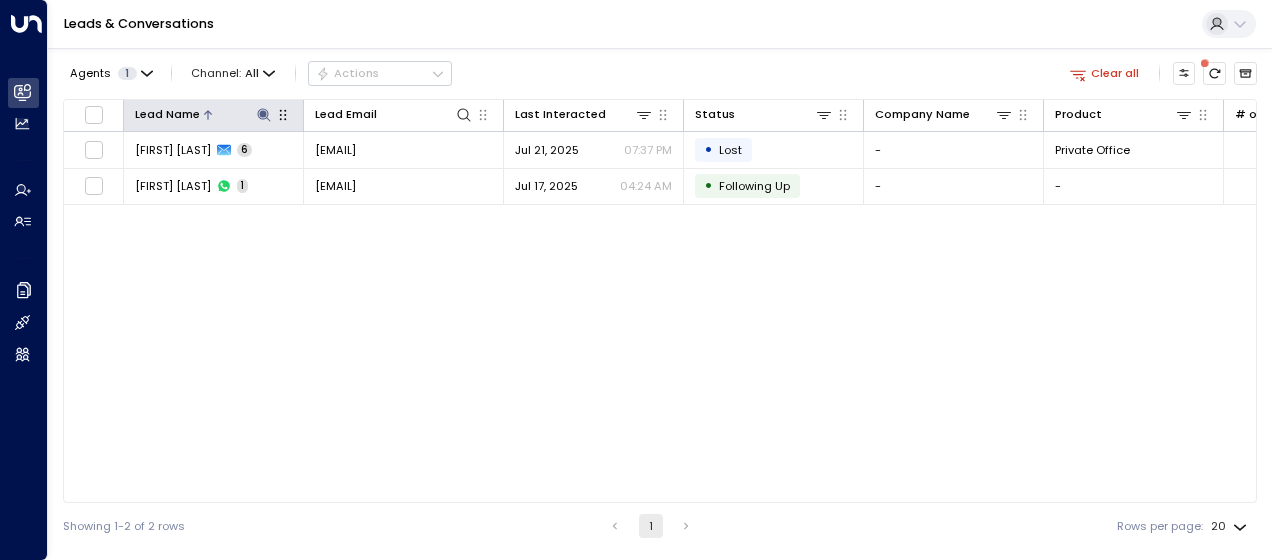 click 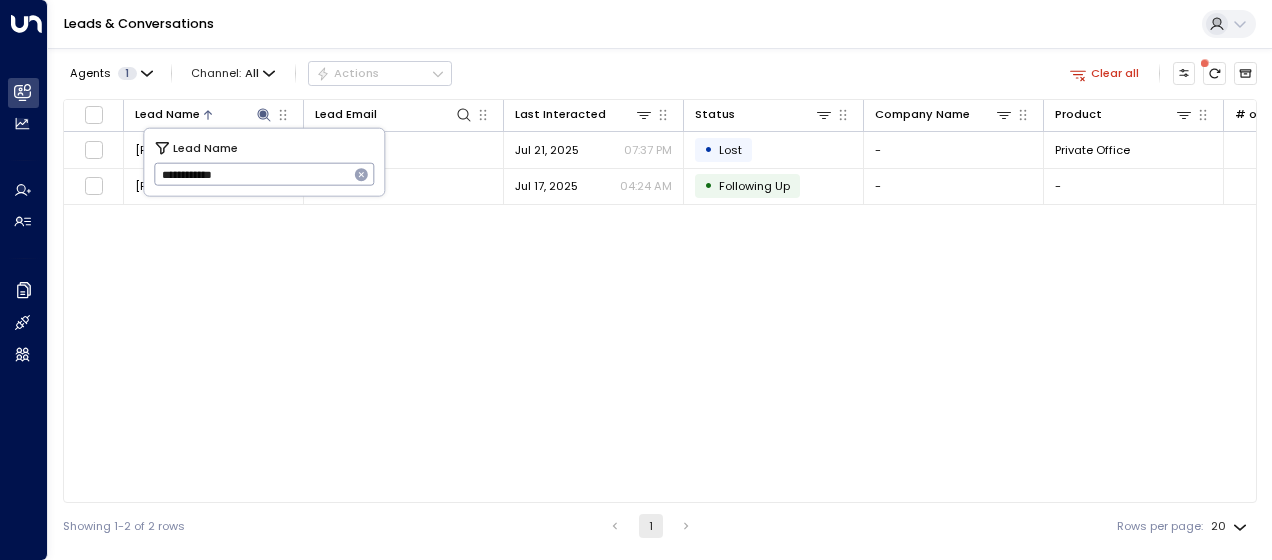 drag, startPoint x: 162, startPoint y: 173, endPoint x: 273, endPoint y: 184, distance: 111.54372 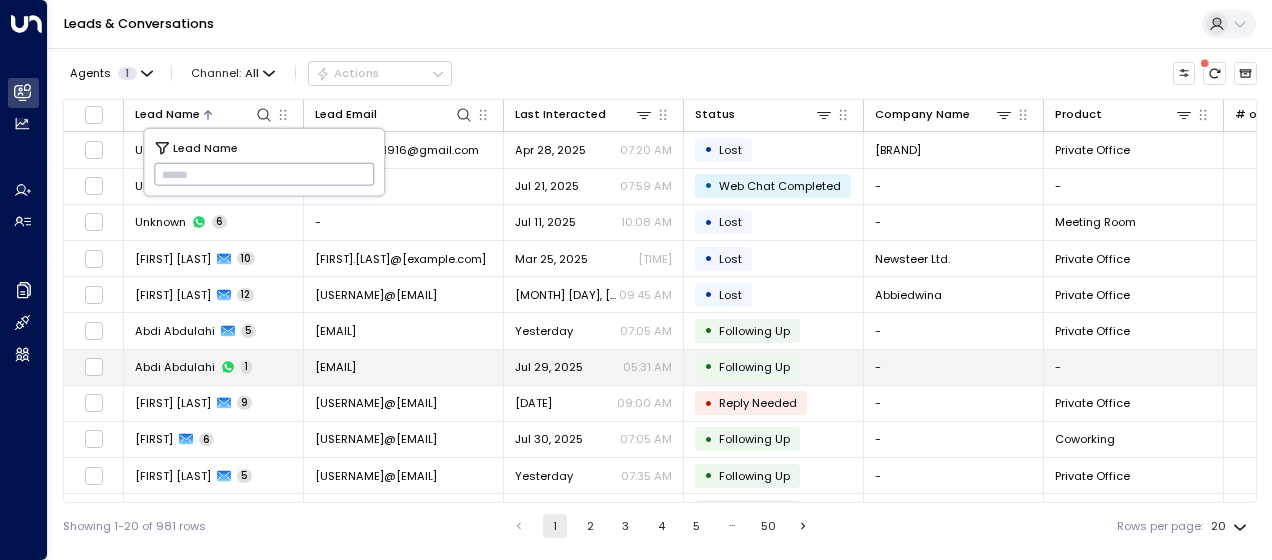 type on "**********" 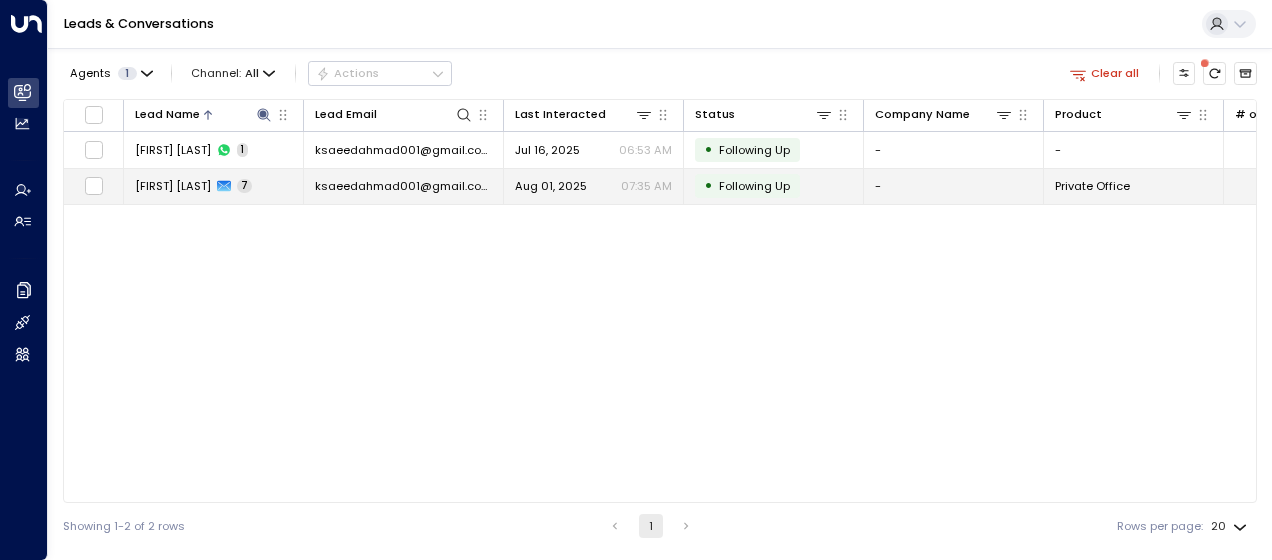click on "ksaeedahmad001@gmail.com" at bounding box center [403, 186] 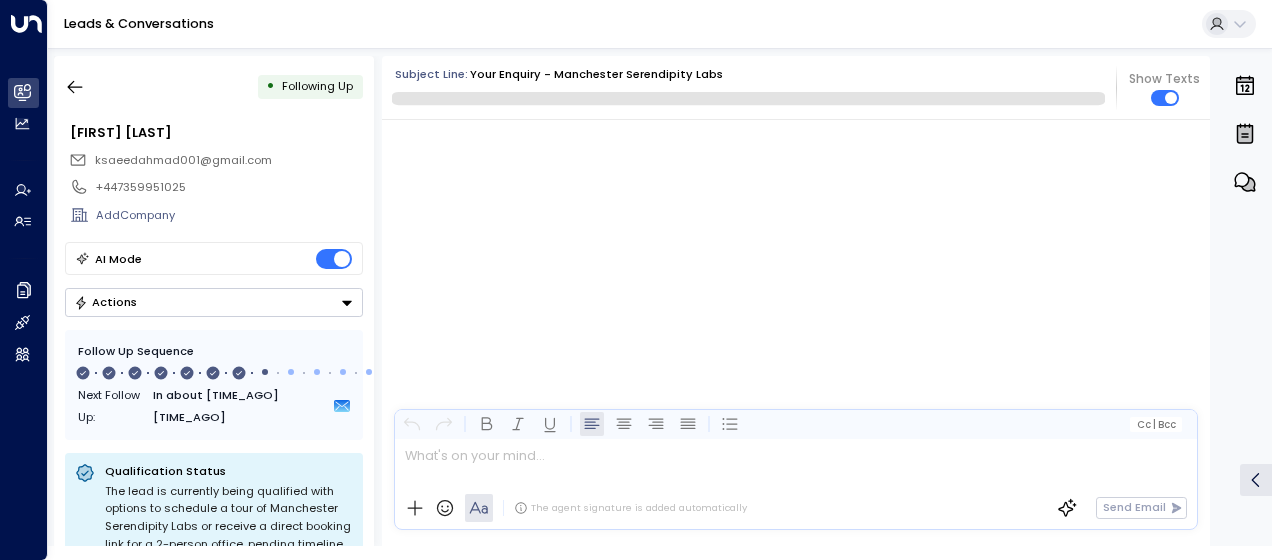 scroll, scrollTop: 5408, scrollLeft: 0, axis: vertical 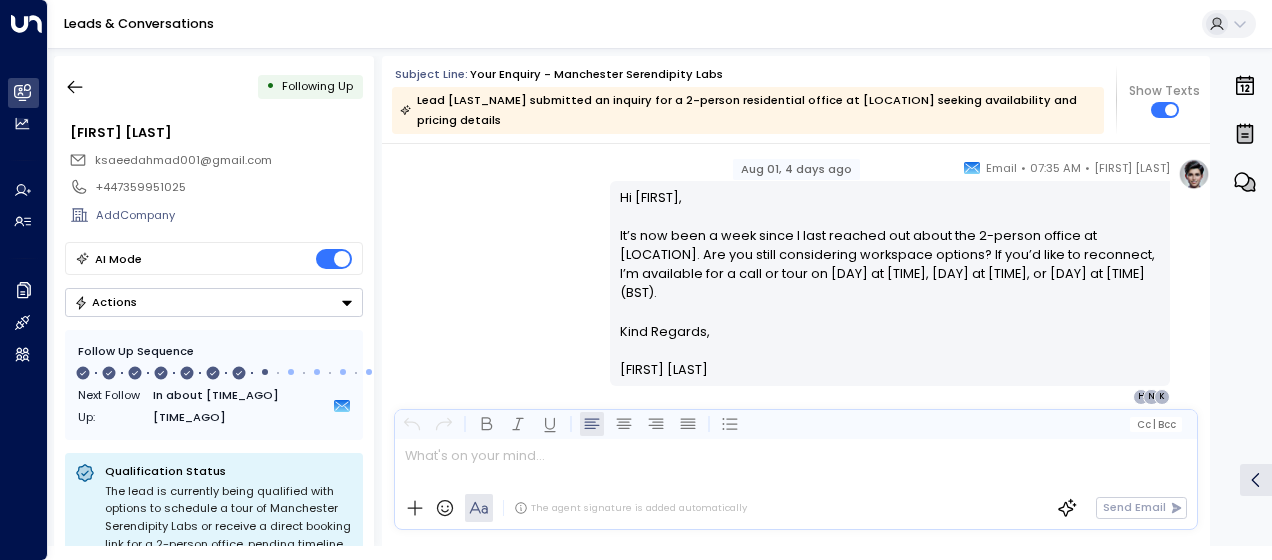 drag, startPoint x: 614, startPoint y: 306, endPoint x: 702, endPoint y: 402, distance: 130.23056 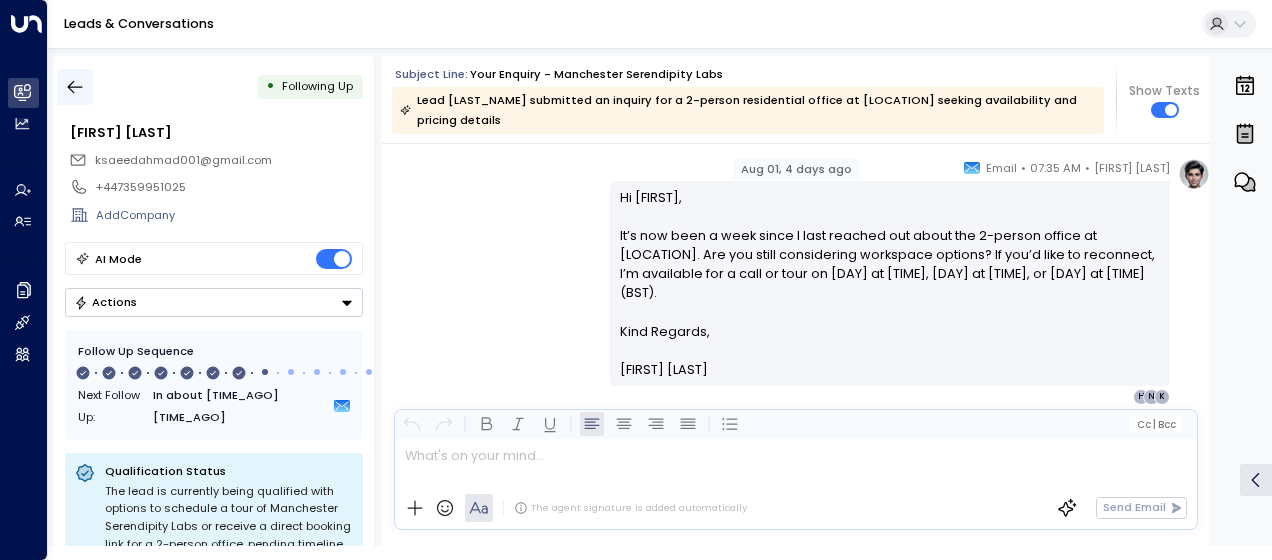click 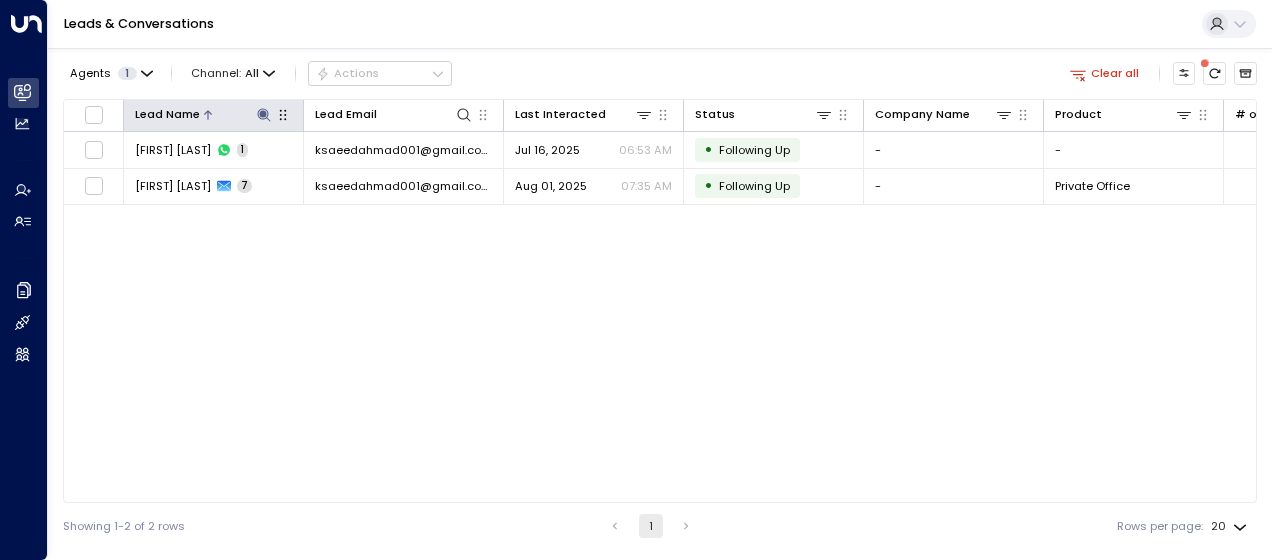 click 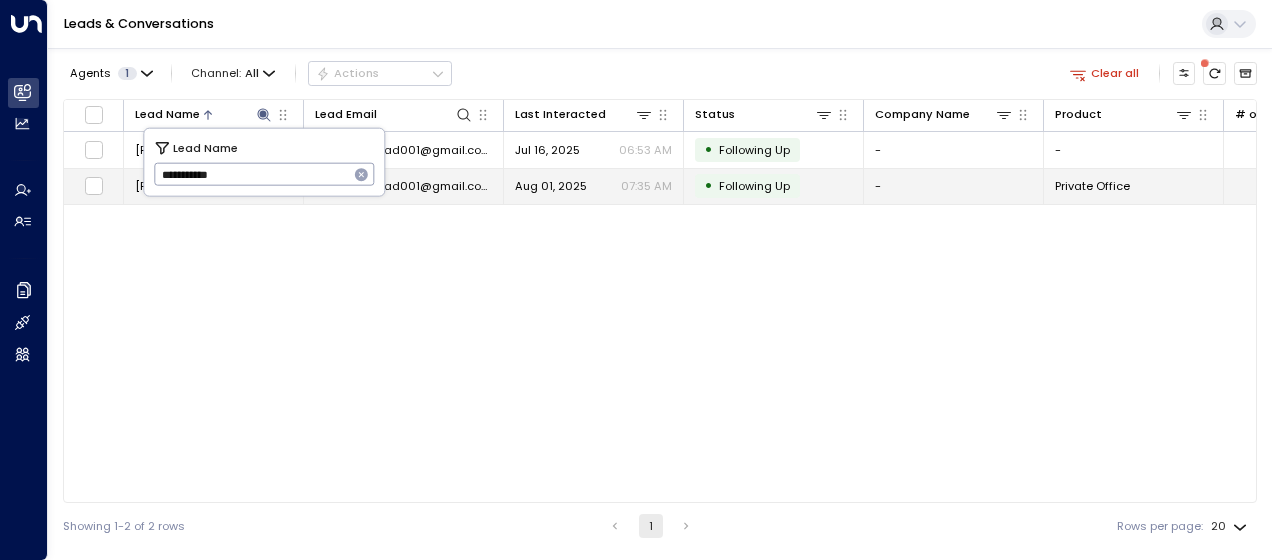 drag, startPoint x: 153, startPoint y: 174, endPoint x: 343, endPoint y: 200, distance: 191.77069 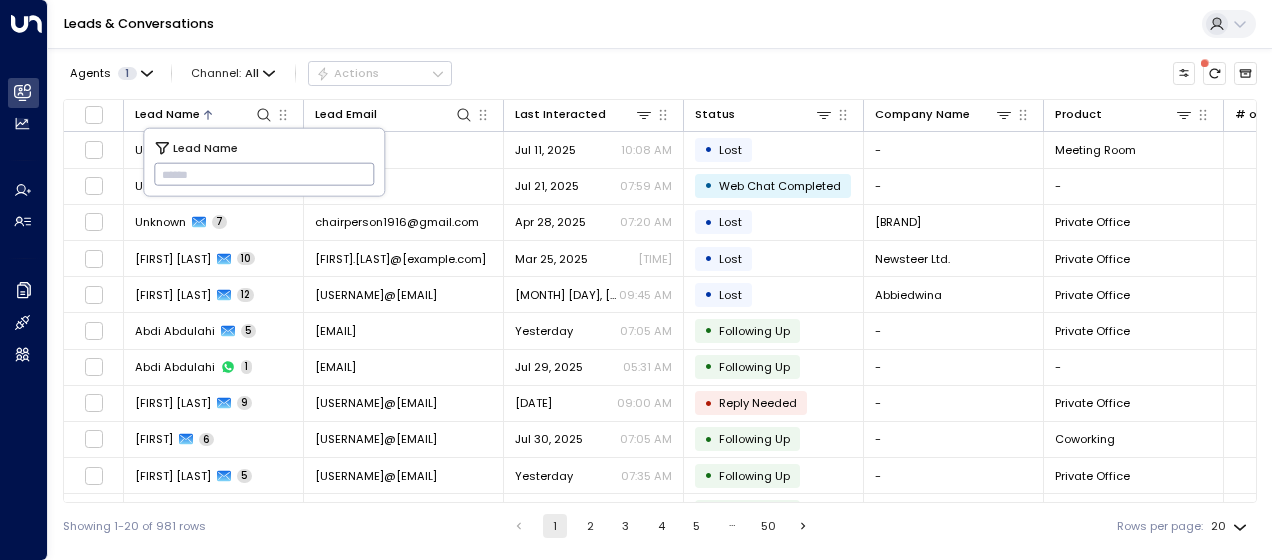 click at bounding box center (264, 174) 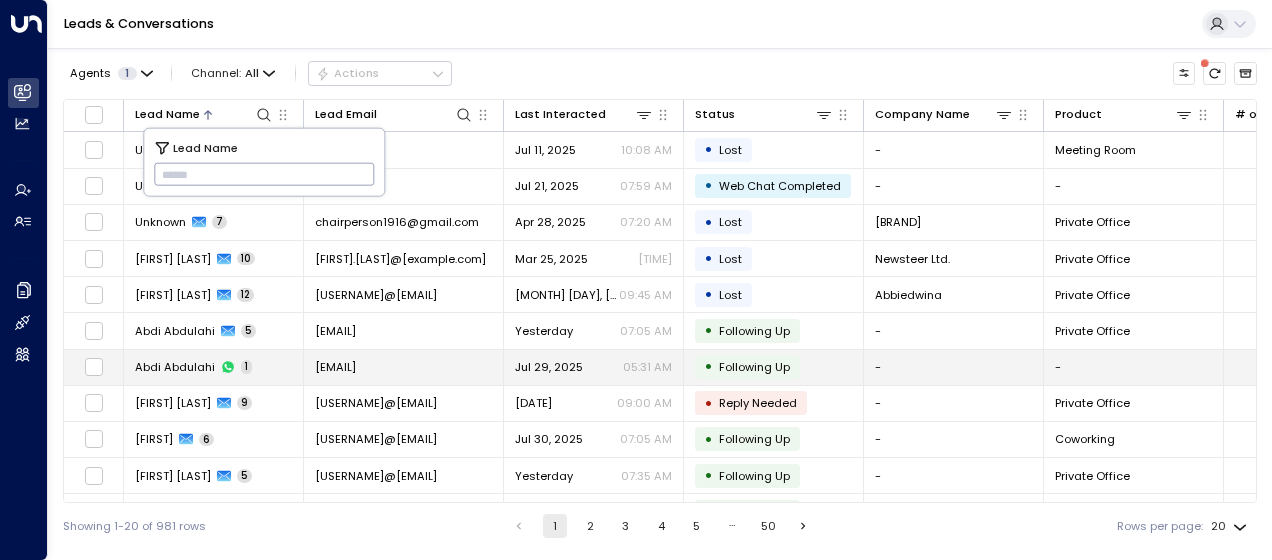 type on "**********" 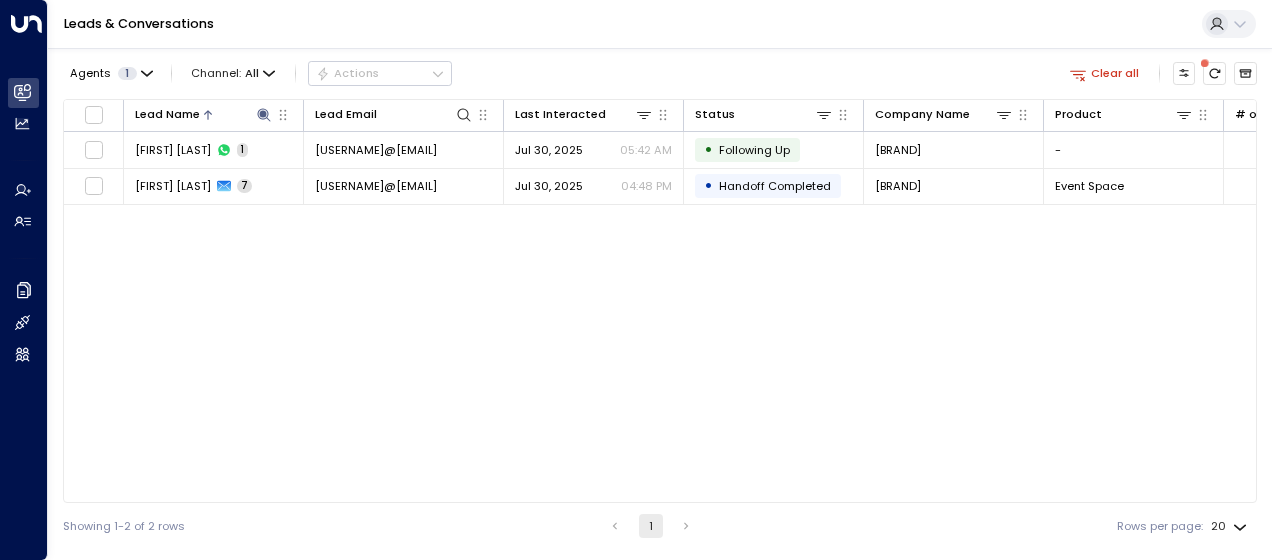 click on "Lead Name Lead Email Last Interacted Status Company Name Product # of people AI mode Trigger Phone Region Location [FIRST] [LAST] 1 [USERNAME]@[EMAIL] Jul 30, 2025 05:42 AM • Following Up [BRAND] - - [PHONE] [PHONE] - - [FIRST] [LAST] 7 [USERNAME]@[EMAIL] Jul 30, 2025 04:48 PM • Handoff Completed [BRAND] Event Space 2 [USERNAME]@[EMAIL] [PHONE] [LOCATION] [LOCATION] [BRAND]" at bounding box center (660, 301) 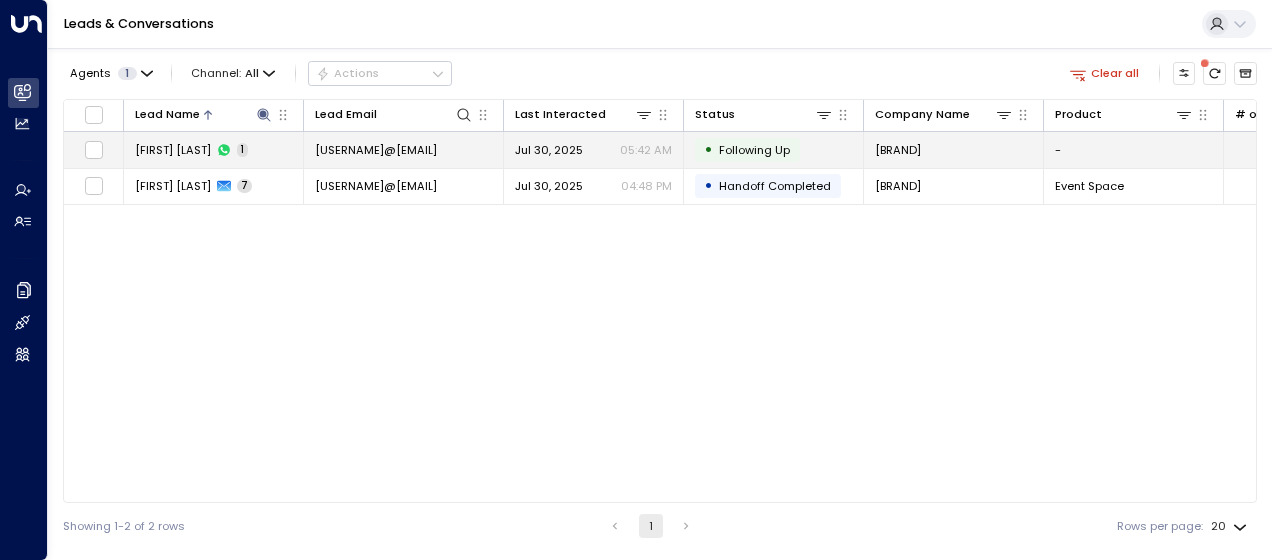 click on "[USERNAME]@[EMAIL]" at bounding box center [376, 150] 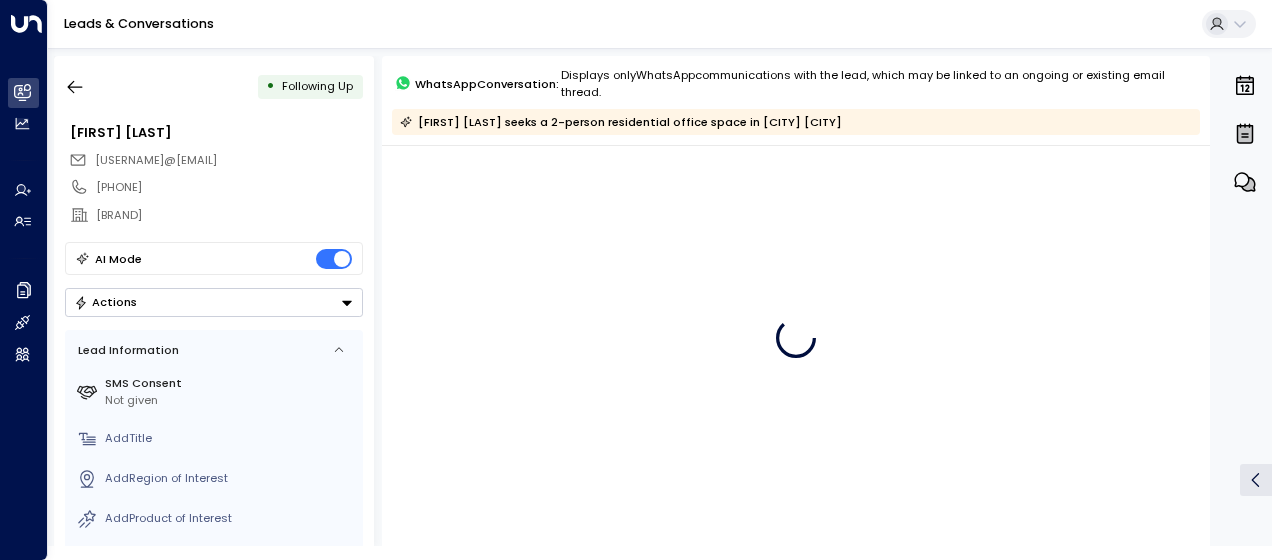 scroll, scrollTop: 0, scrollLeft: 0, axis: both 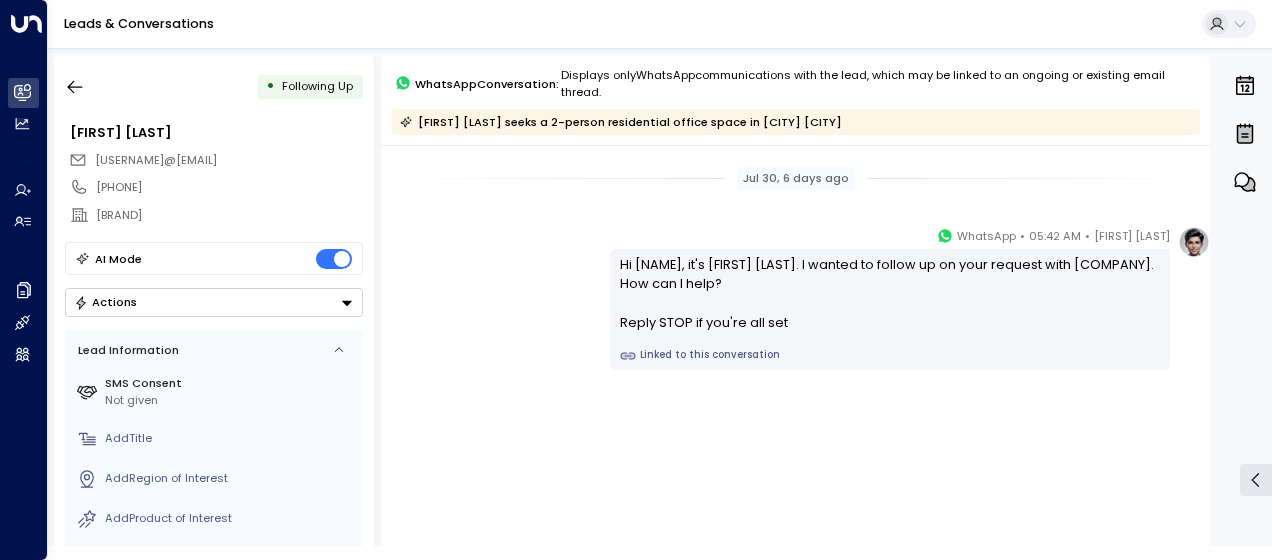 click on "Olivia Smith • [TIME] • WhatsApp Hi Catherine - it's Olivia Smith. I wanted to follow up on your request with Newflex. How can I help?
Reply STOP if you're all set Linked to this conversation" at bounding box center [796, 298] 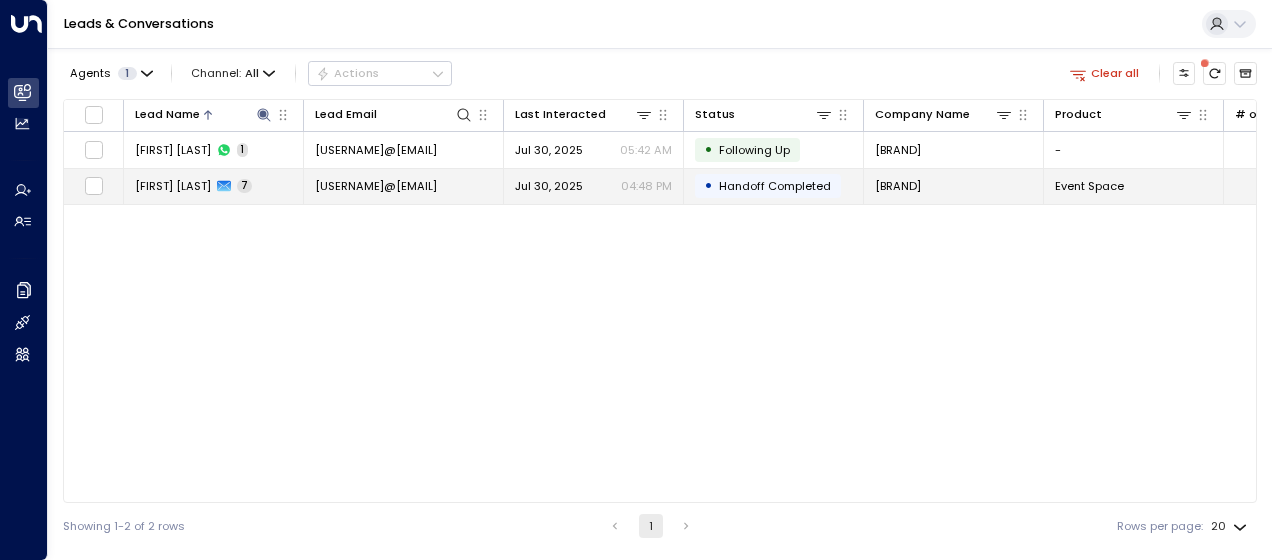 click on "[USERNAME]@[EMAIL]" at bounding box center [376, 186] 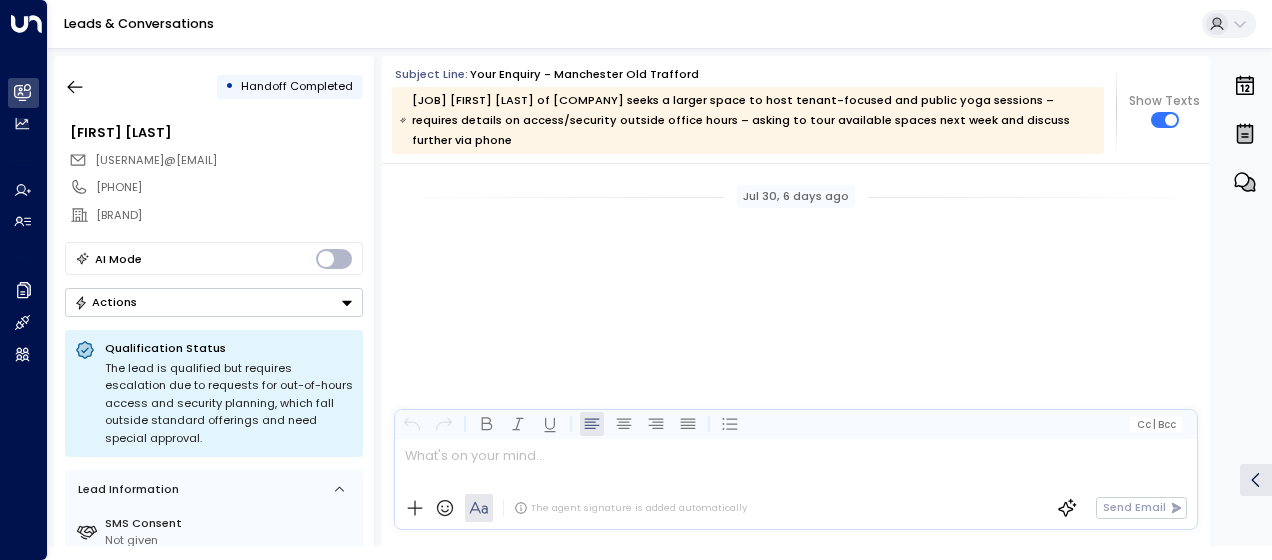 scroll, scrollTop: 4483, scrollLeft: 0, axis: vertical 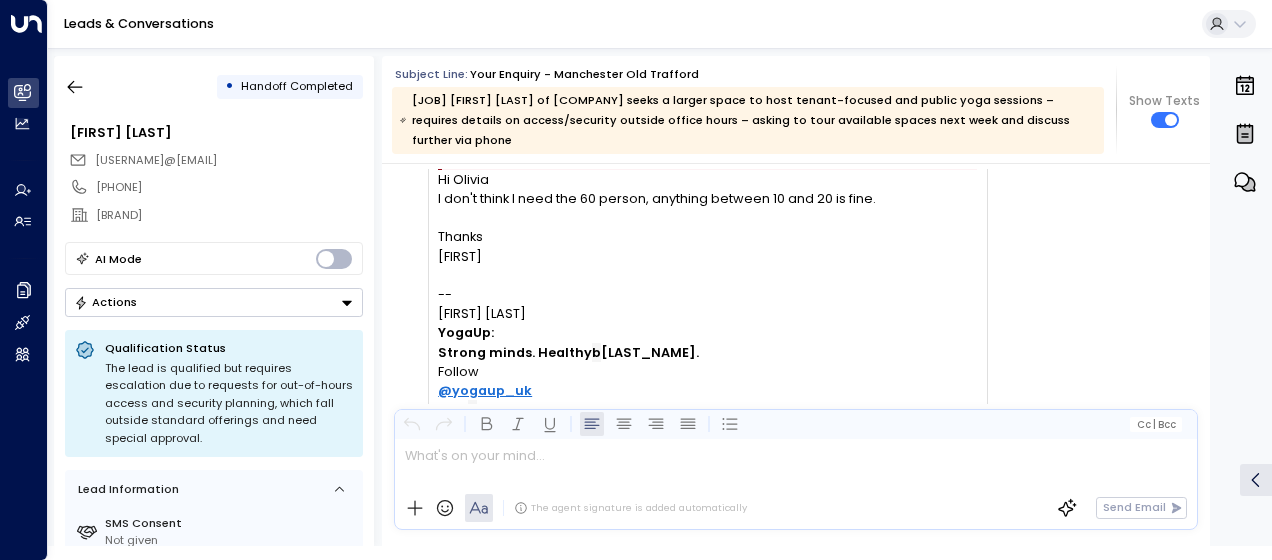 click on "[BRAND] [BRAND] • [TIME] • Email Attention: This message was sent from outside the [BRAND] network. Please be extra vigilant when opening attachments or clicking links. Hi [FIRST] I don't think I need the 60 person, anything between 10 and 20 is fine. Thanks [FIRST] -- [FIRST] [LAST] [BRAND]: Strong minds. Healthy b odies. Follow @[BRAND] face b ook O" at bounding box center [688, 295] 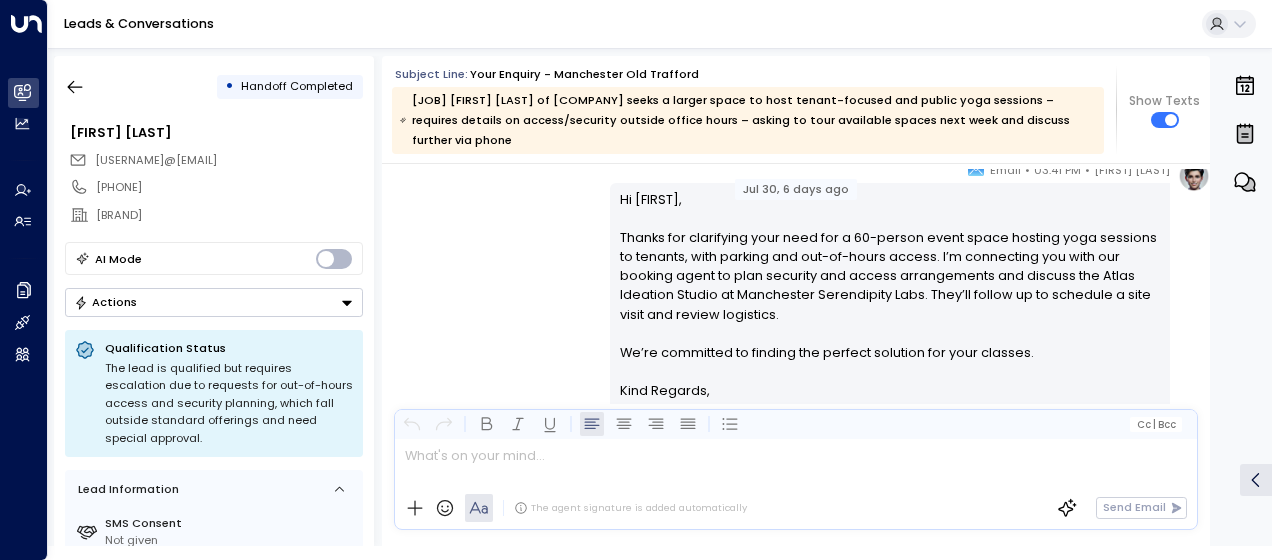 scroll, scrollTop: 3576, scrollLeft: 0, axis: vertical 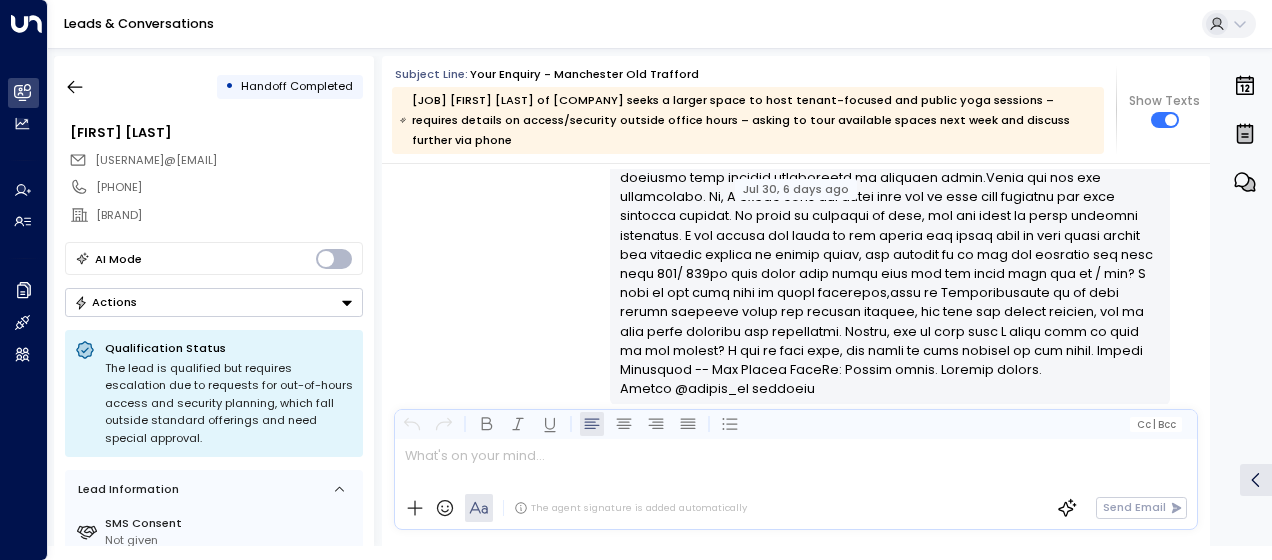 drag, startPoint x: 615, startPoint y: 190, endPoint x: 710, endPoint y: 508, distance: 331.88702 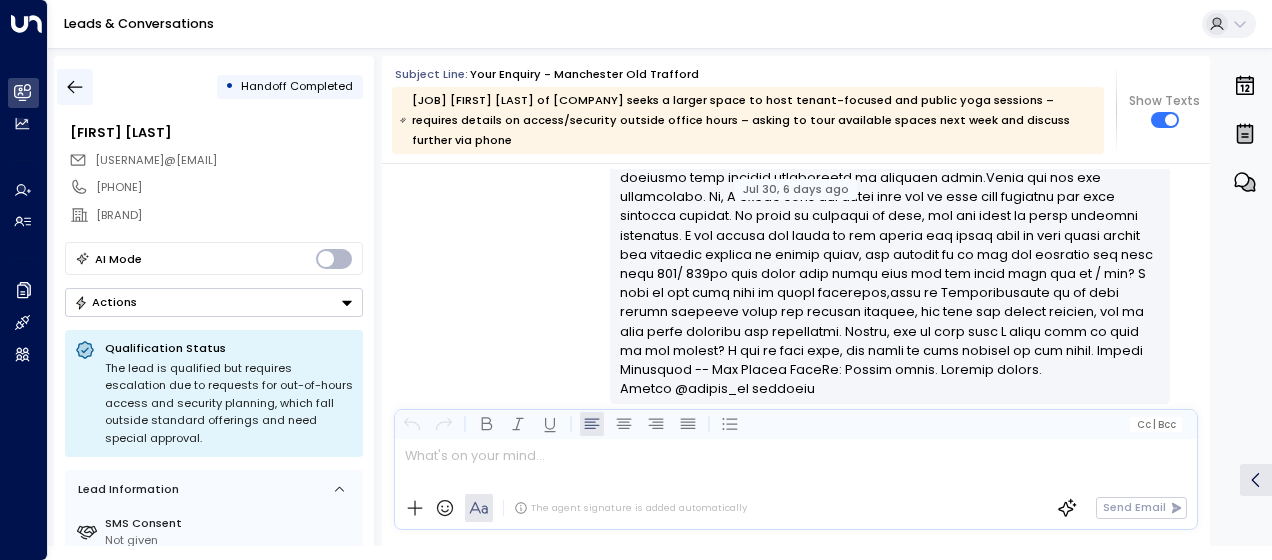 click 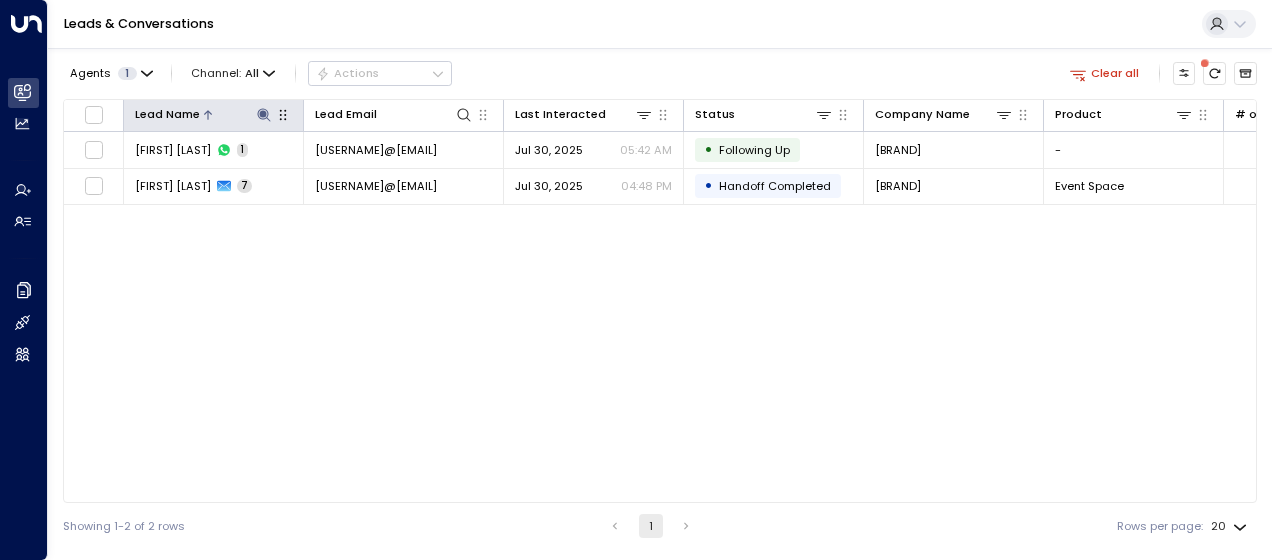 click 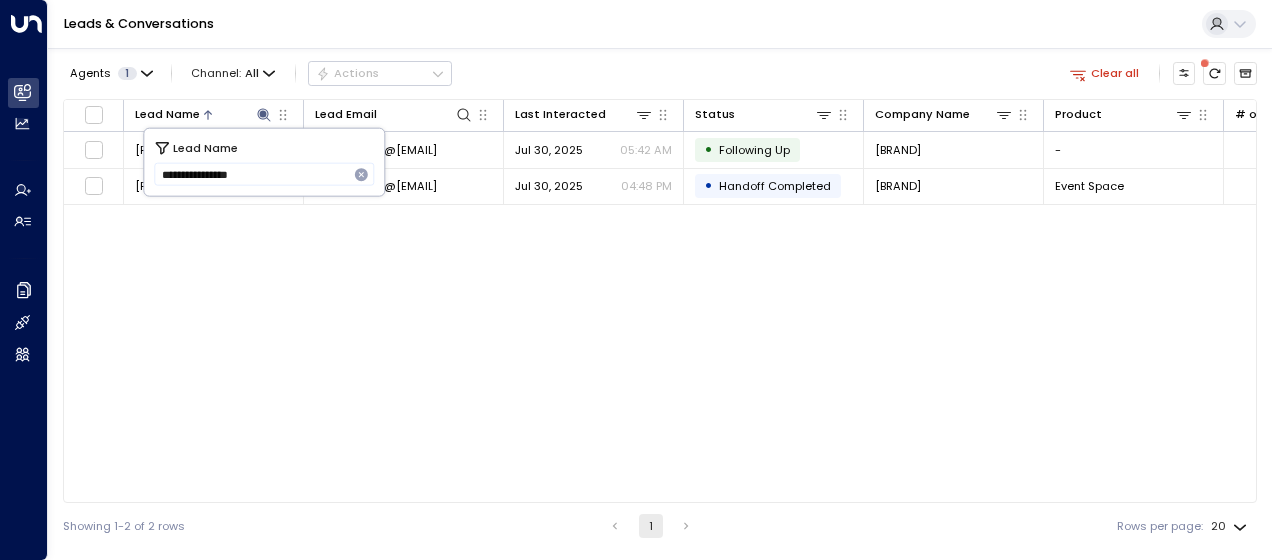click on "**********" at bounding box center (264, 162) 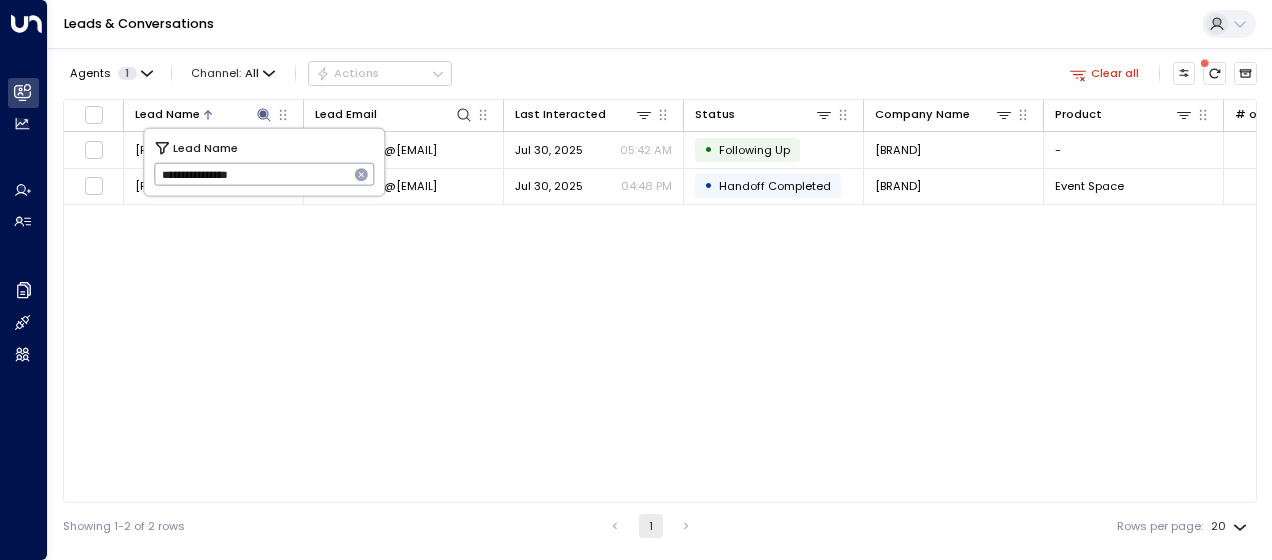 drag, startPoint x: 162, startPoint y: 172, endPoint x: 296, endPoint y: 191, distance: 135.34032 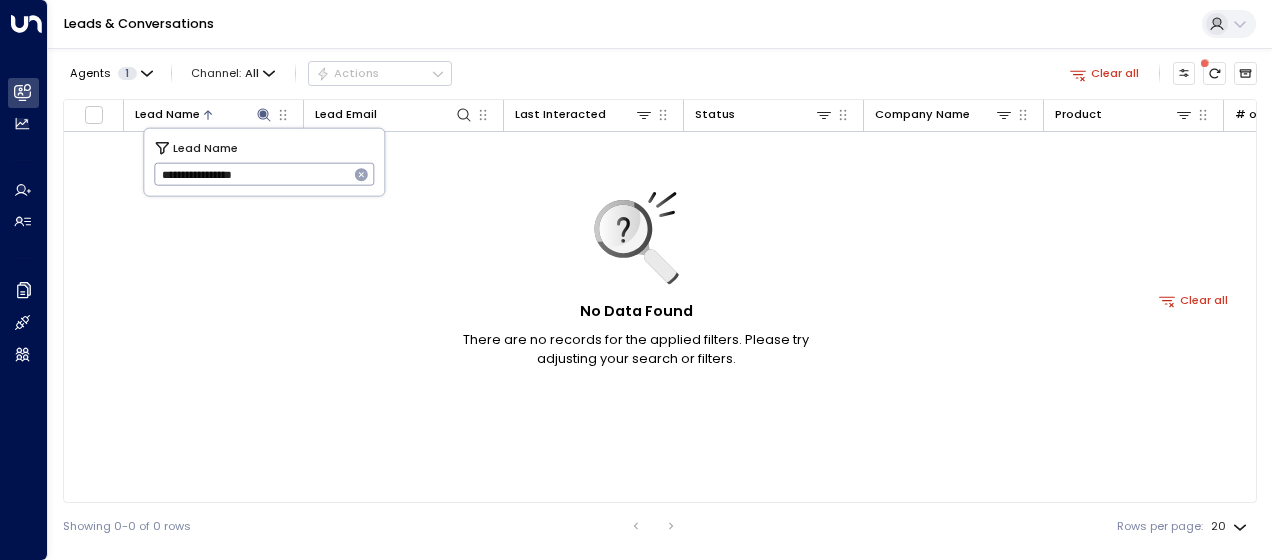 type on "**********" 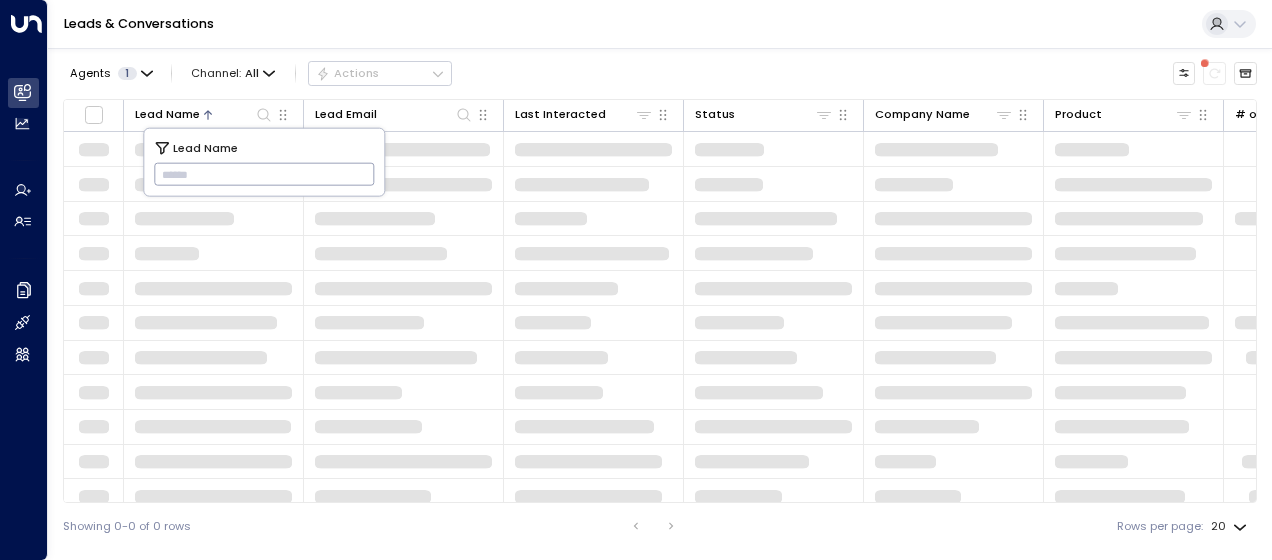 click at bounding box center (264, 174) 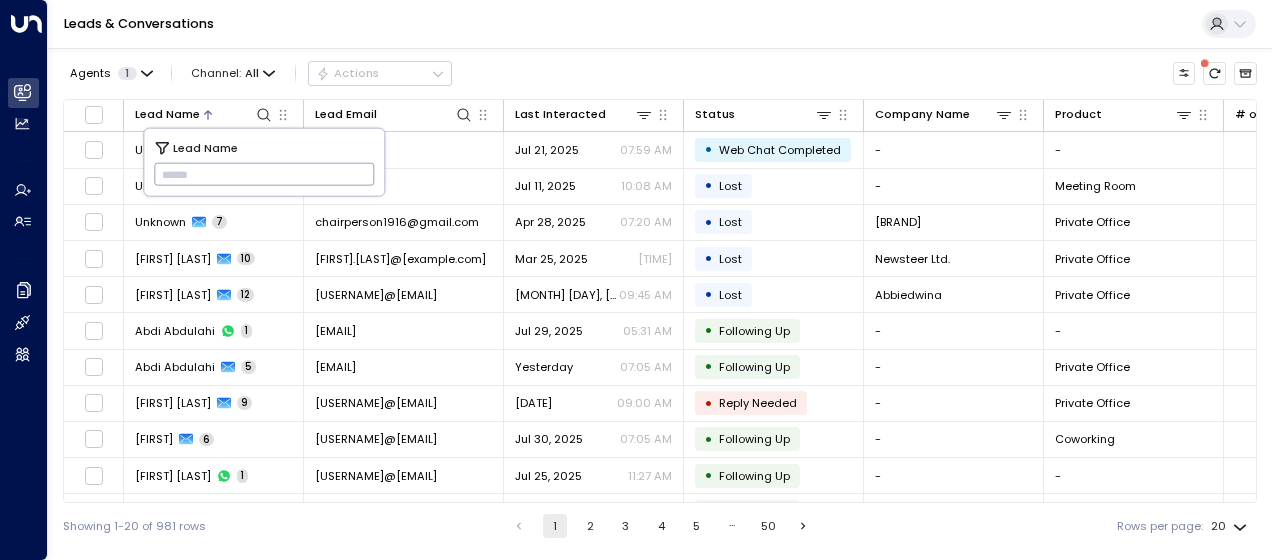 type on "**********" 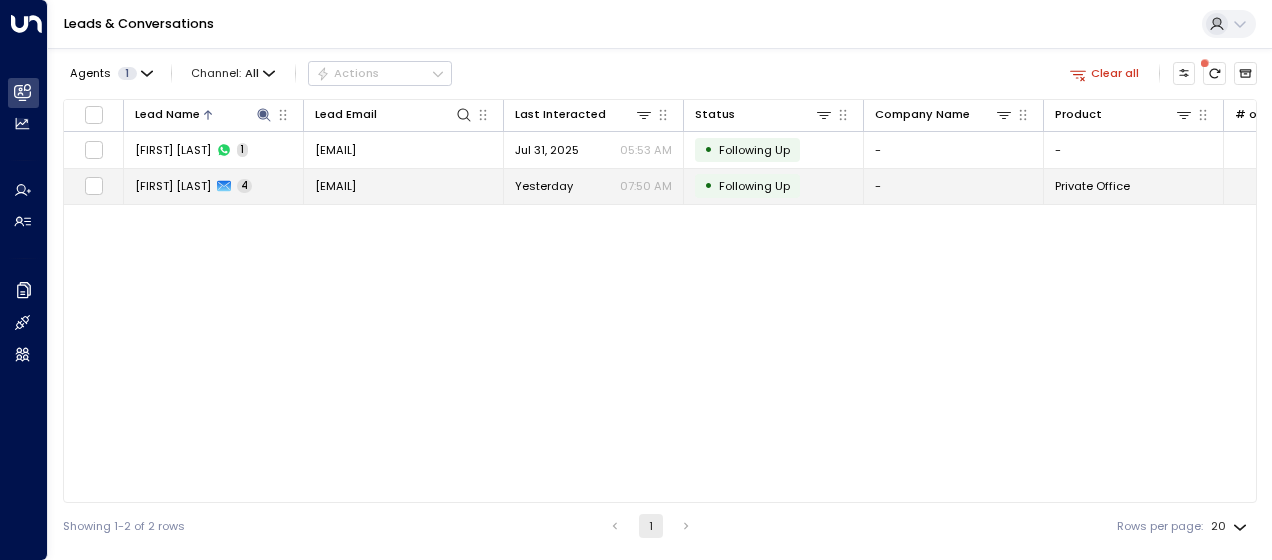 click on "[EMAIL]" at bounding box center (335, 186) 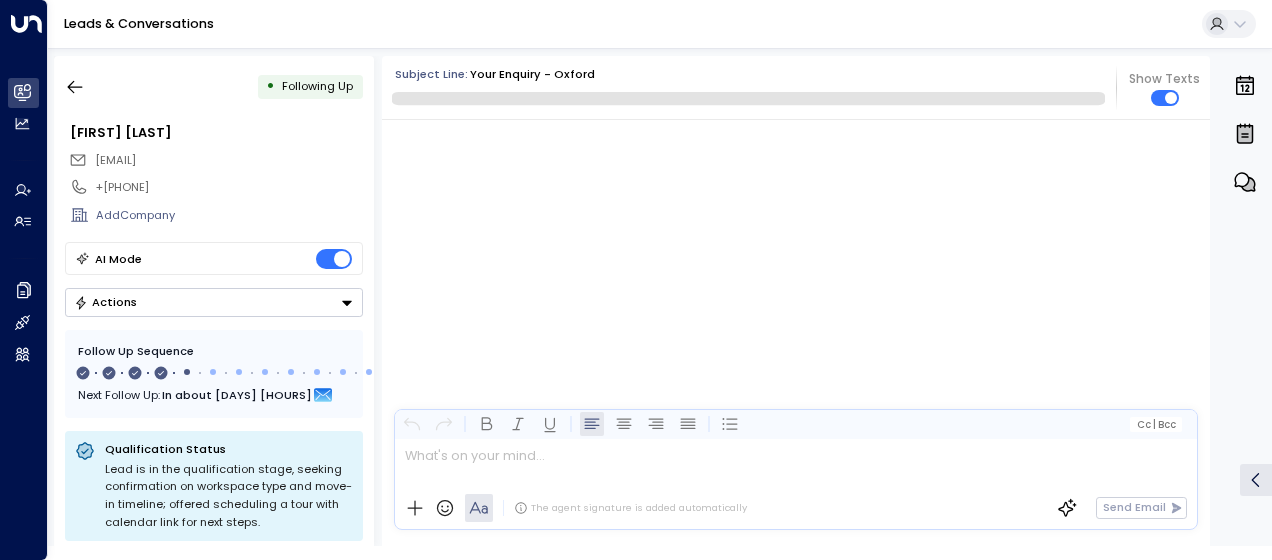 scroll, scrollTop: 2883, scrollLeft: 0, axis: vertical 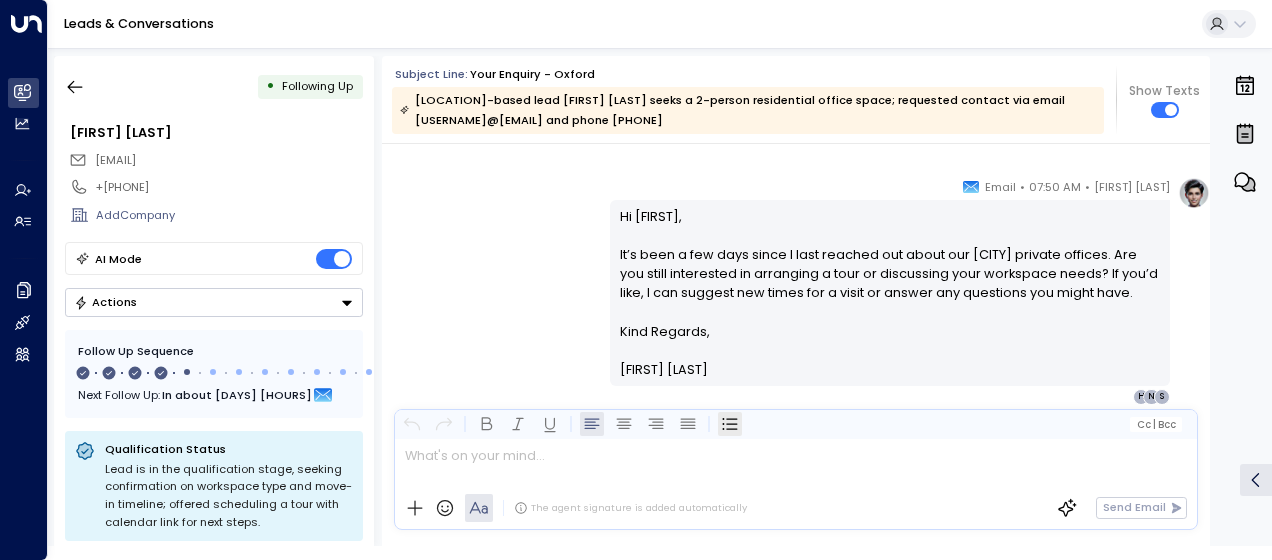drag, startPoint x: 615, startPoint y: 238, endPoint x: 717, endPoint y: 422, distance: 210.3806 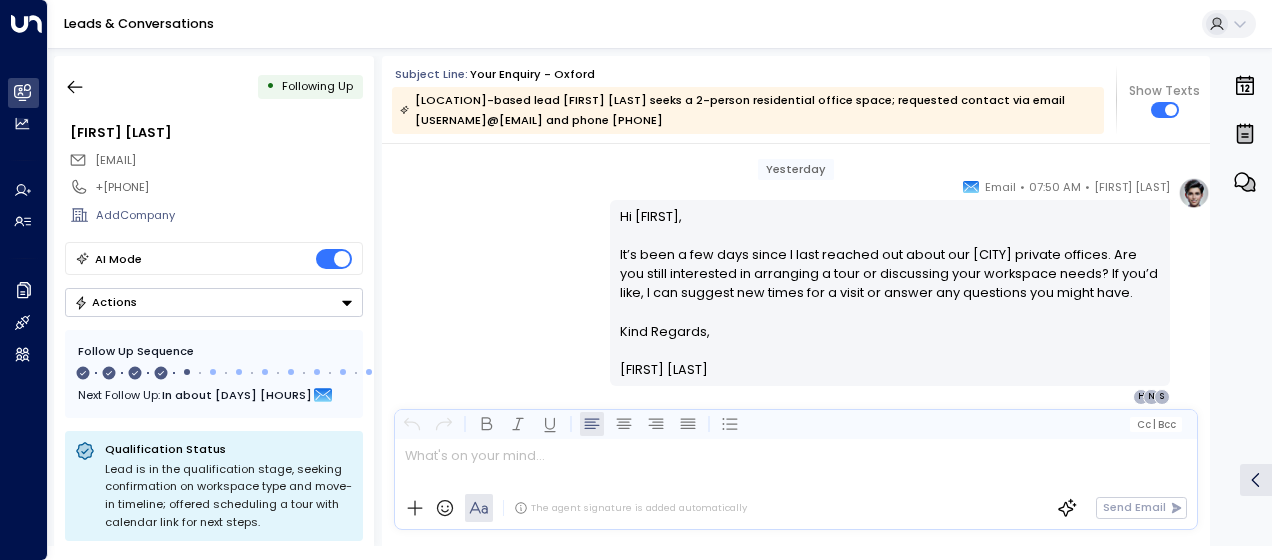 drag, startPoint x: 717, startPoint y: 422, endPoint x: 645, endPoint y: 265, distance: 172.72232 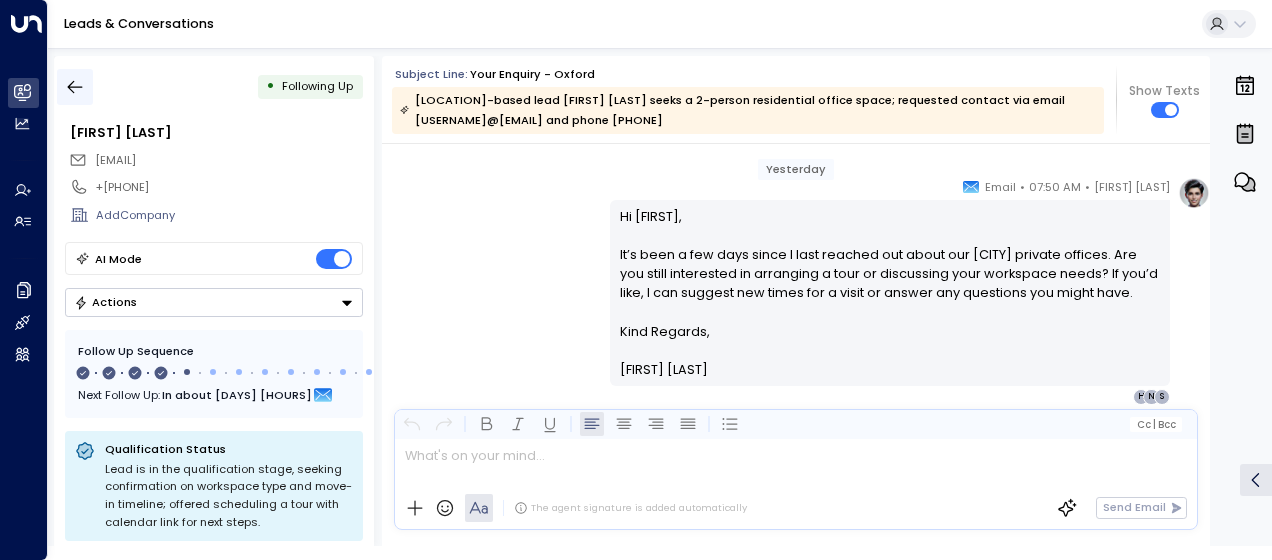 click 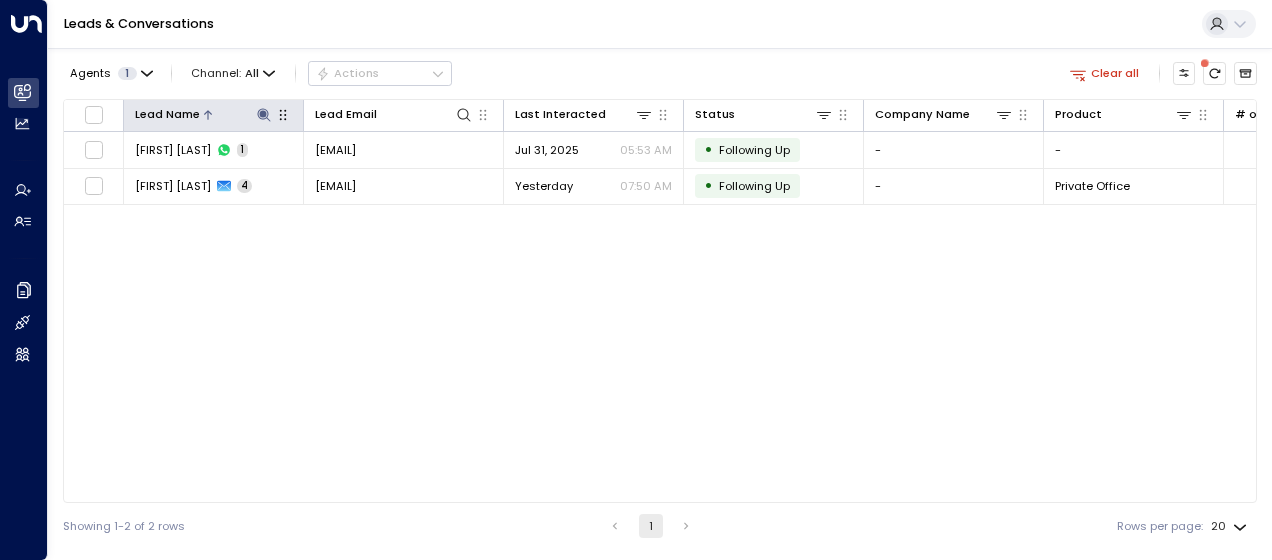 click 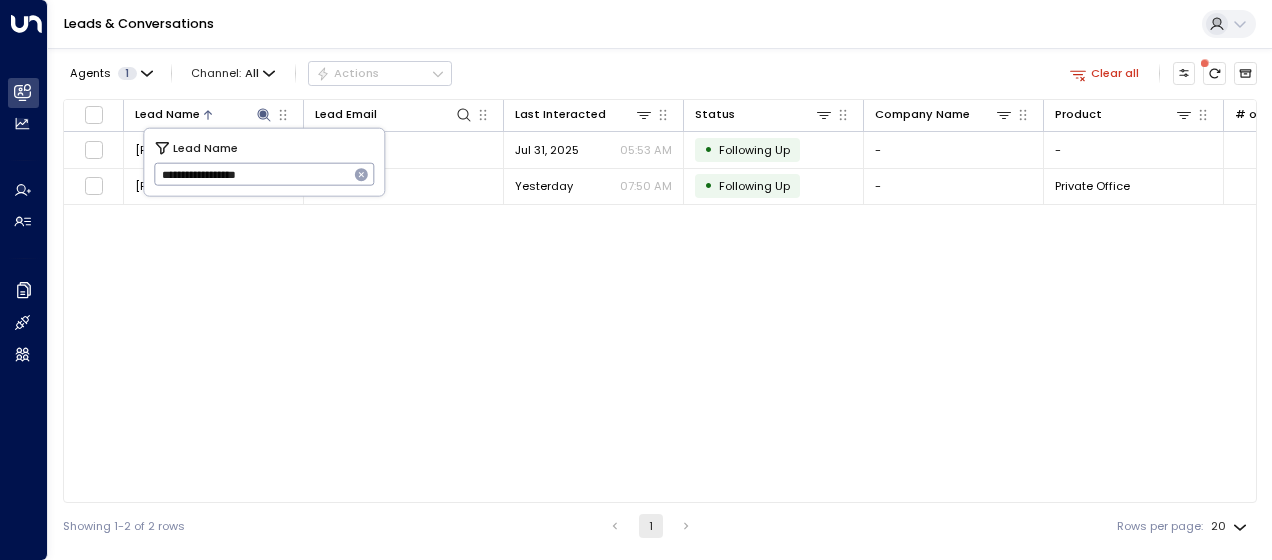 drag, startPoint x: 157, startPoint y: 175, endPoint x: 372, endPoint y: 195, distance: 215.92822 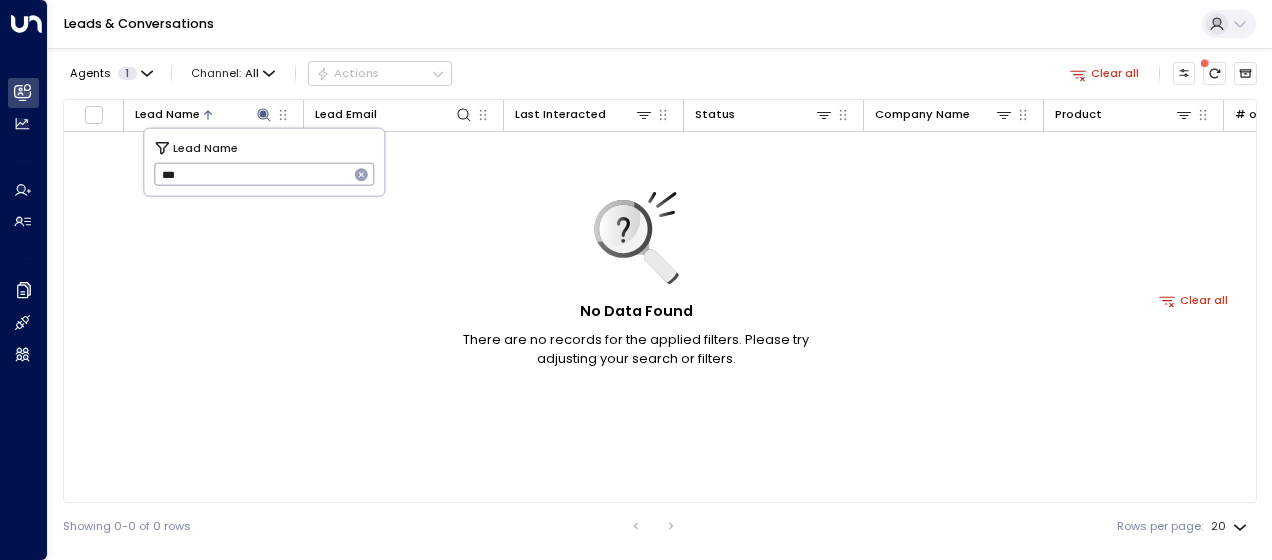 type on "*" 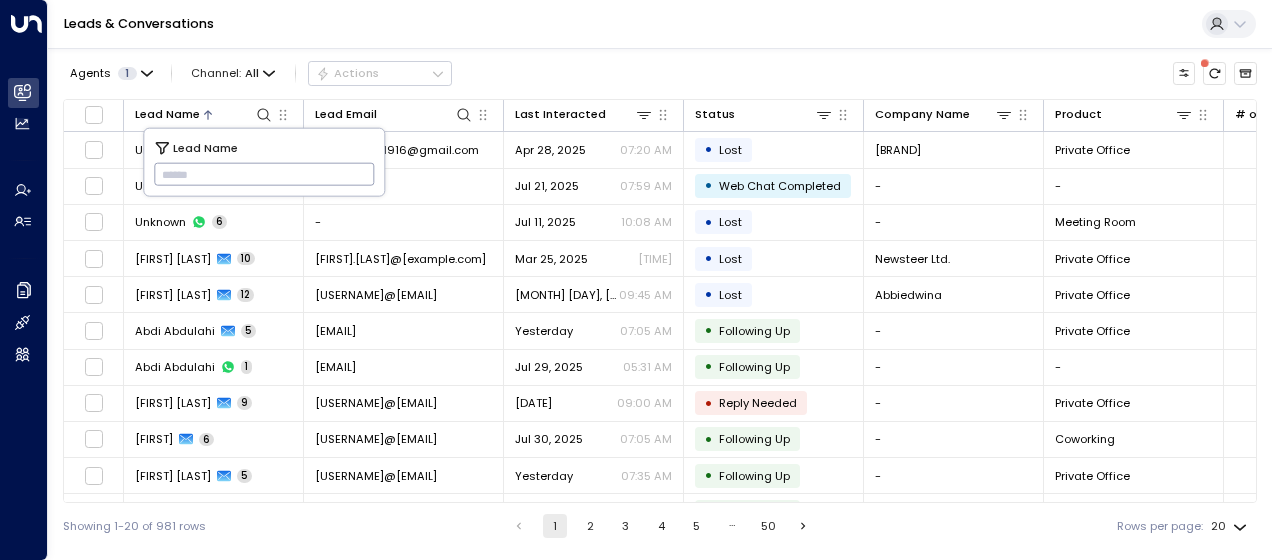 paste on "****" 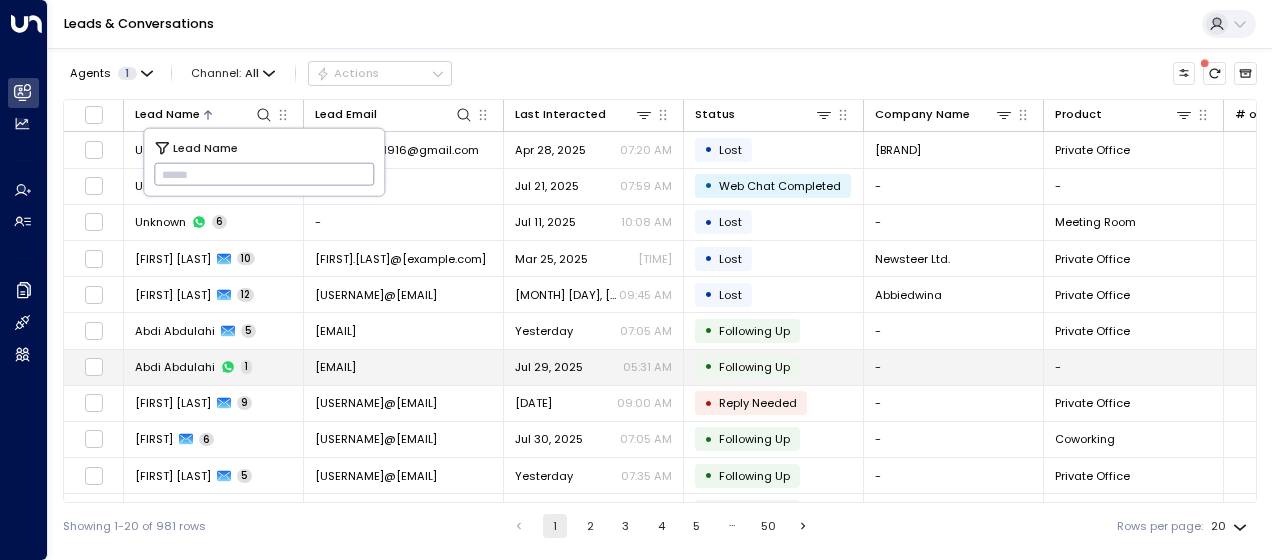 type on "****" 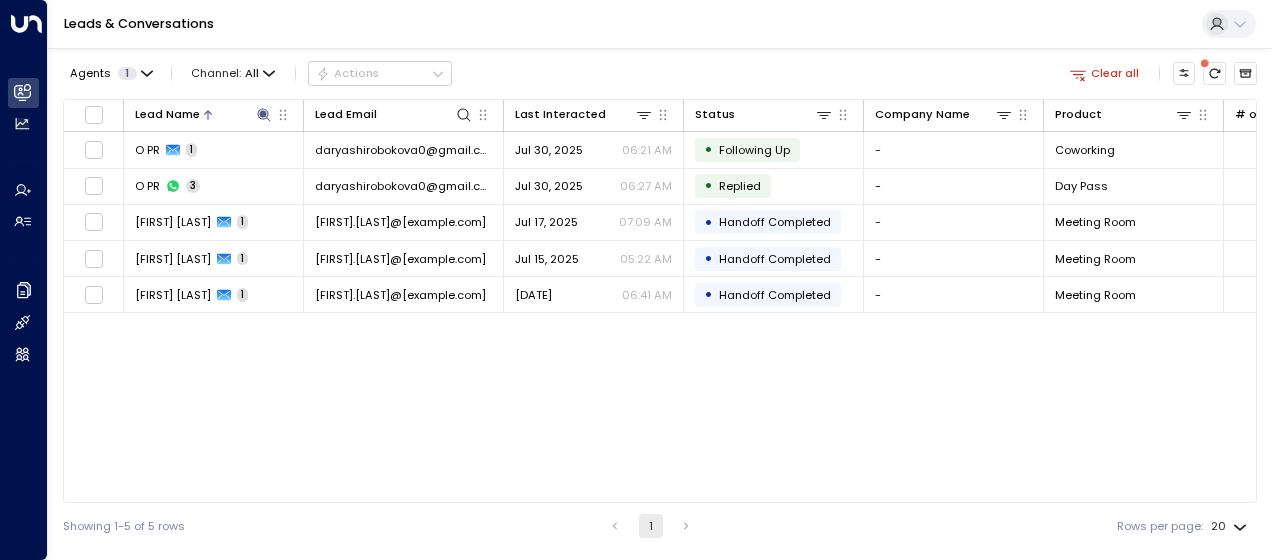 click on "Lead Name Lead Email Last Interacted Status Company Name Product # of people AI mode Trigger Phone Region Location O PR 1 [EMAIL] Jul 30, 2025 06:21 AM • Following Up - - - +[PHONE] +[PHONE] - - [FIRST] [LAST] 5 [EMAIL] Jul 25, 2025 05:20 AM • Handoff Completed - Coworking 2 sales@newflex.com +[PHONE] [CITY] [CITY] Showing 1-2 of 2 rows 1 Rows per page: 20 ** Lead Name [FIRST] [LAST] ​" at bounding box center [660, 301] 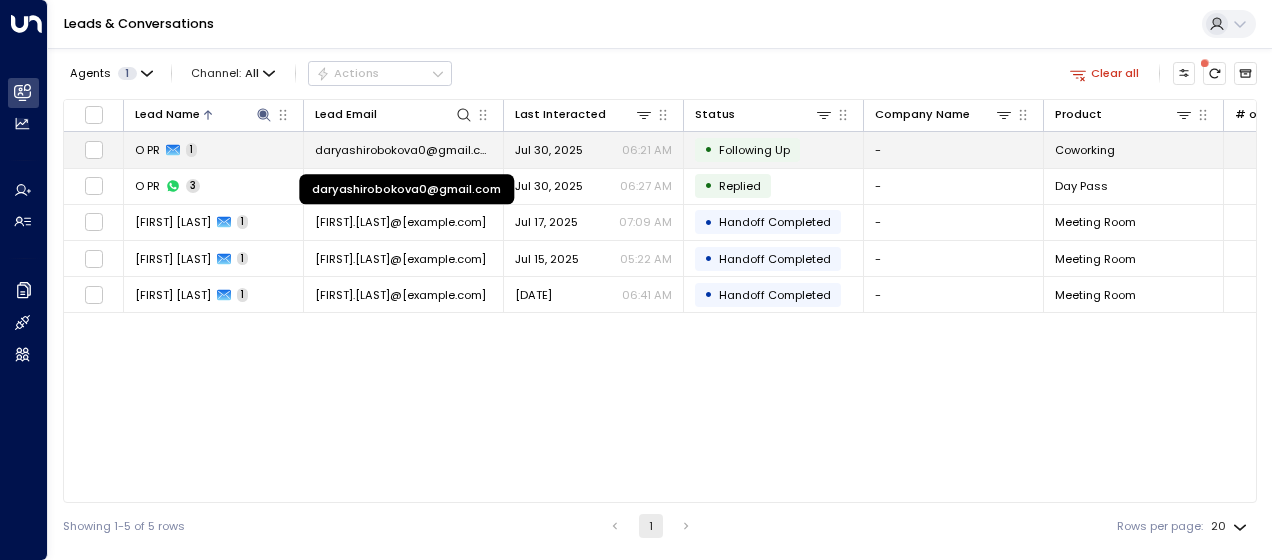 click on "daryashirobokova0@gmail.com" at bounding box center [403, 150] 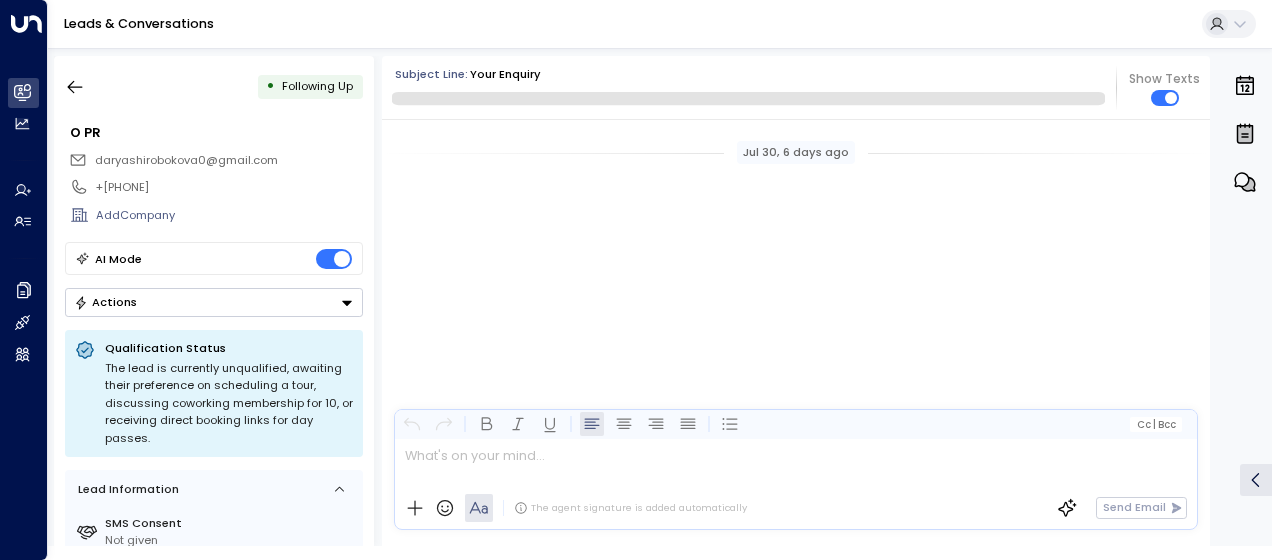 scroll, scrollTop: 955, scrollLeft: 0, axis: vertical 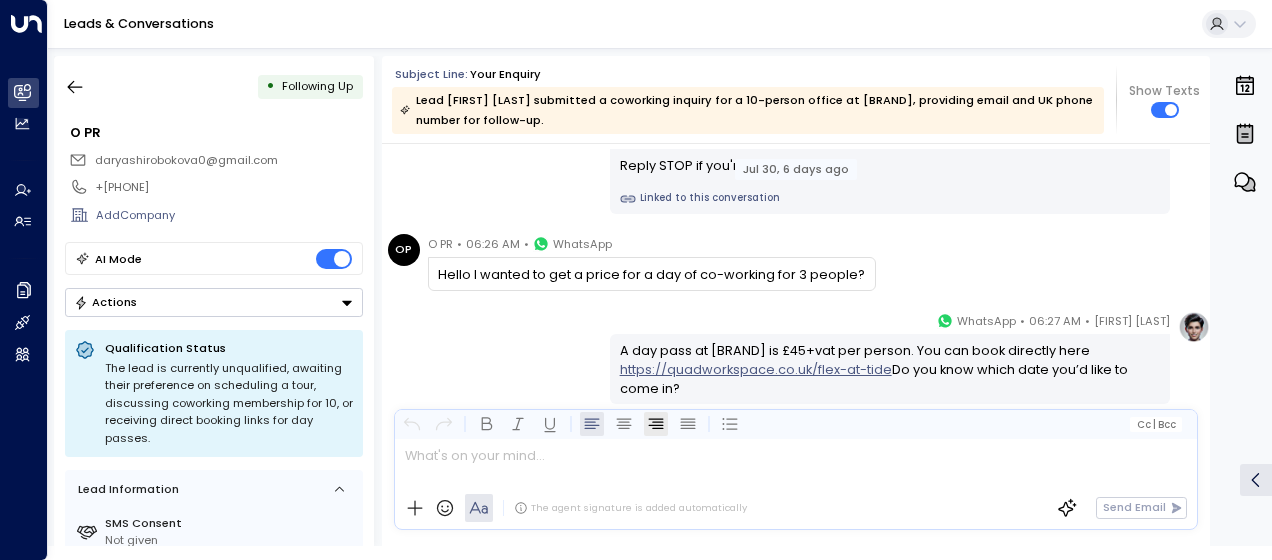 drag, startPoint x: 440, startPoint y: 292, endPoint x: 664, endPoint y: 422, distance: 258.99036 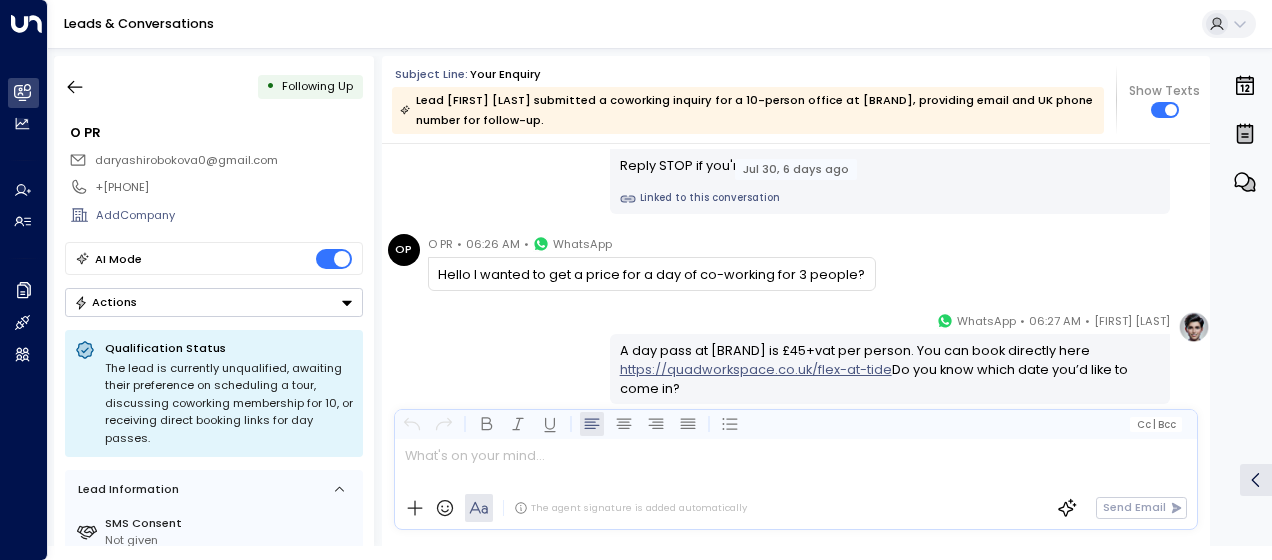 drag, startPoint x: 664, startPoint y: 422, endPoint x: 639, endPoint y: 384, distance: 45.486263 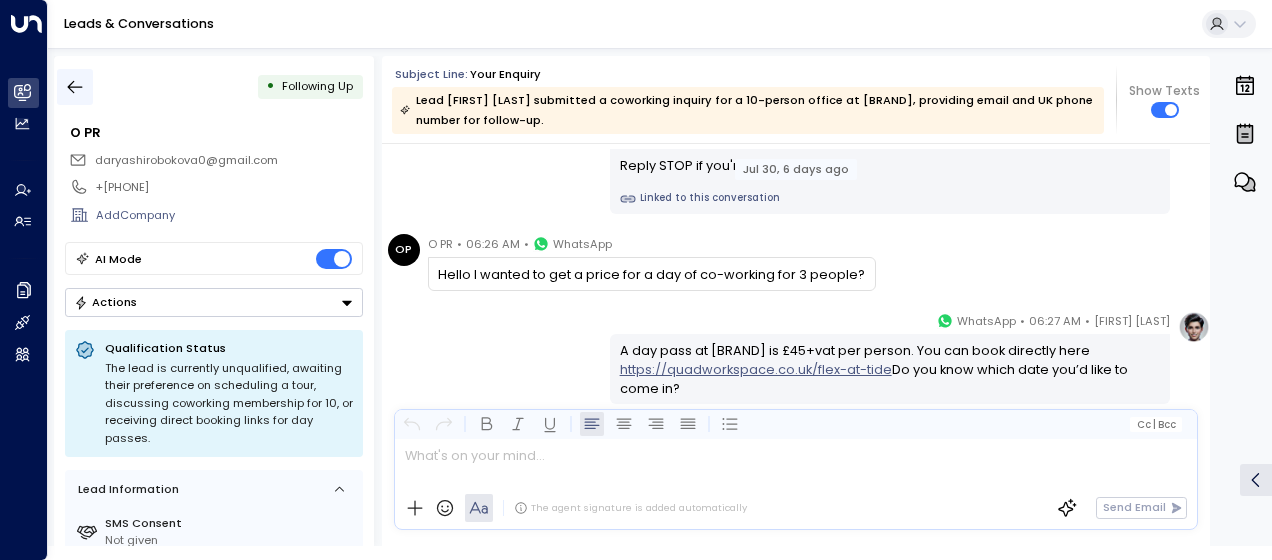click 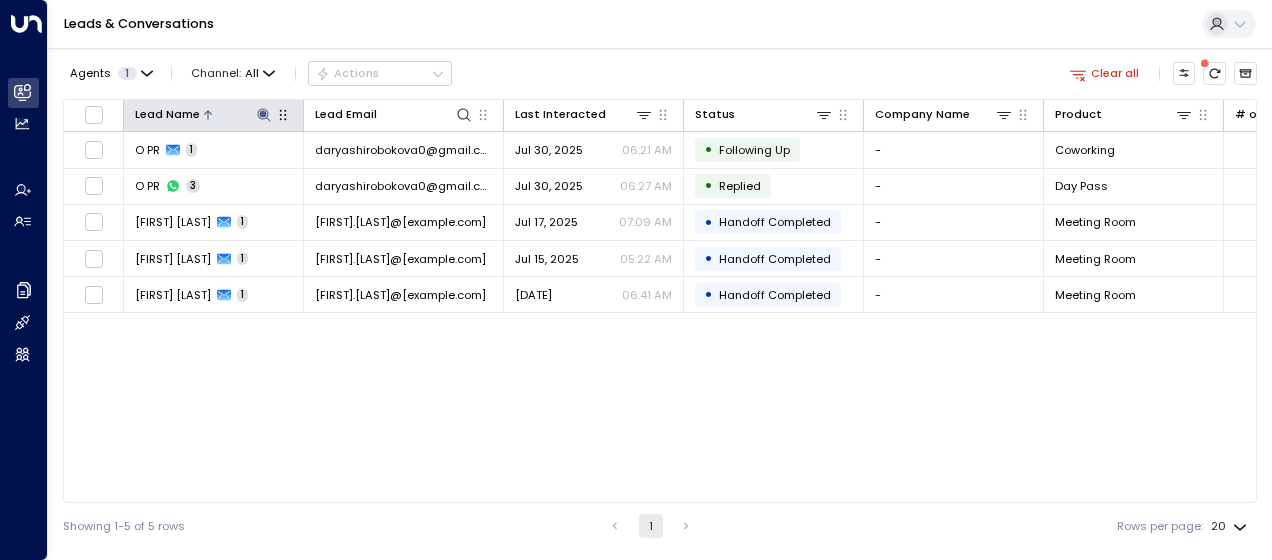 click 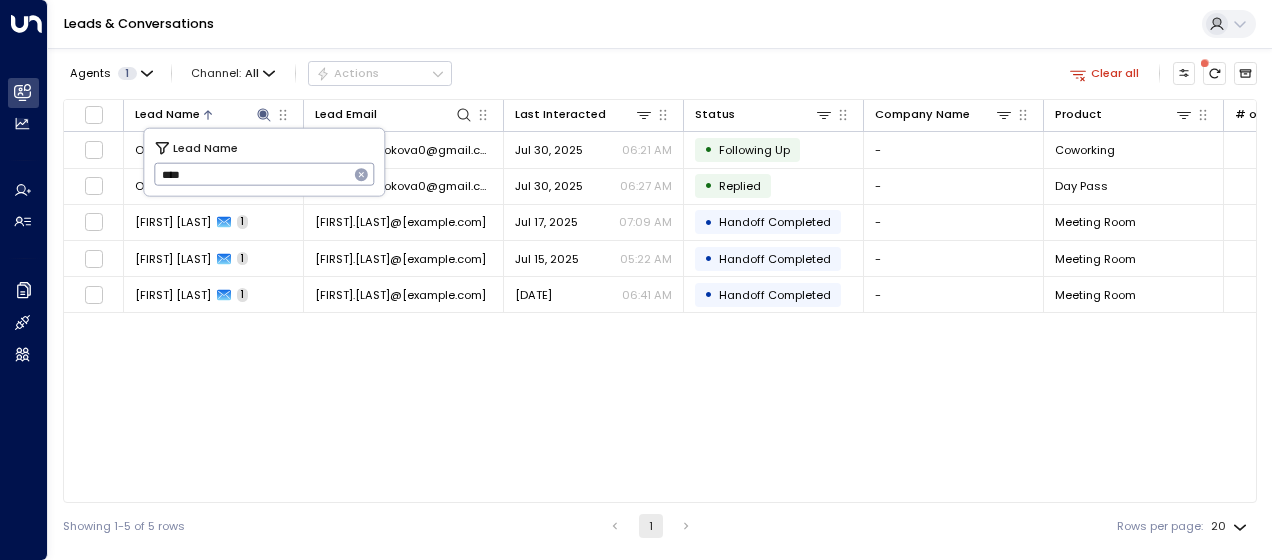 click on "****" at bounding box center (251, 174) 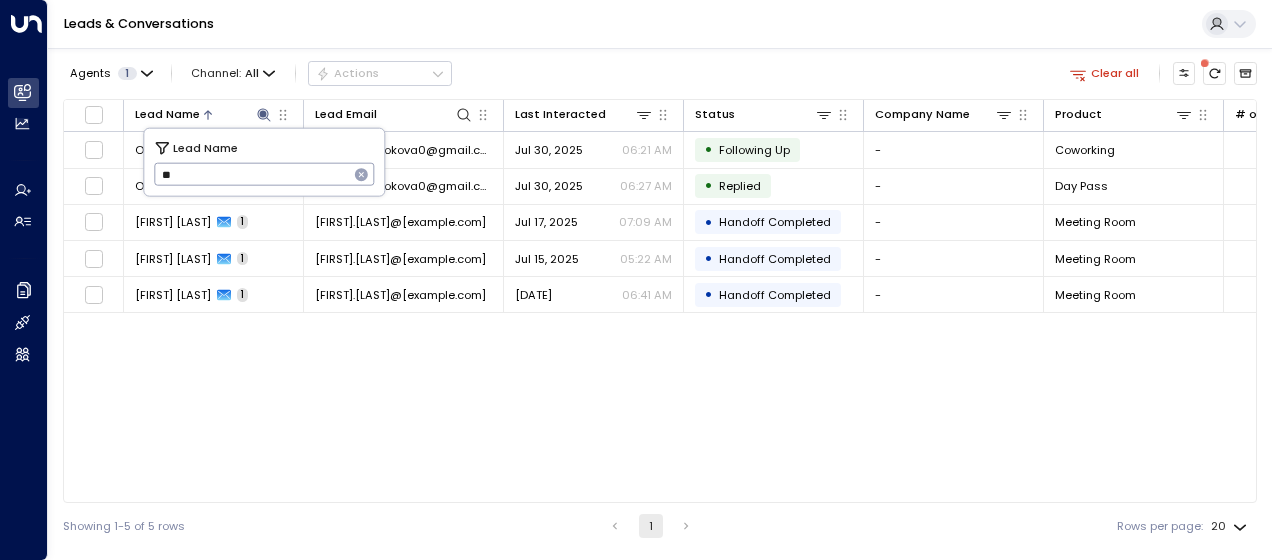 type on "*" 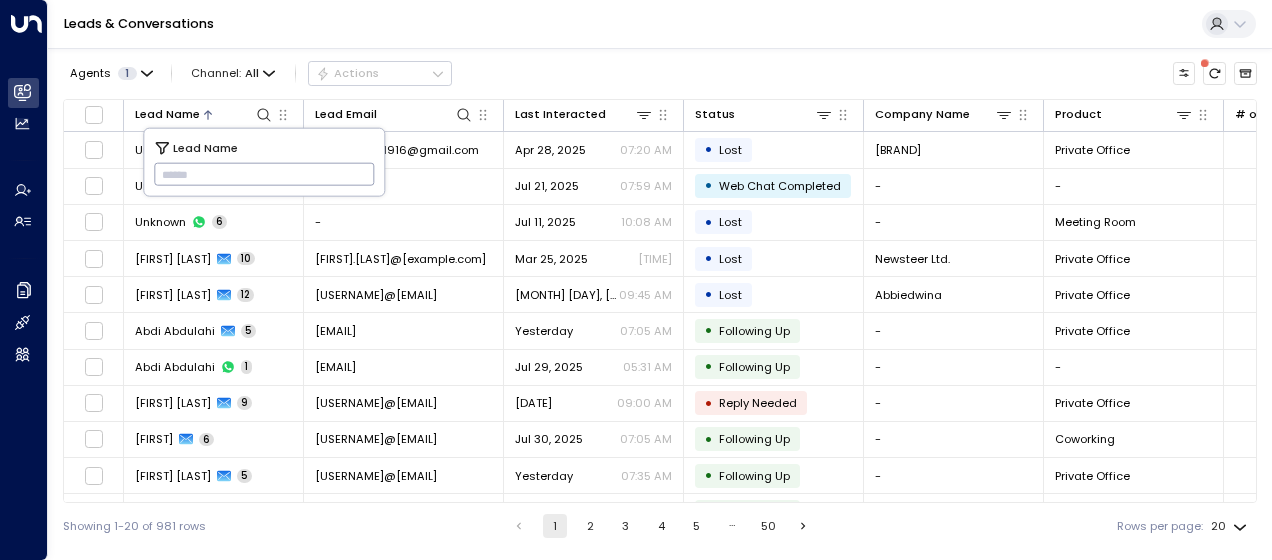 type on "**********" 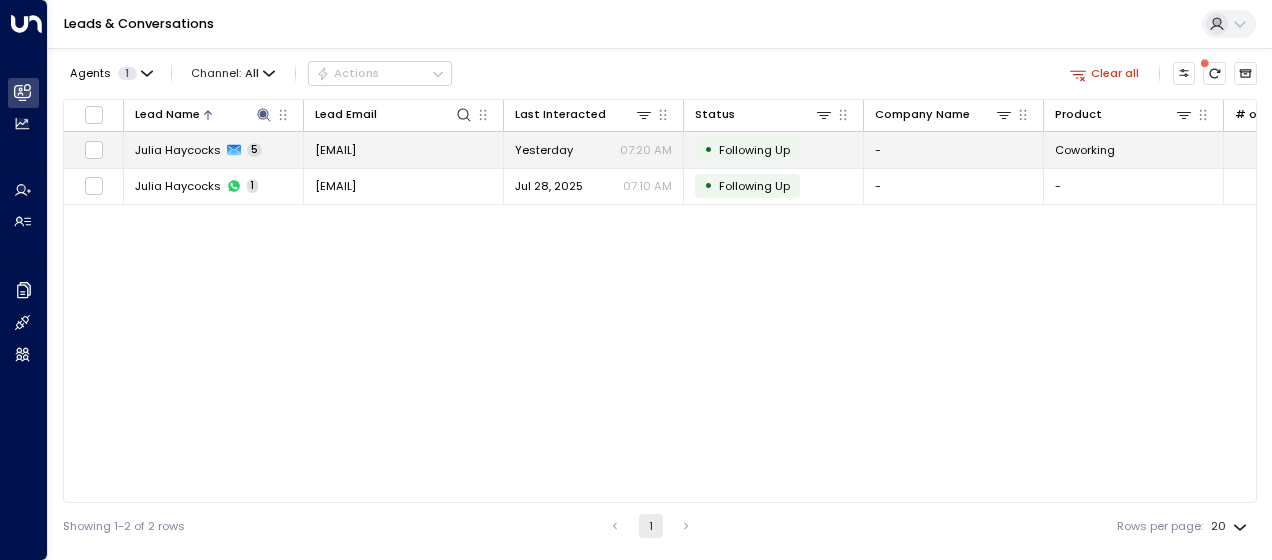 click on "[EMAIL]" at bounding box center (335, 150) 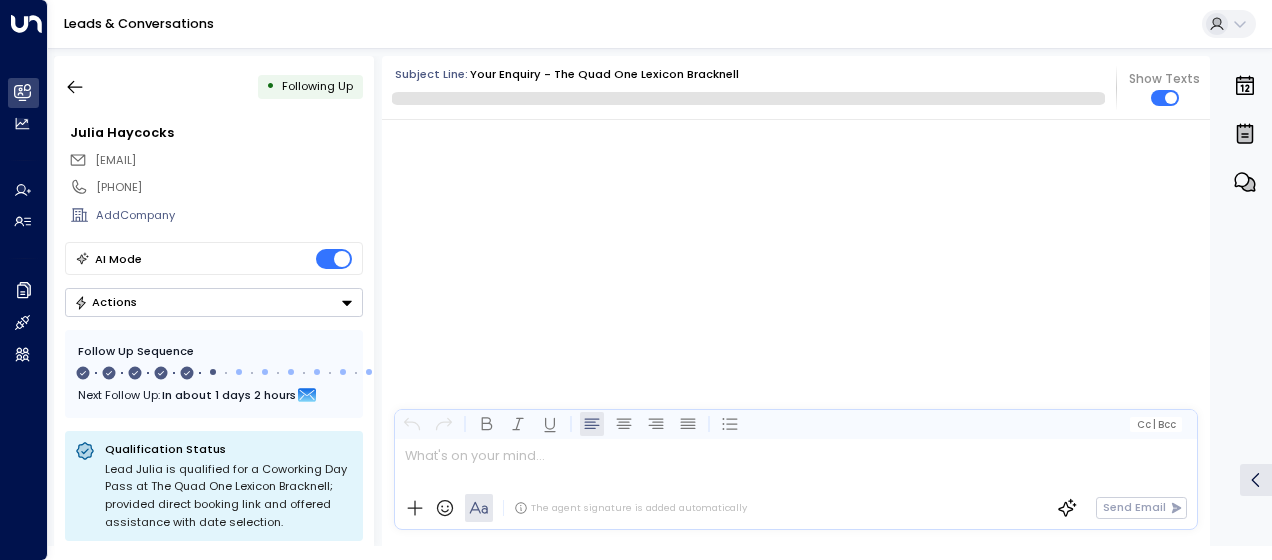 scroll, scrollTop: 3253, scrollLeft: 0, axis: vertical 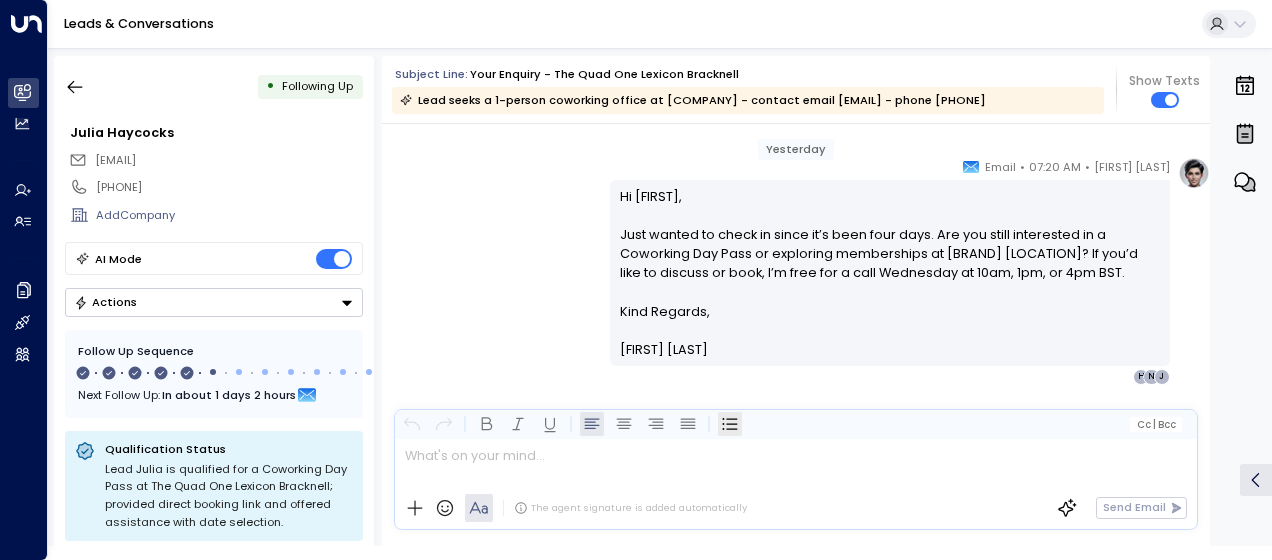 drag, startPoint x: 615, startPoint y: 307, endPoint x: 719, endPoint y: 432, distance: 162.60689 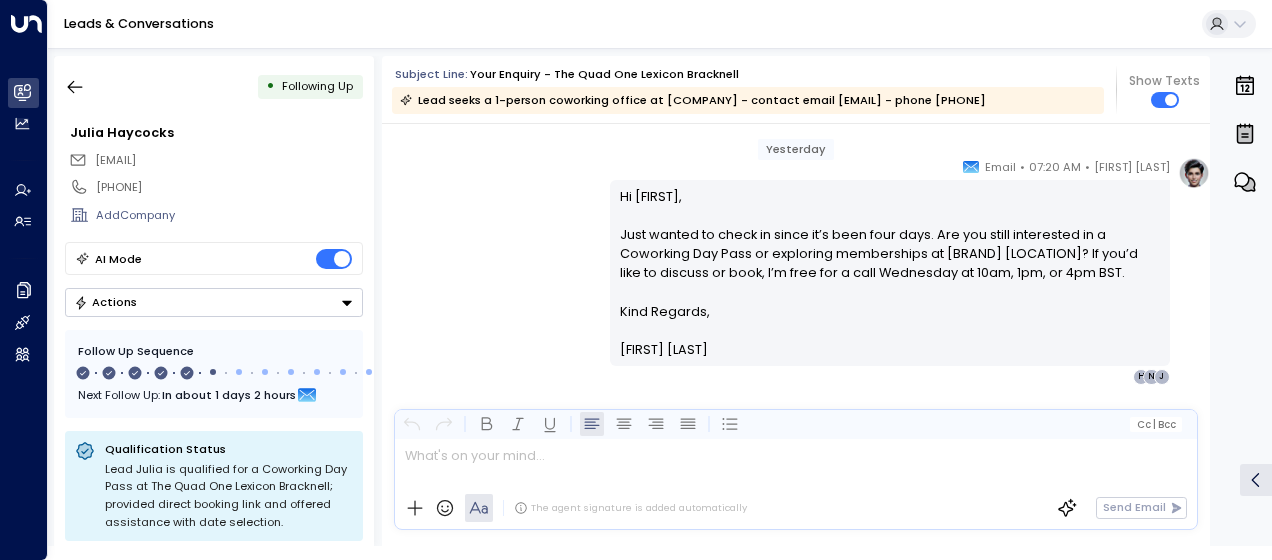 drag, startPoint x: 719, startPoint y: 432, endPoint x: 651, endPoint y: 312, distance: 137.92752 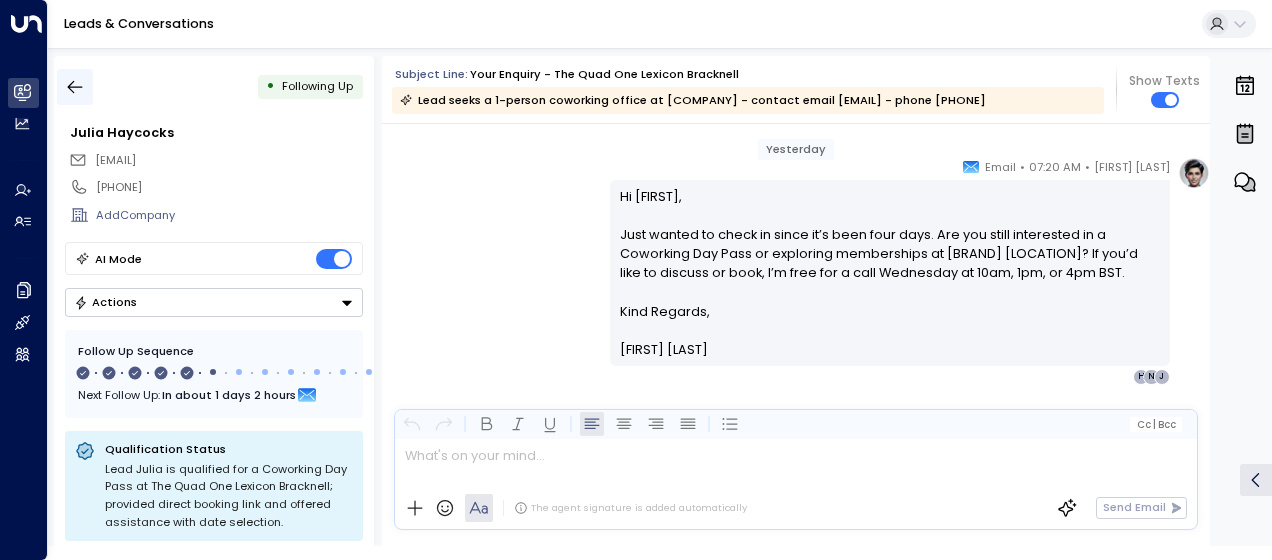click 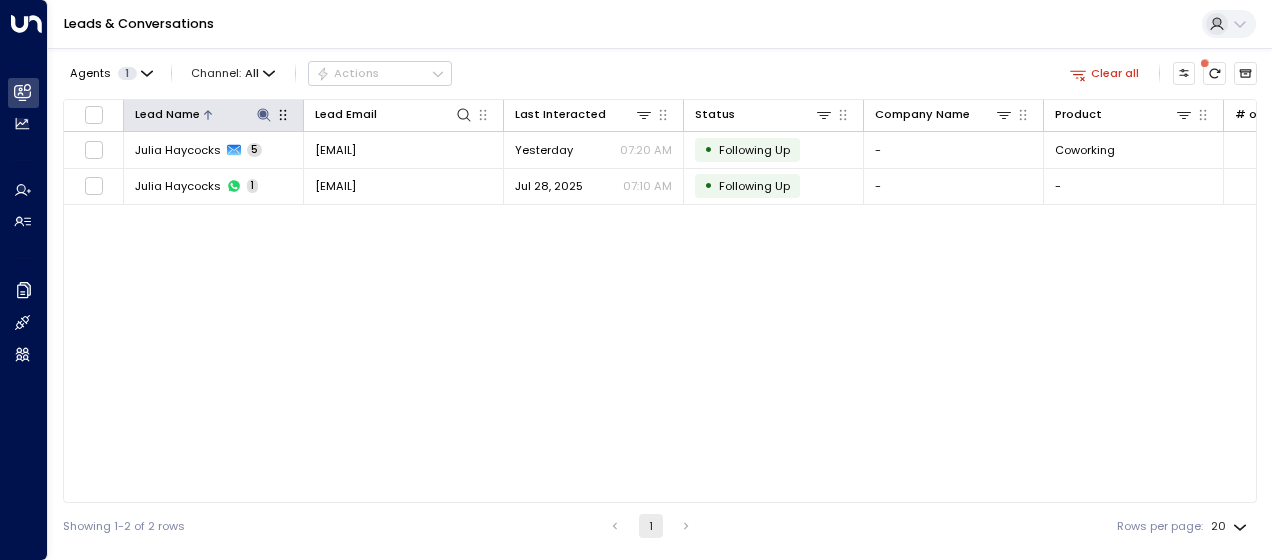 click 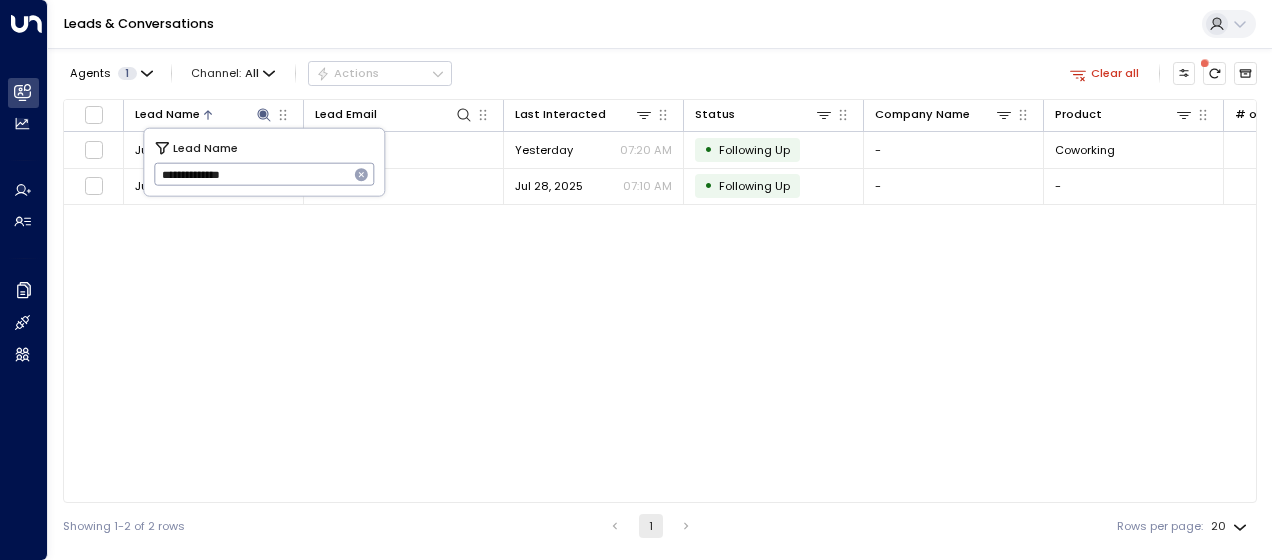 drag, startPoint x: 160, startPoint y: 173, endPoint x: 338, endPoint y: 178, distance: 178.0702 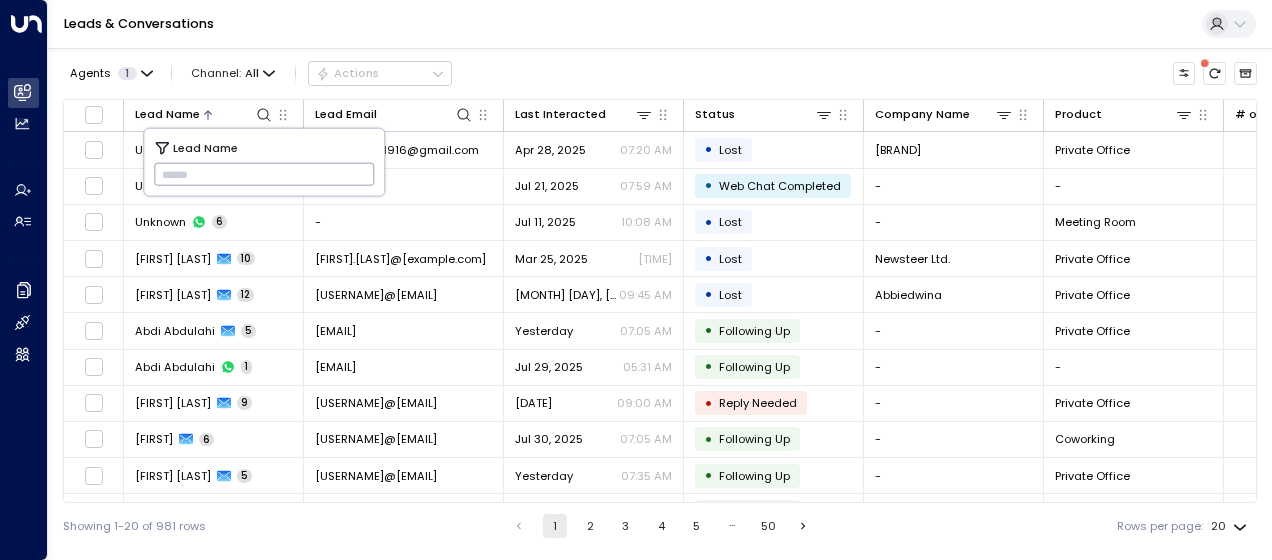 click at bounding box center (264, 174) 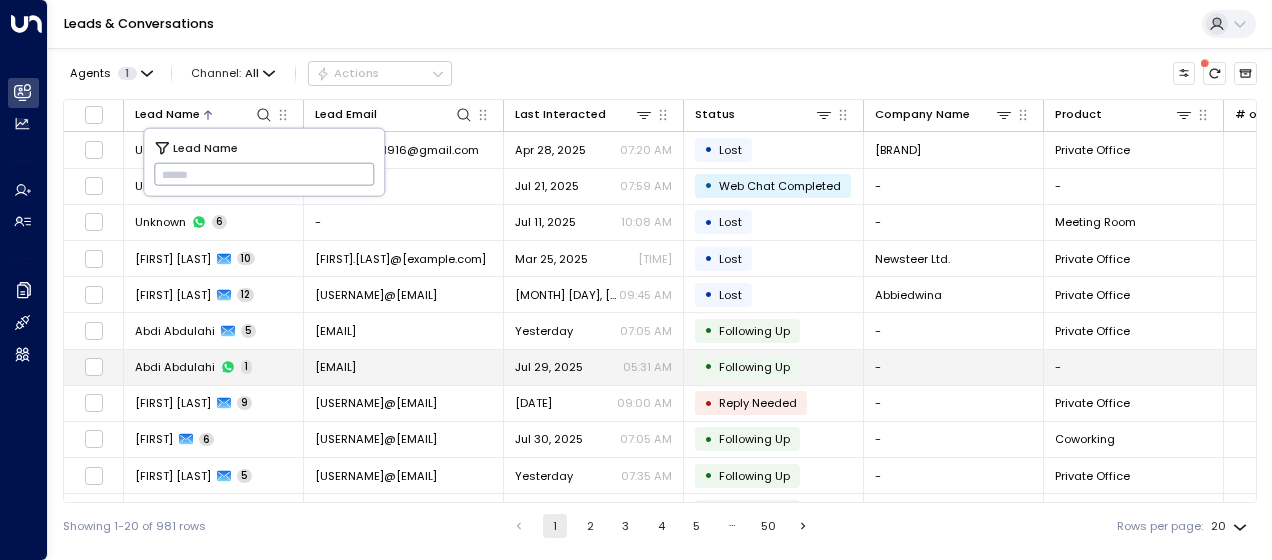 type on "**********" 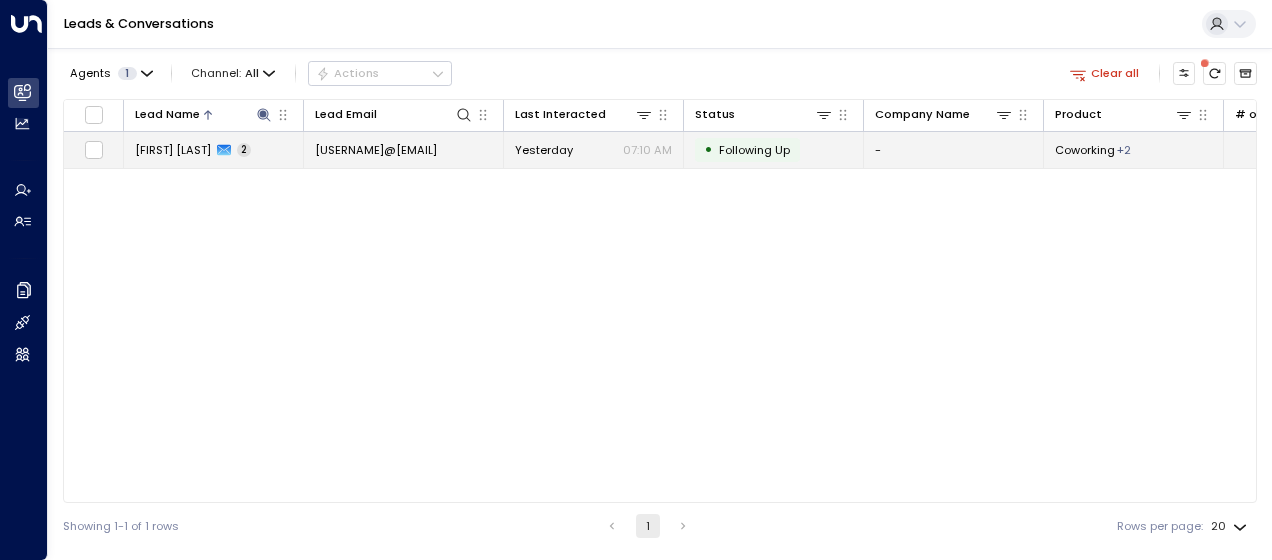 click on "[USERNAME]@[EMAIL]" at bounding box center (376, 150) 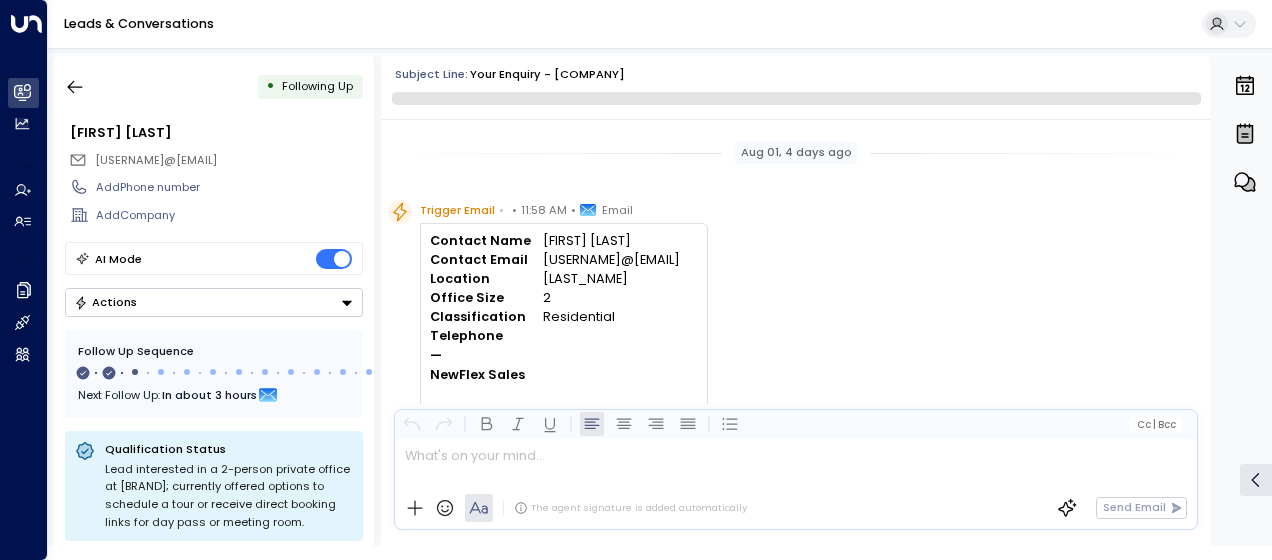 scroll, scrollTop: 1133, scrollLeft: 0, axis: vertical 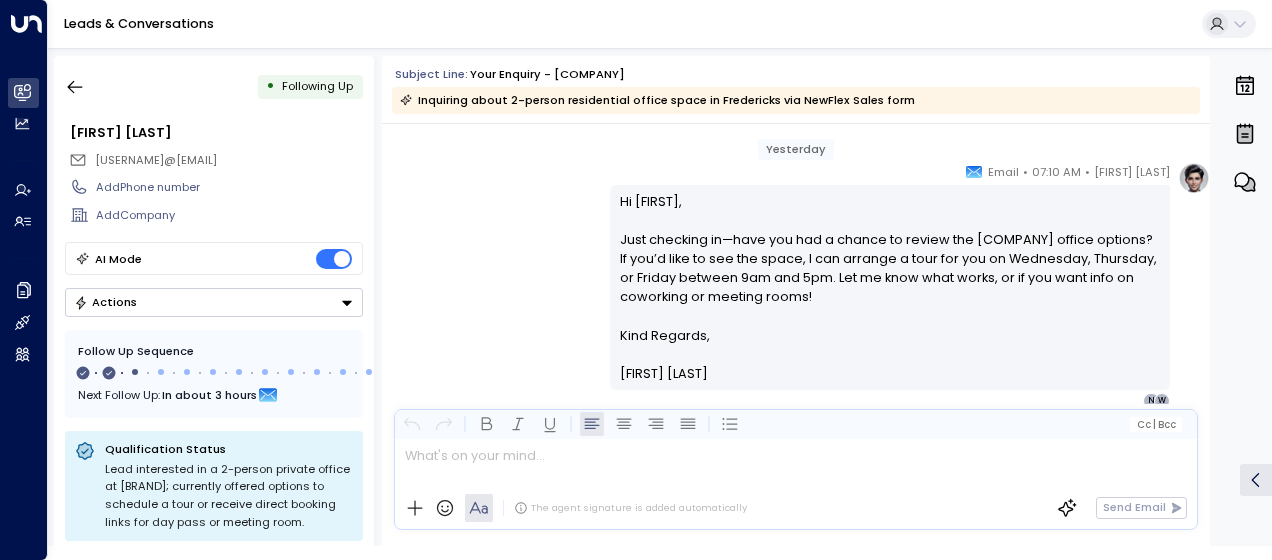 drag, startPoint x: 616, startPoint y: 196, endPoint x: 742, endPoint y: 373, distance: 217.26712 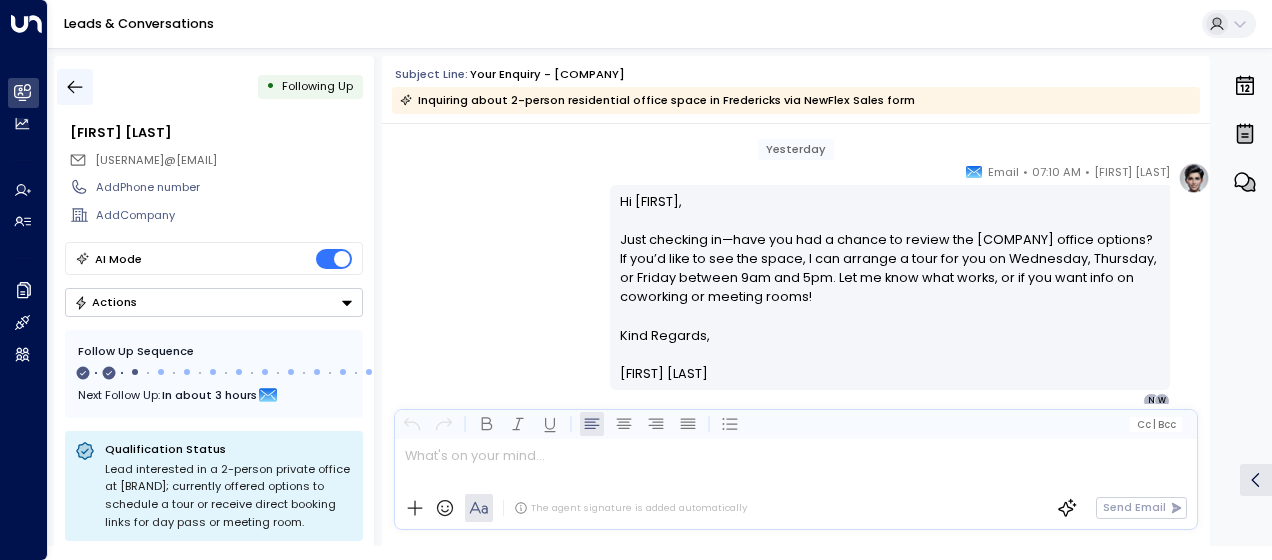 click 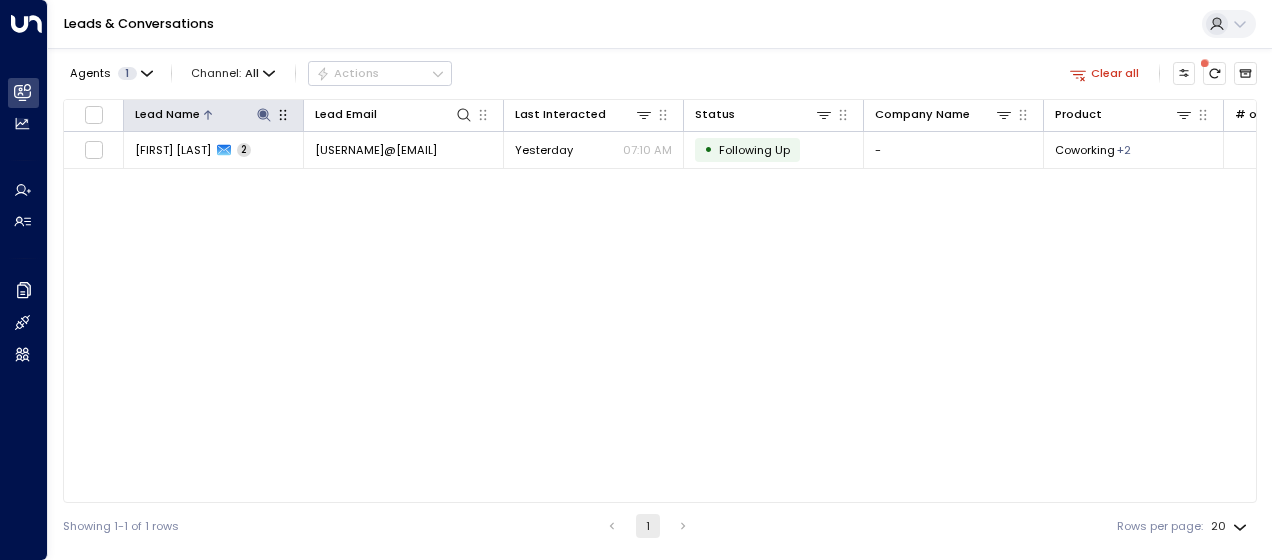 click 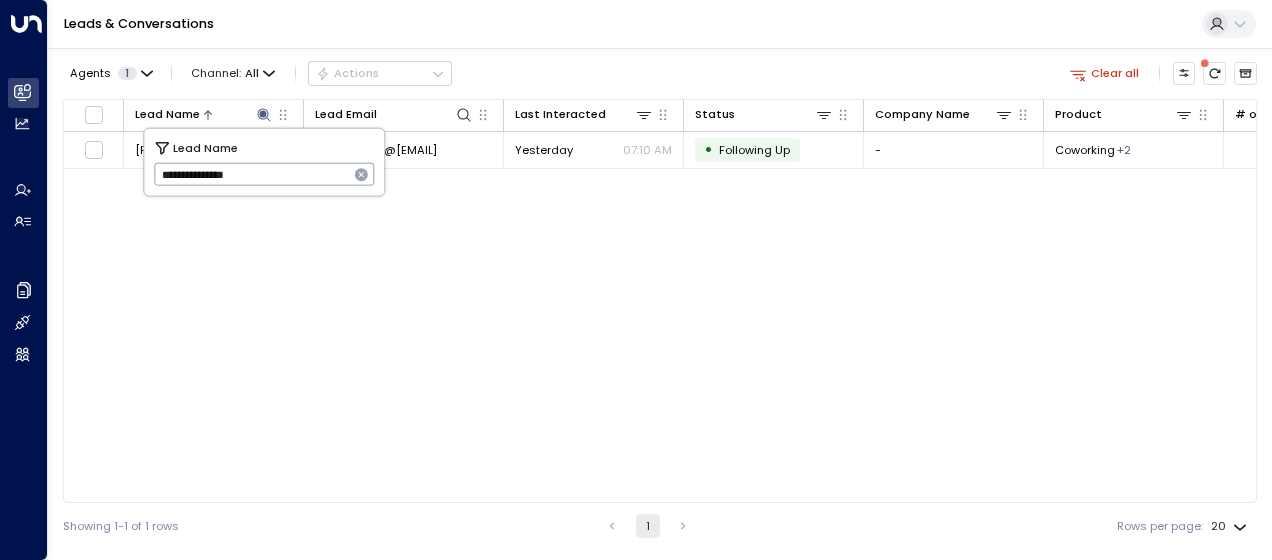 drag, startPoint x: 150, startPoint y: 176, endPoint x: 317, endPoint y: 180, distance: 167.0479 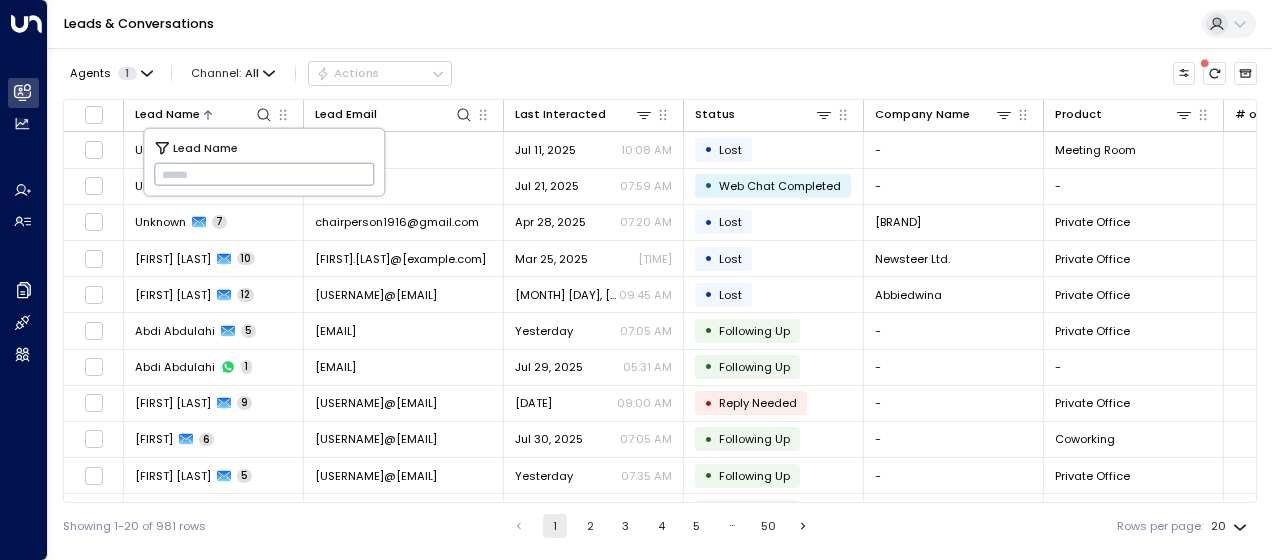click at bounding box center [264, 174] 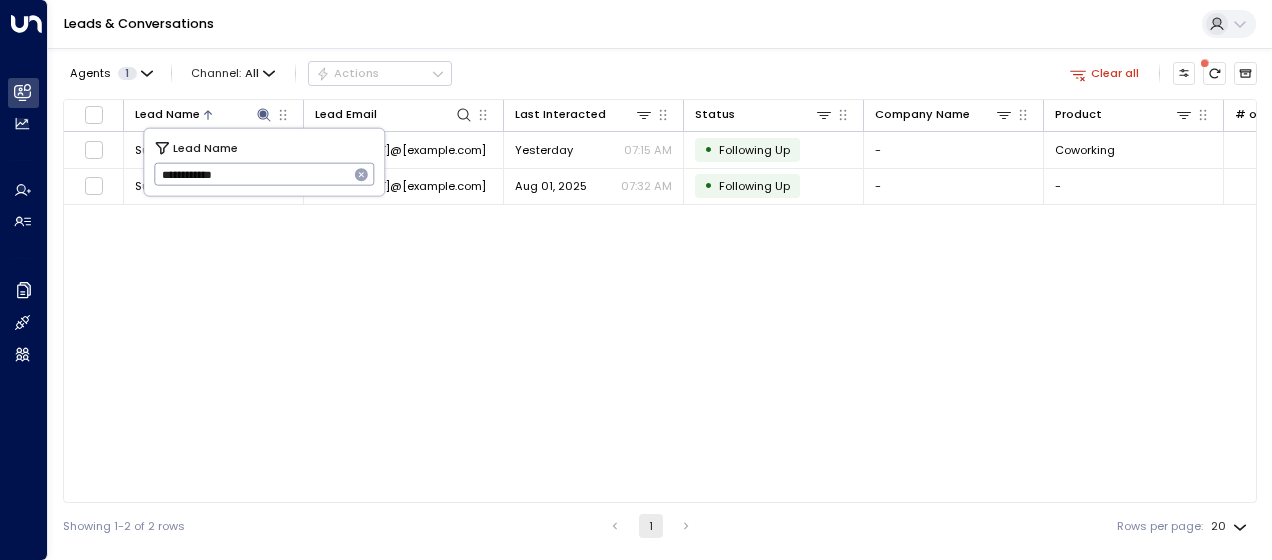 type on "**********" 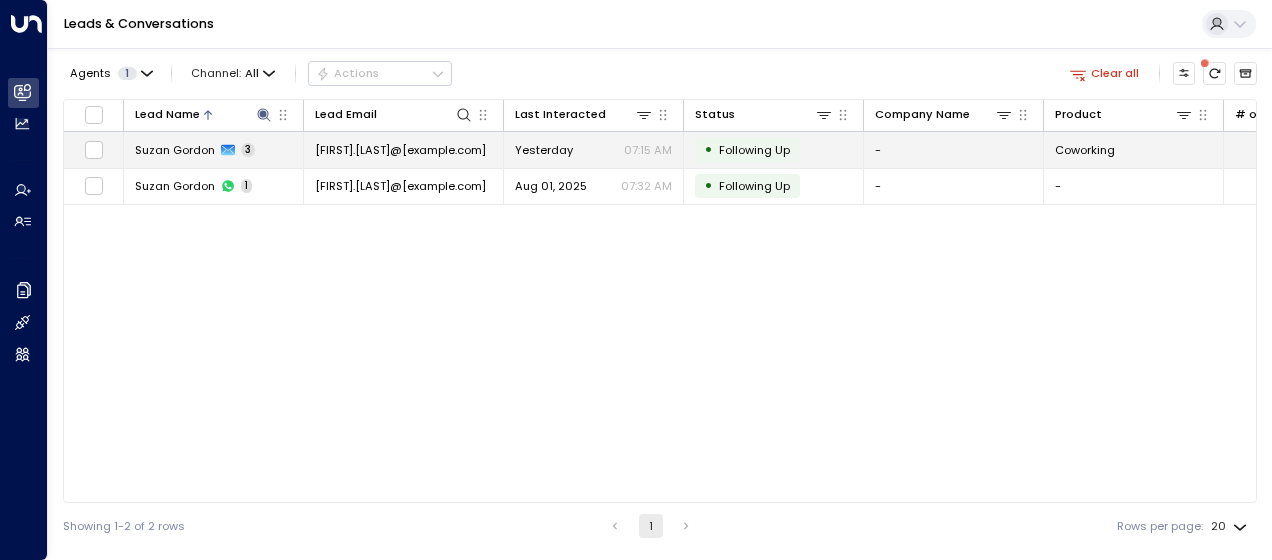click on "[FIRST].[LAST]@[example.com]" at bounding box center [400, 150] 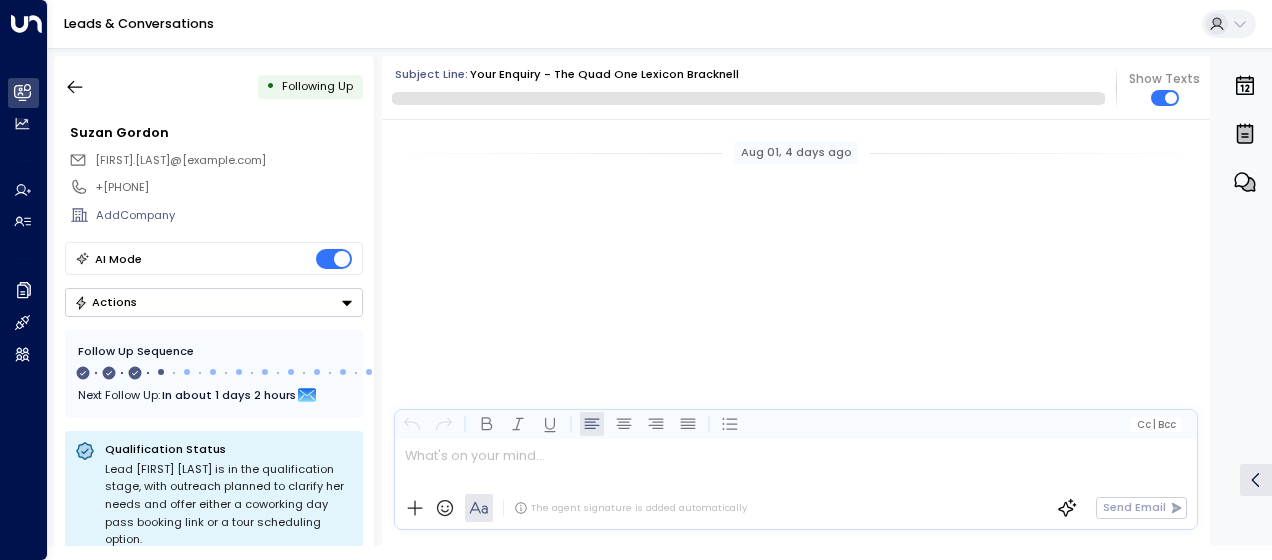 scroll, scrollTop: 1244, scrollLeft: 0, axis: vertical 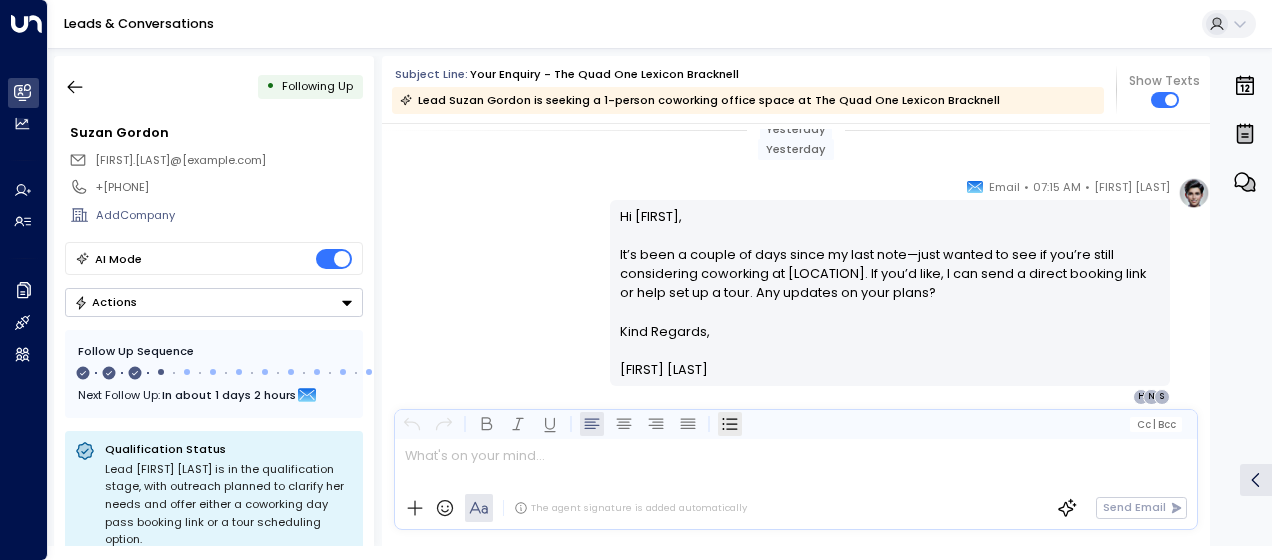 drag, startPoint x: 614, startPoint y: 304, endPoint x: 732, endPoint y: 431, distance: 173.35802 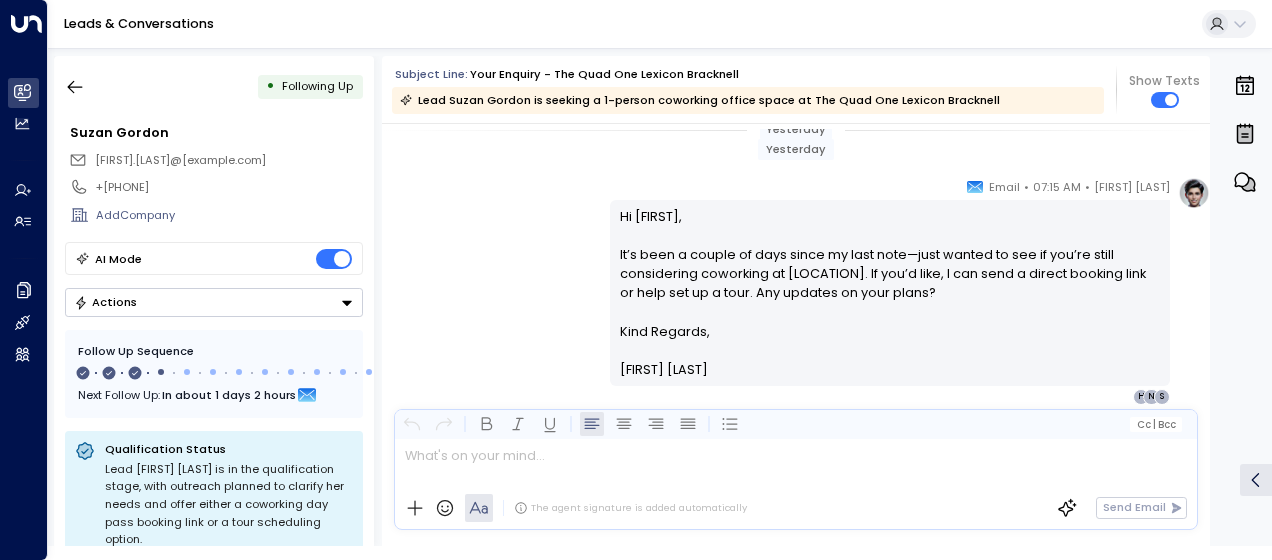 drag, startPoint x: 732, startPoint y: 431, endPoint x: 654, endPoint y: 276, distance: 173.51945 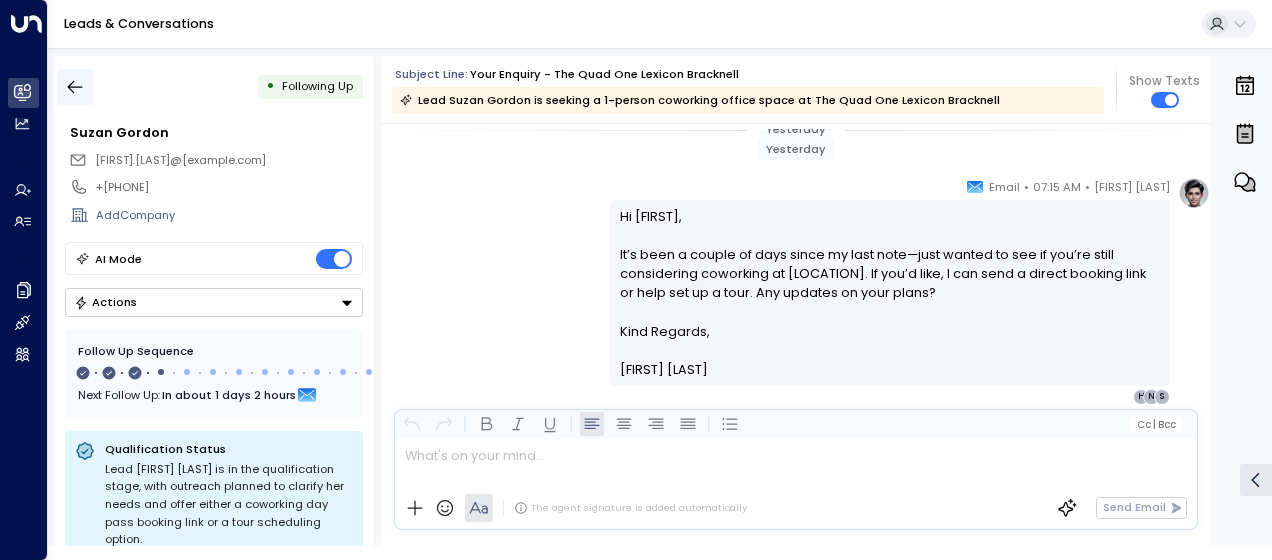 click 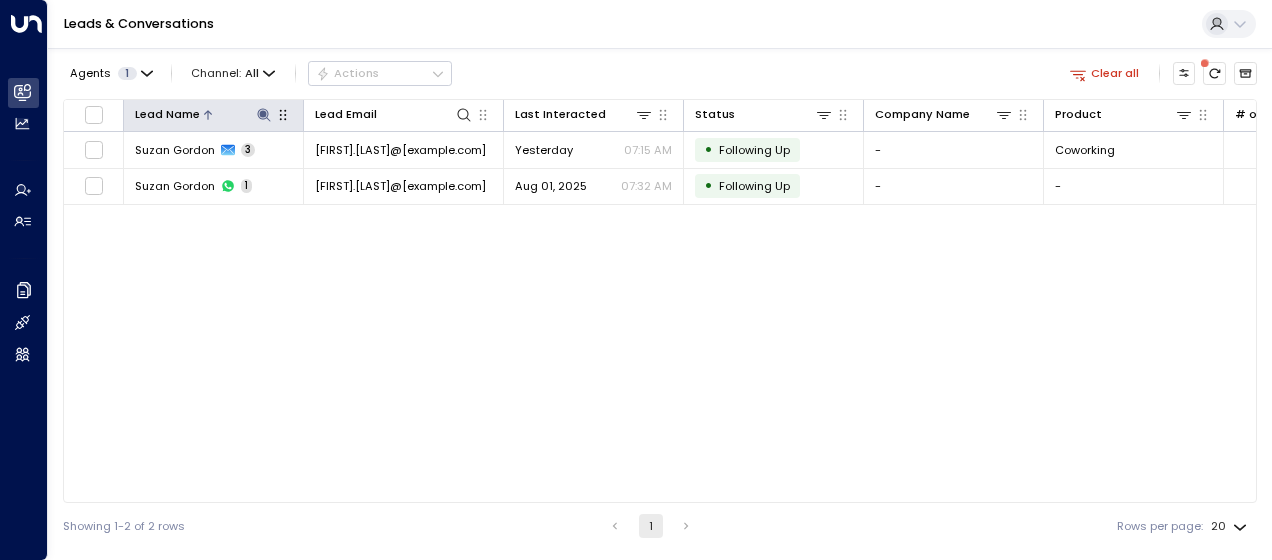 click 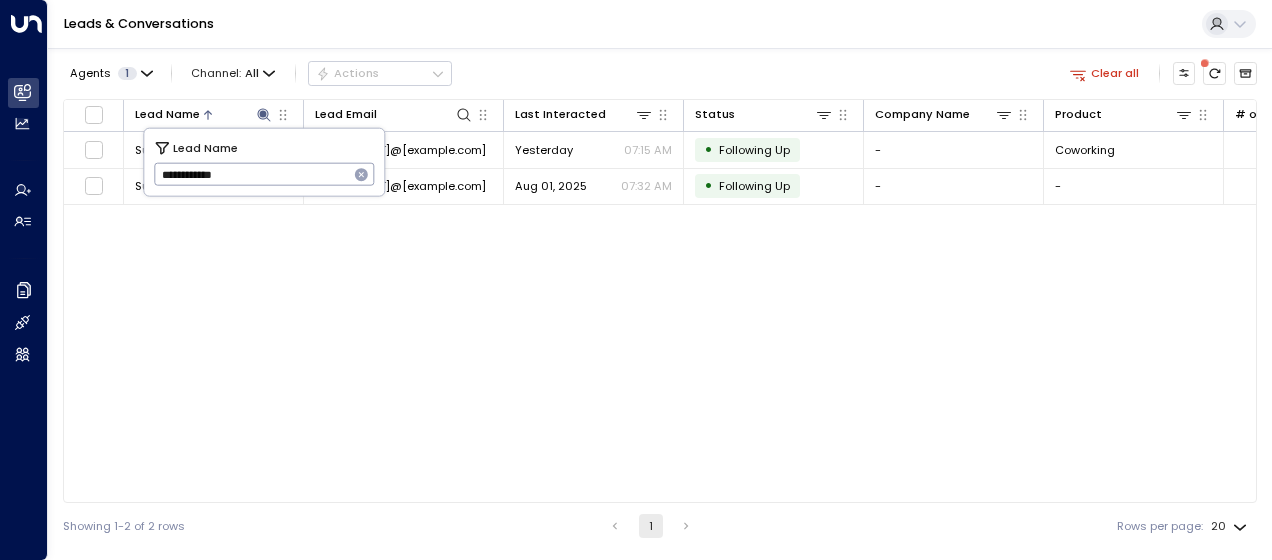 drag, startPoint x: 157, startPoint y: 172, endPoint x: 316, endPoint y: 169, distance: 159.0283 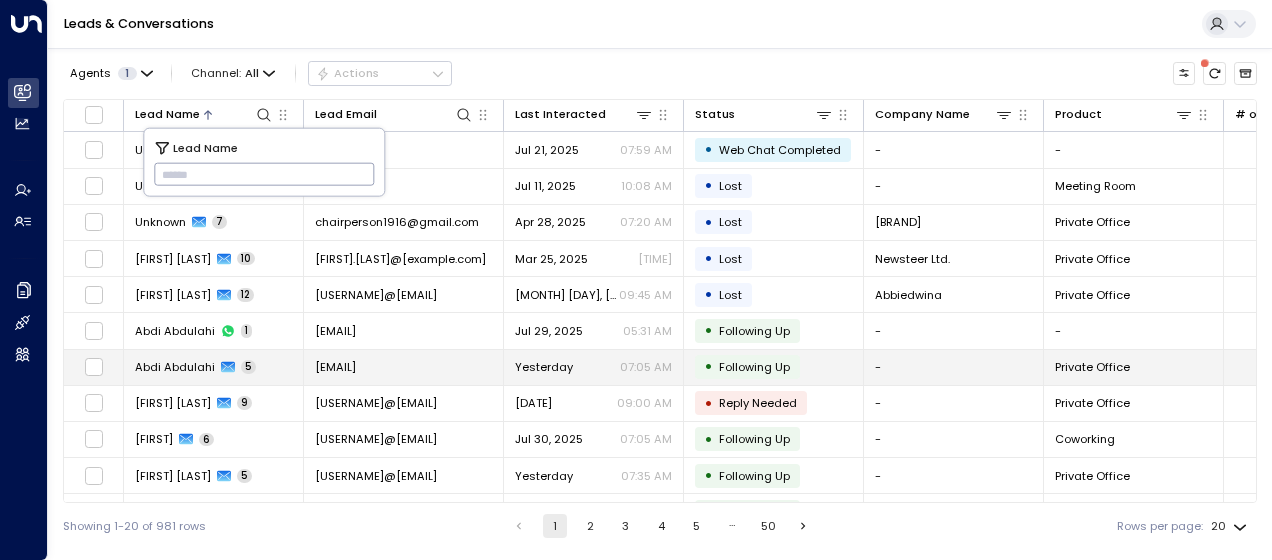 type on "**********" 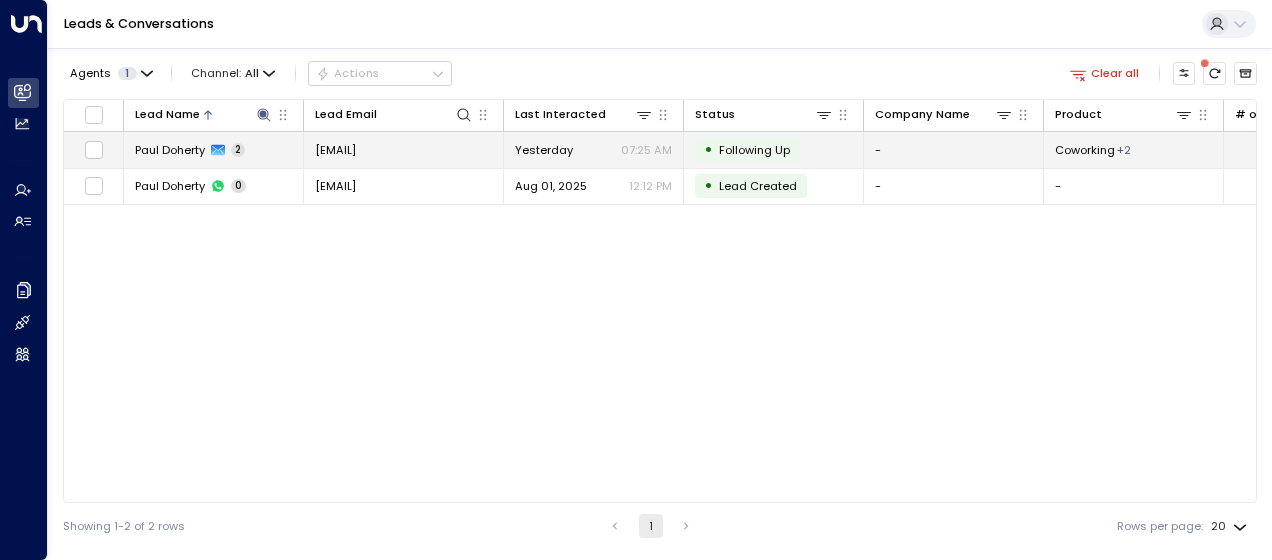 click on "[EMAIL]" at bounding box center (335, 150) 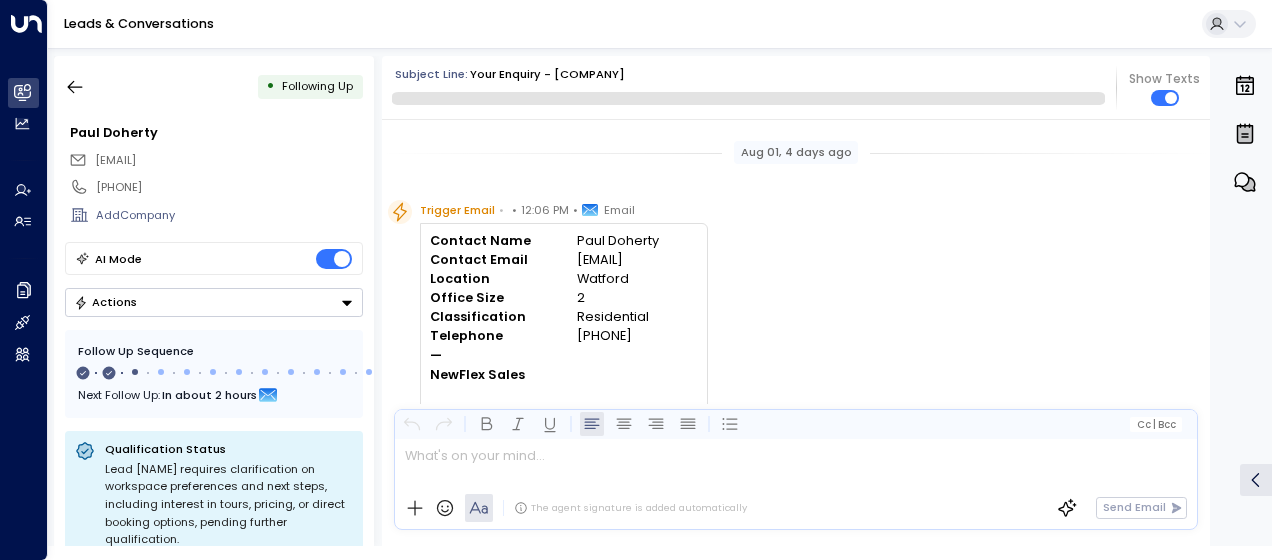 scroll, scrollTop: 1159, scrollLeft: 0, axis: vertical 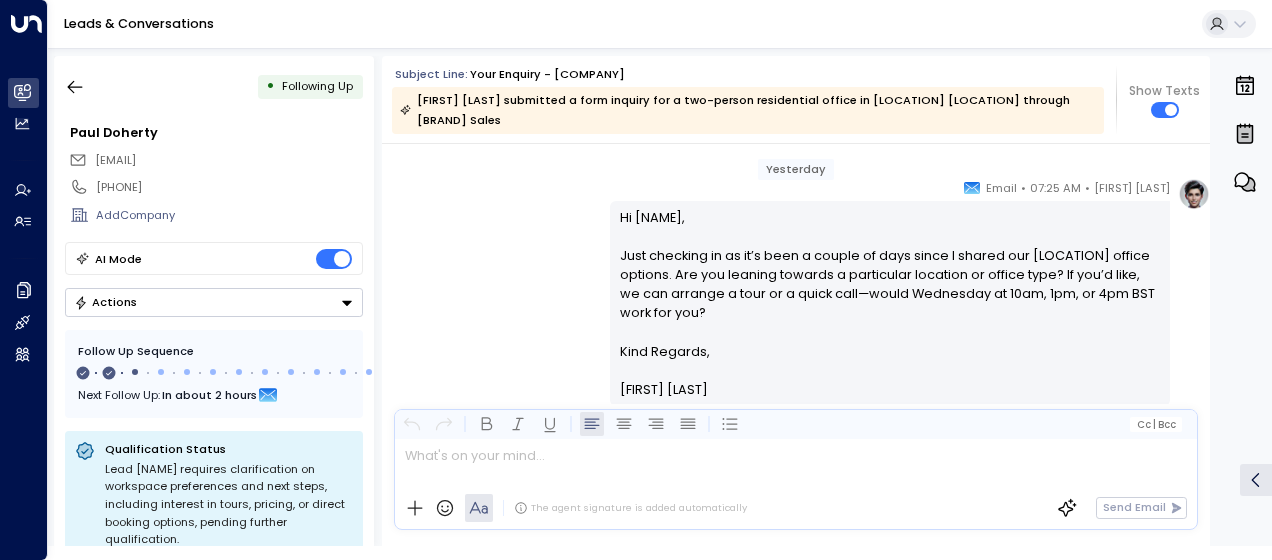 drag, startPoint x: 612, startPoint y: 320, endPoint x: 677, endPoint y: 441, distance: 137.35356 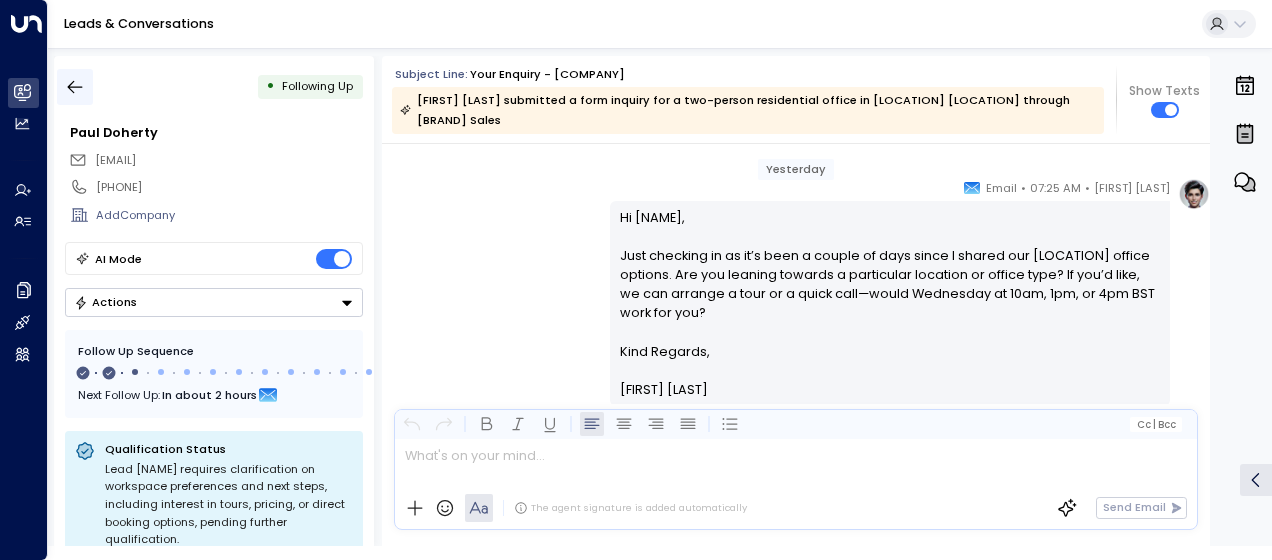 click 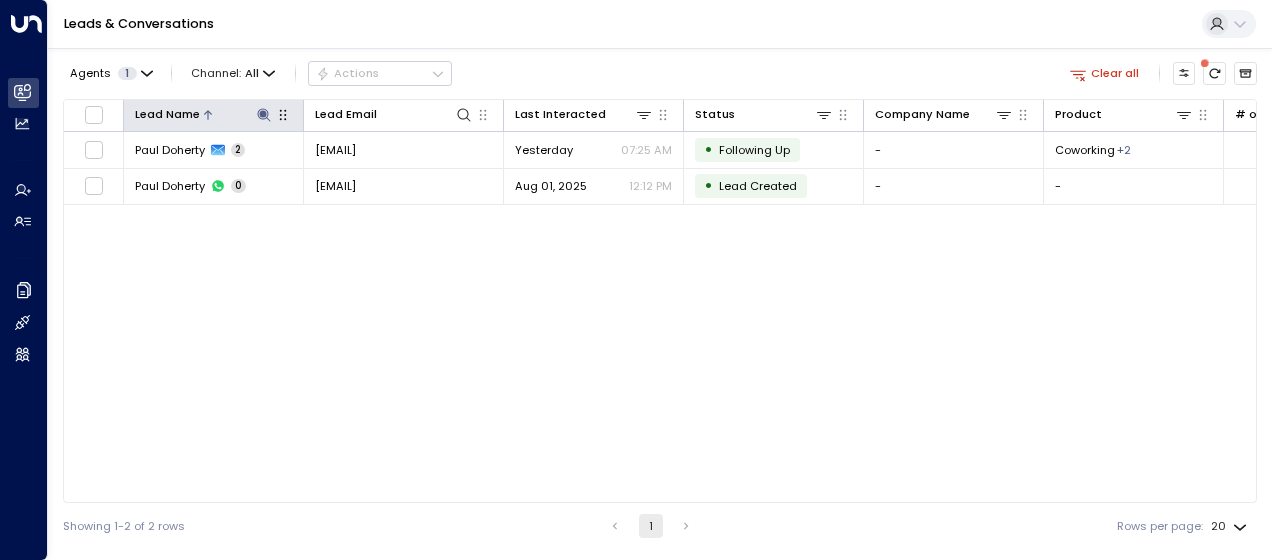 click at bounding box center (263, 114) 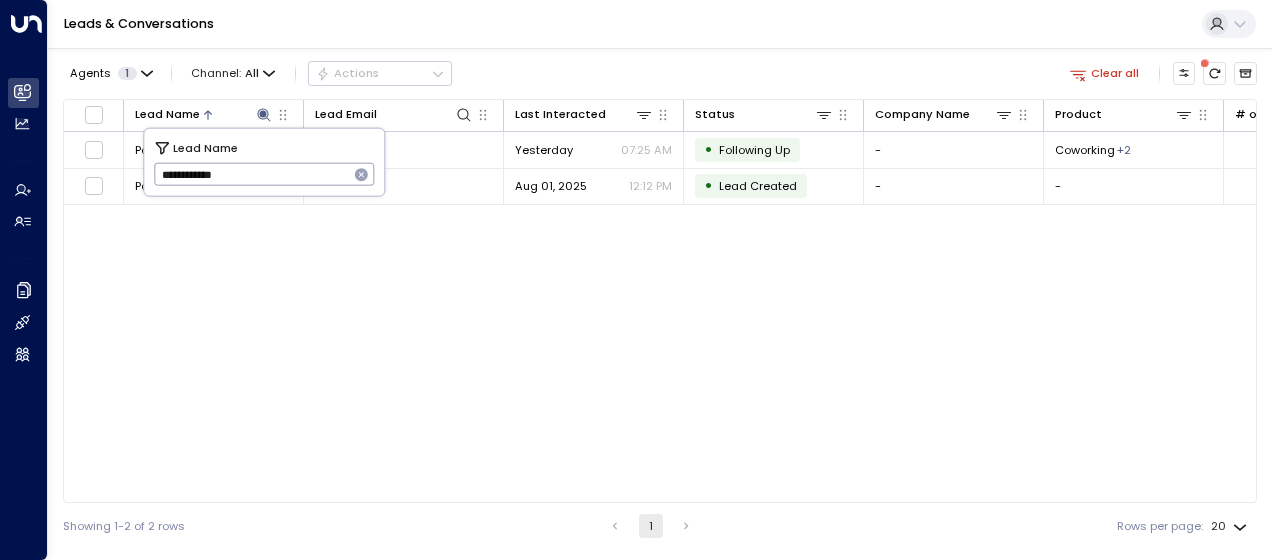 drag, startPoint x: 159, startPoint y: 174, endPoint x: 266, endPoint y: 184, distance: 107.46627 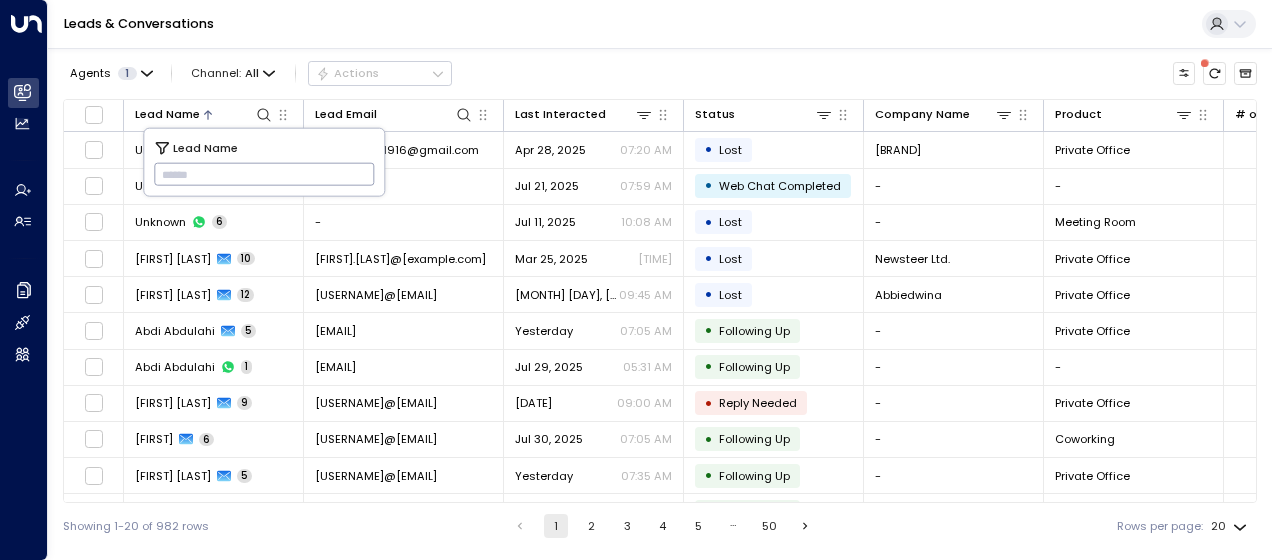 drag, startPoint x: 165, startPoint y: 168, endPoint x: 750, endPoint y: 55, distance: 595.8137 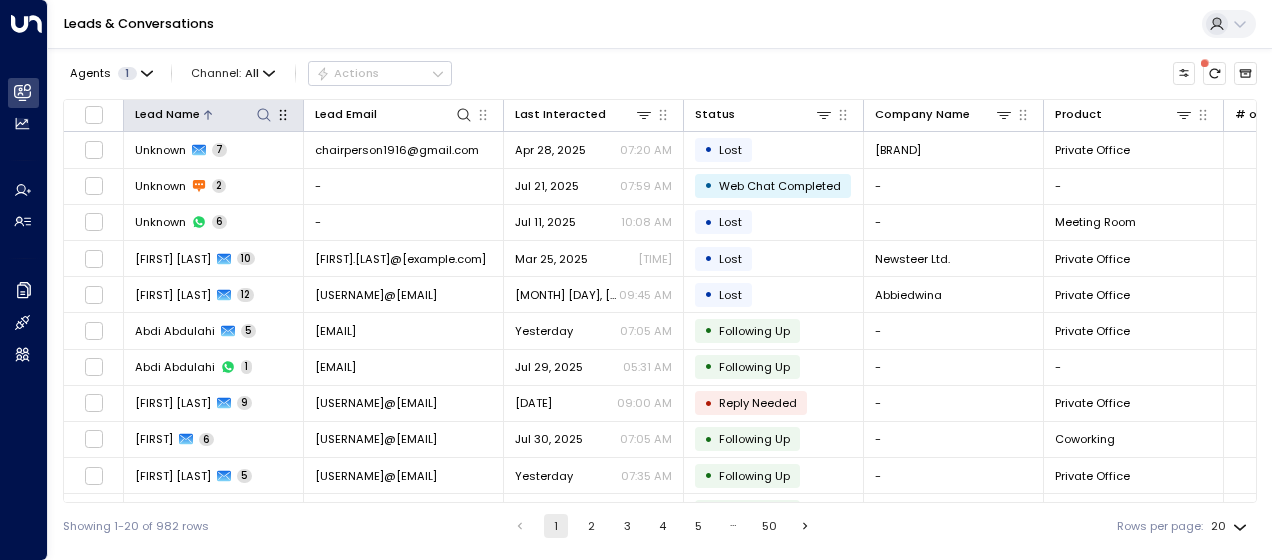 click 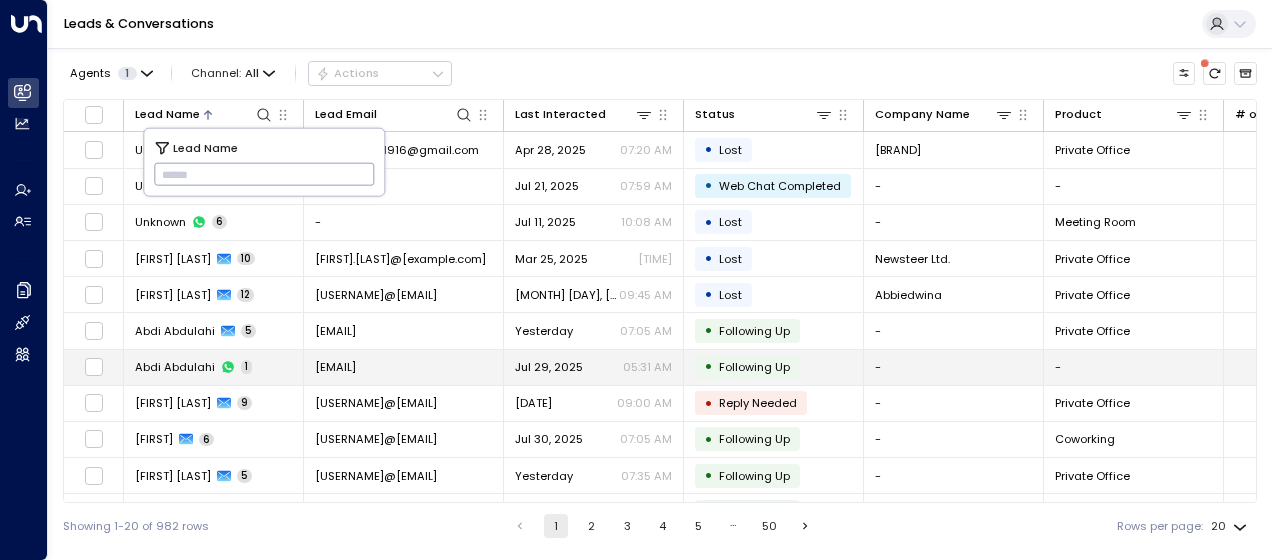 type on "**********" 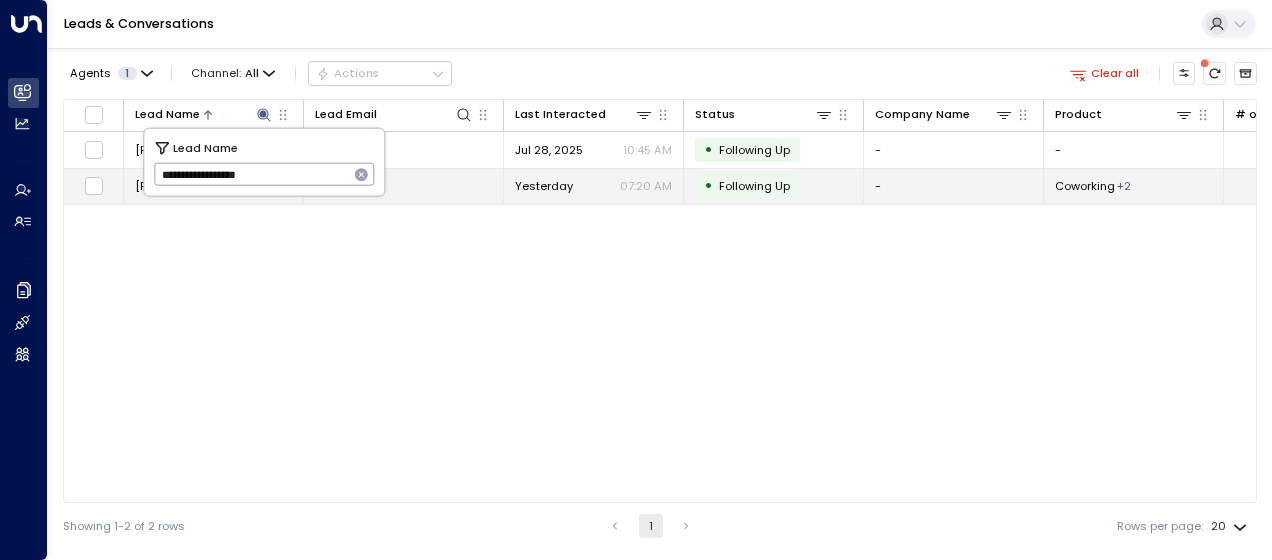 click on "[EMAIL]" at bounding box center [335, 186] 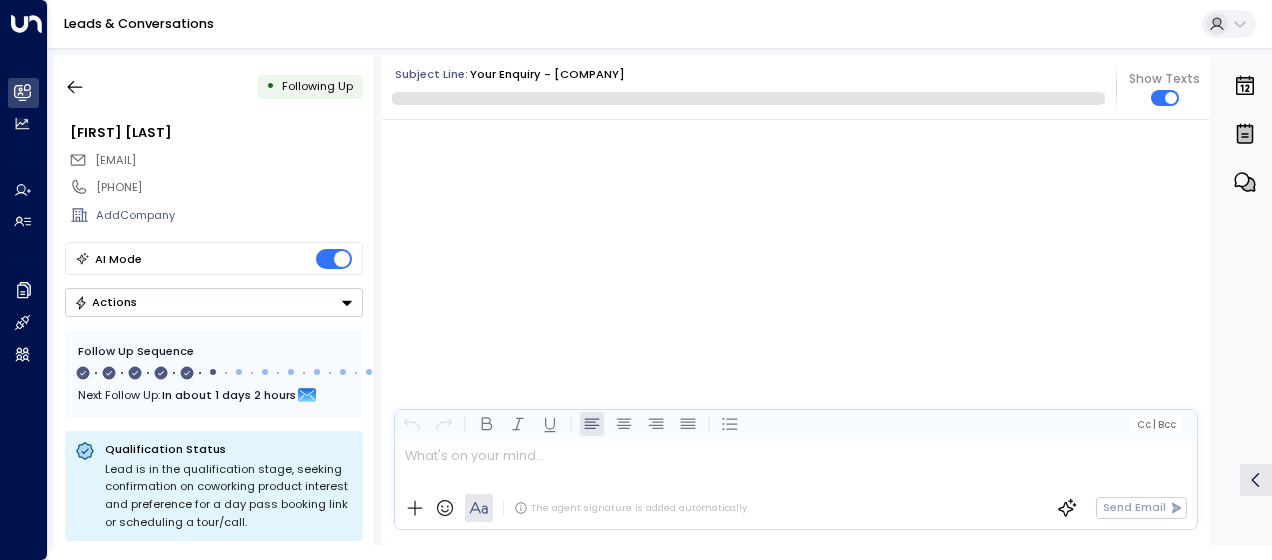 scroll, scrollTop: 3290, scrollLeft: 0, axis: vertical 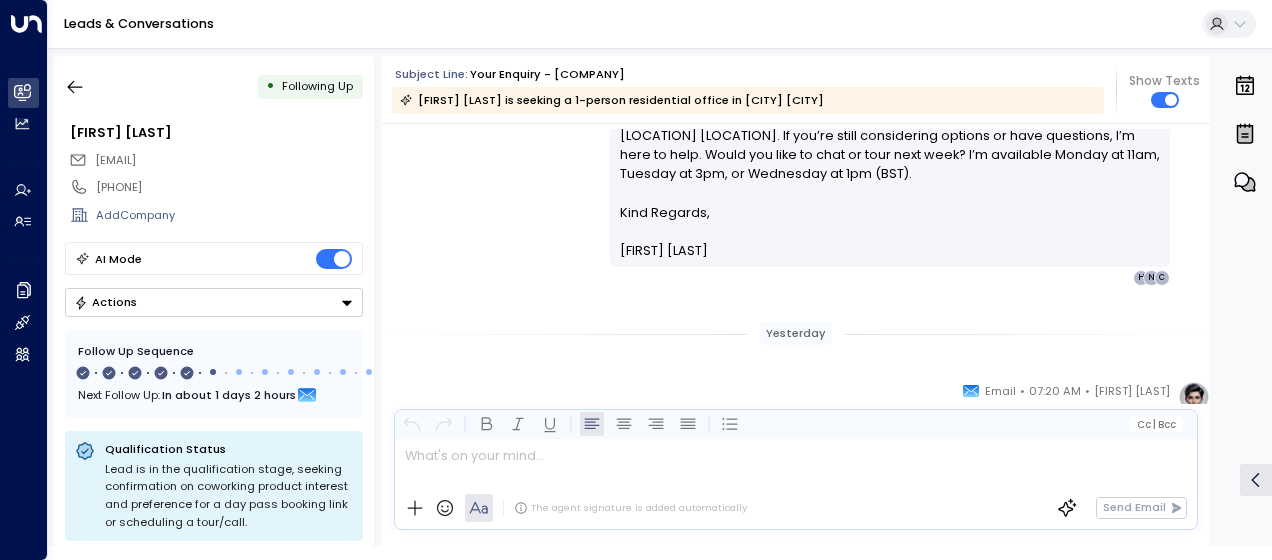 drag, startPoint x: 615, startPoint y: 193, endPoint x: 710, endPoint y: 396, distance: 224.12943 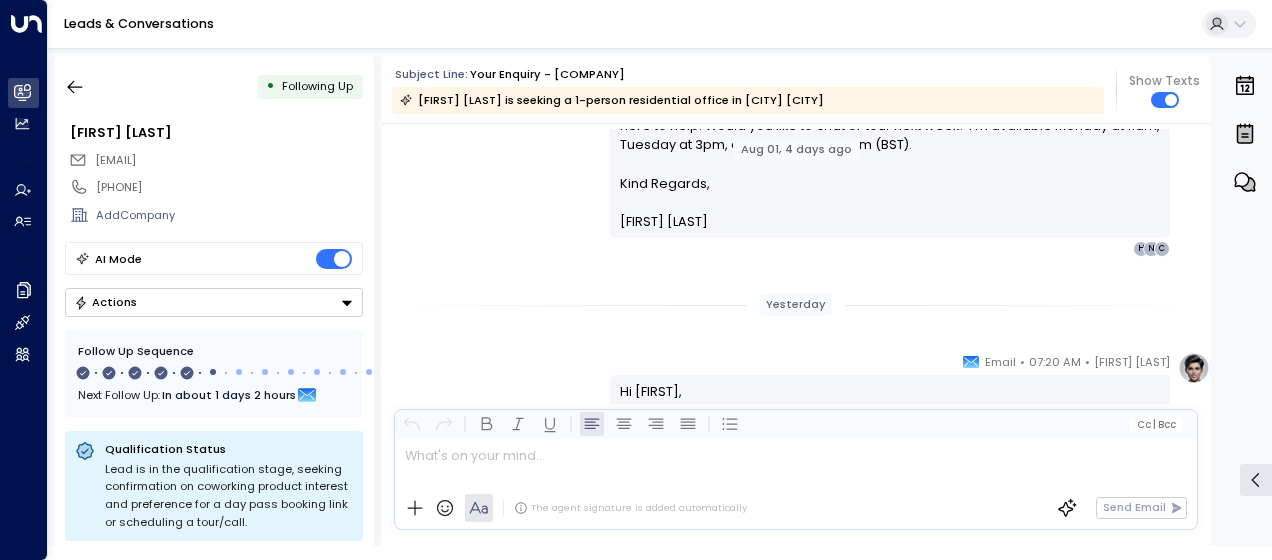 click on "Olivia Smith • [TIME] • Email Hi Christopher, It’s been a couple of days since I last reached out about the 1-person office in London Holborn. If you’re still considering options or have questions, I’m here to help. Would you like to chat or tour next week? I’m available Monday at 11am, Tuesday at 3pm, or Wednesday at 1pm (BST). Kind Regards, Olivia Smith ________________________________________________________________________________________________________________________________________________________________________________________________________uniti_thread_id_7c484e87-e6ca-409d-a83f-74cda3bb2216 C N H" at bounding box center (796, 133) 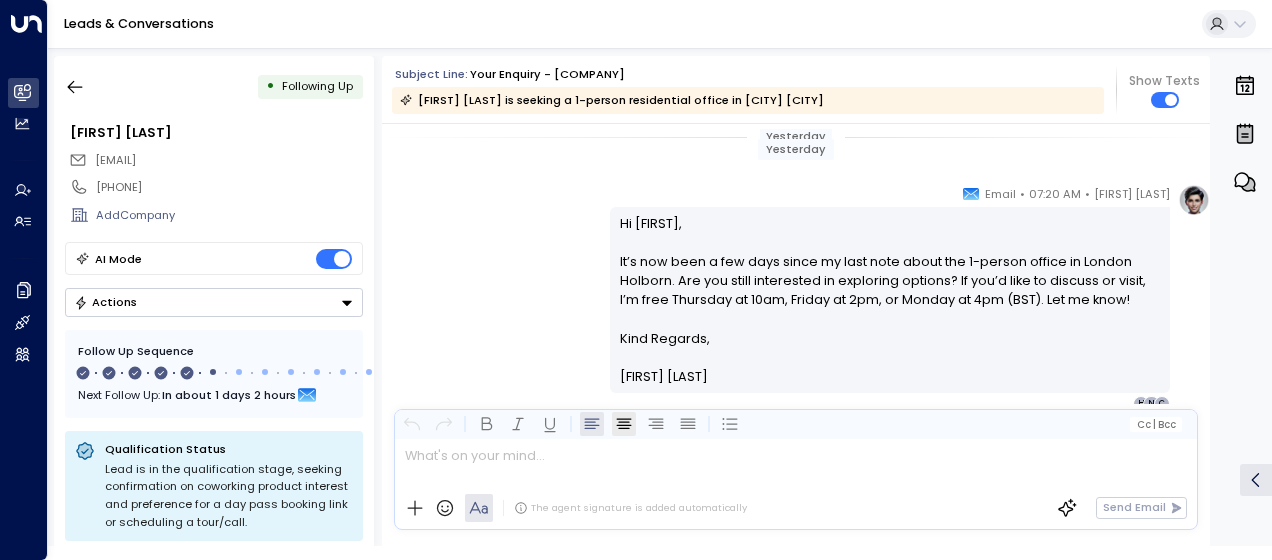 scroll, scrollTop: 3615, scrollLeft: 0, axis: vertical 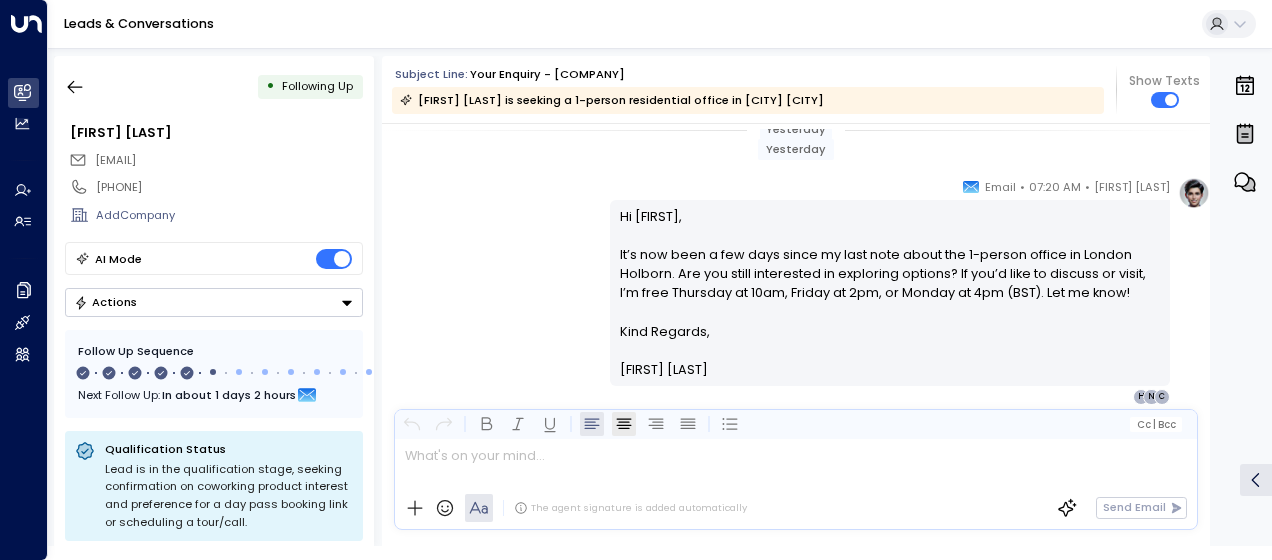 drag, startPoint x: 614, startPoint y: 386, endPoint x: 634, endPoint y: 418, distance: 37.735924 